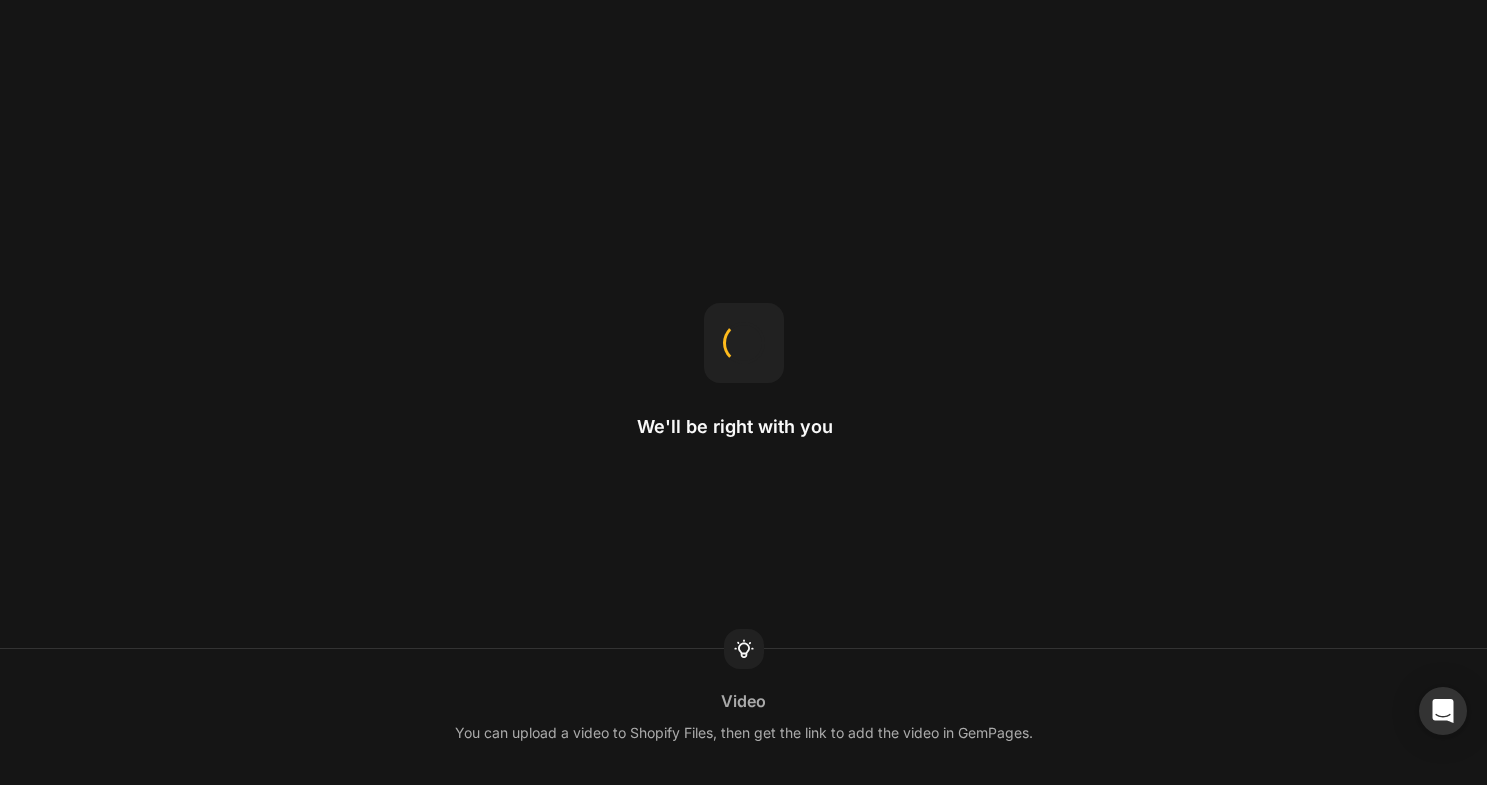 scroll, scrollTop: 0, scrollLeft: 0, axis: both 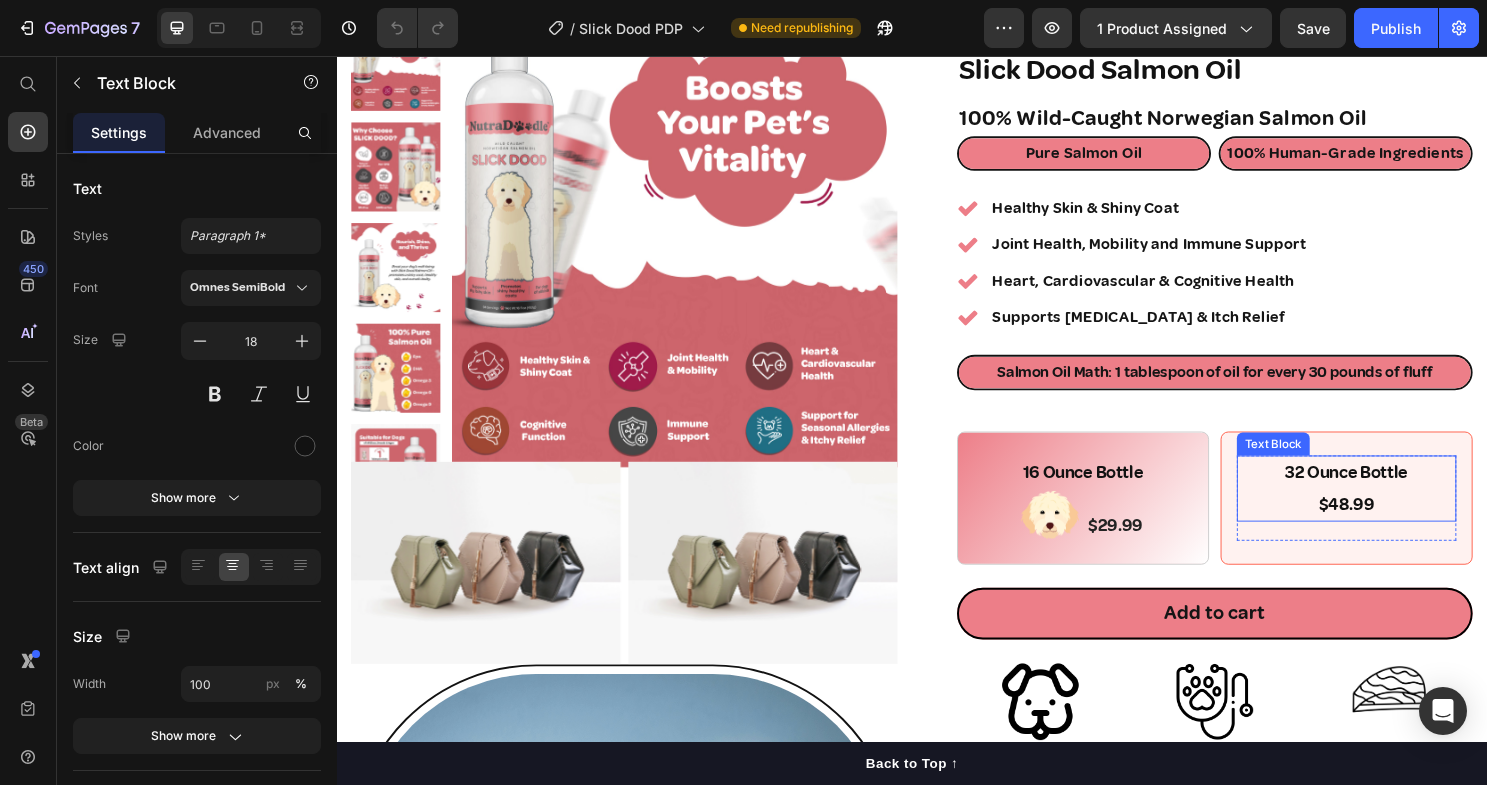 click on "32 Ounce Bottle" at bounding box center (1390, 491) 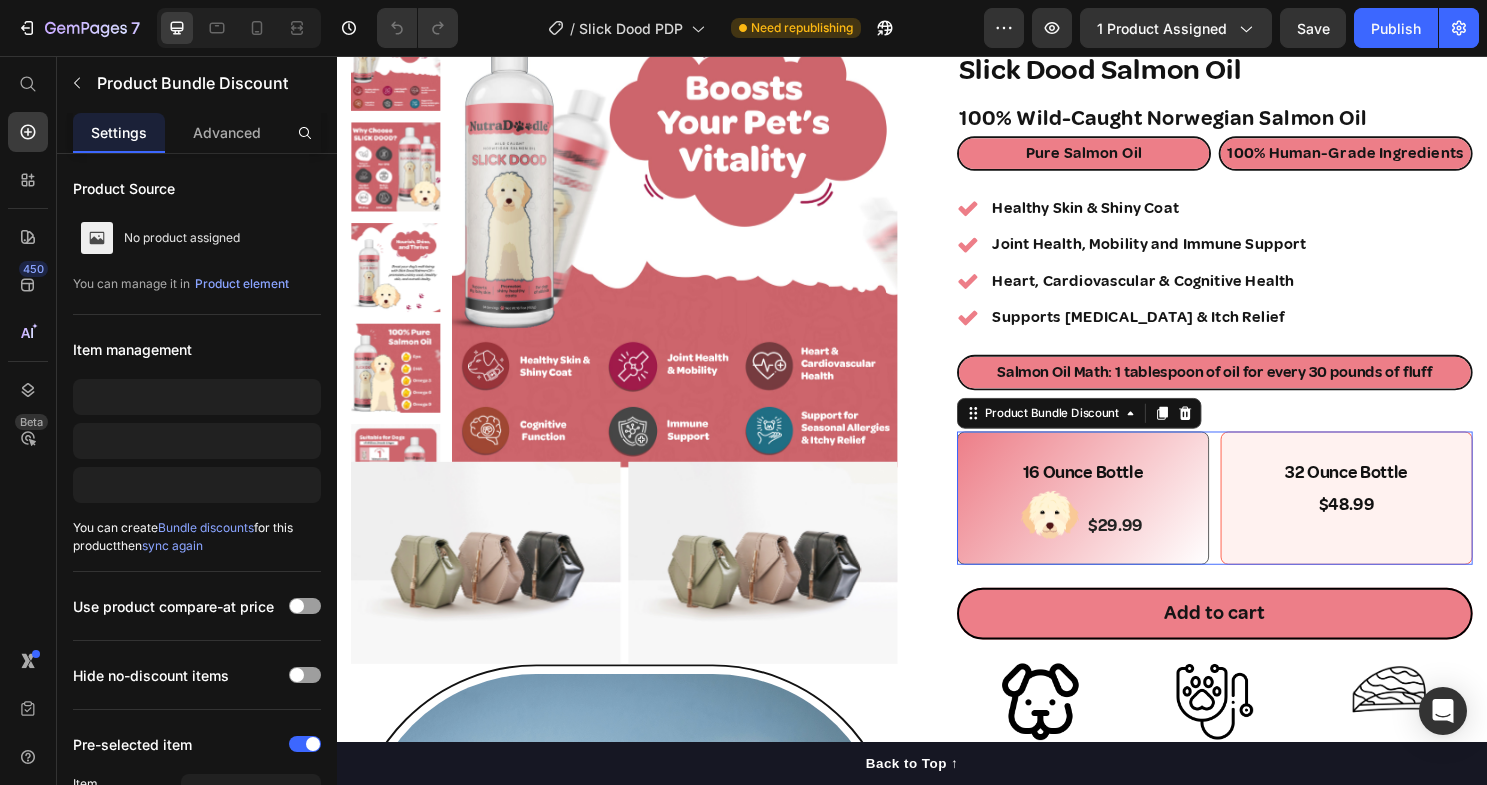 click on "16 Ounce Bottle Text Block Image $29.99 Product Price Row Row" at bounding box center (1115, 517) 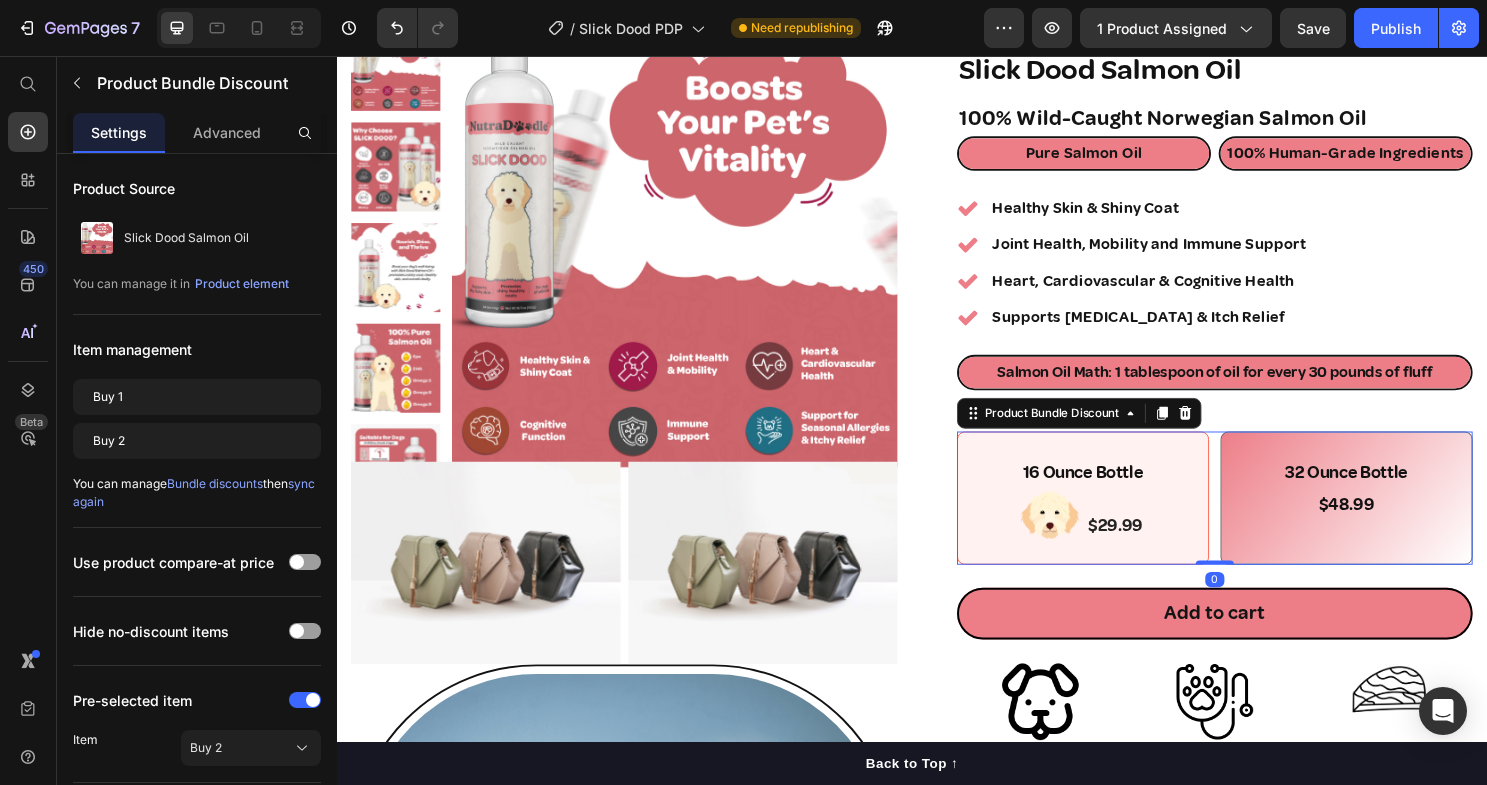 click on "32 Ounce Bottle $48.99 Text Block Row" at bounding box center (1390, 517) 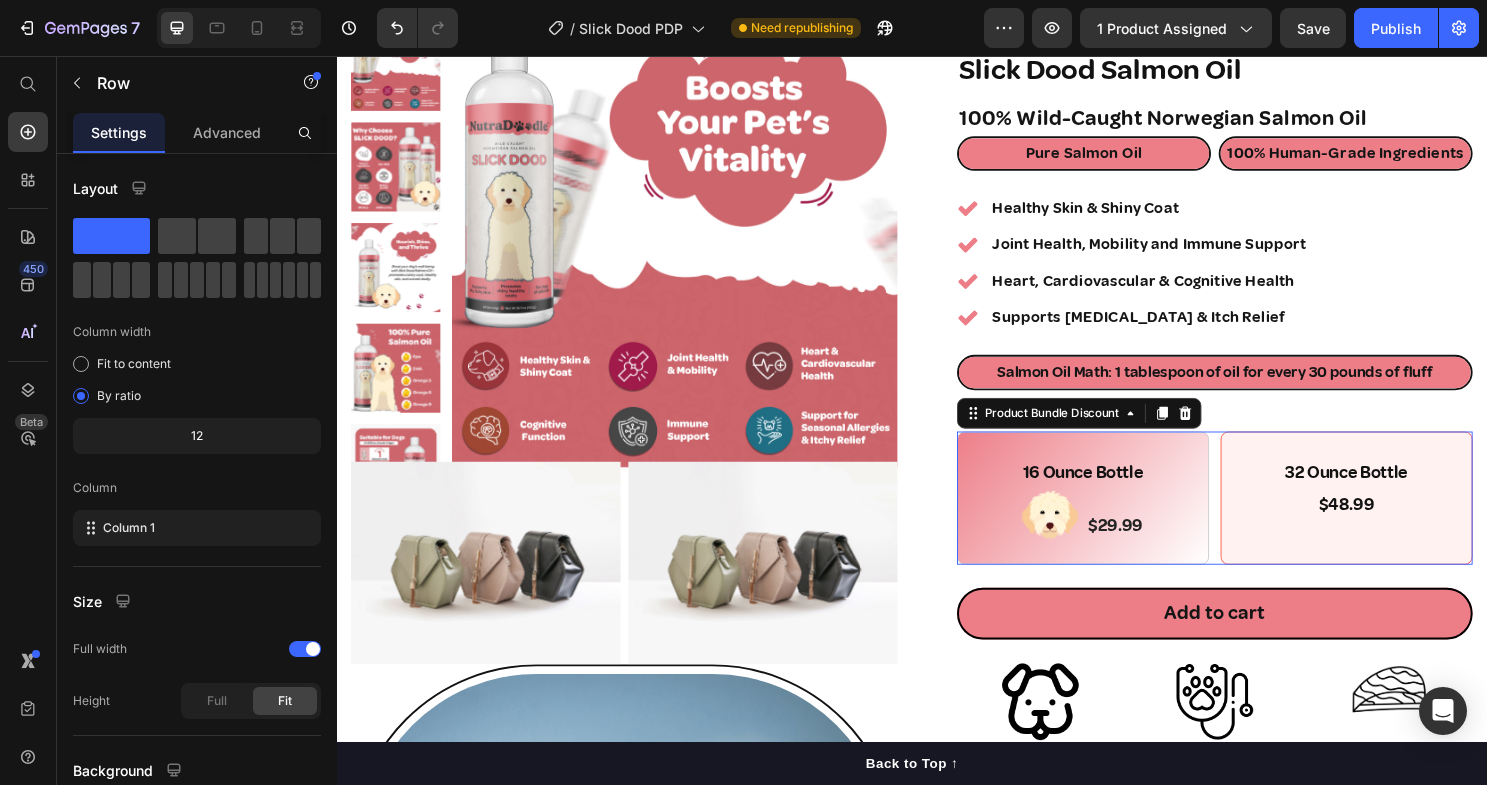 click on "32 Ounce Bottle $48.99 Text Block Row" at bounding box center [1390, 517] 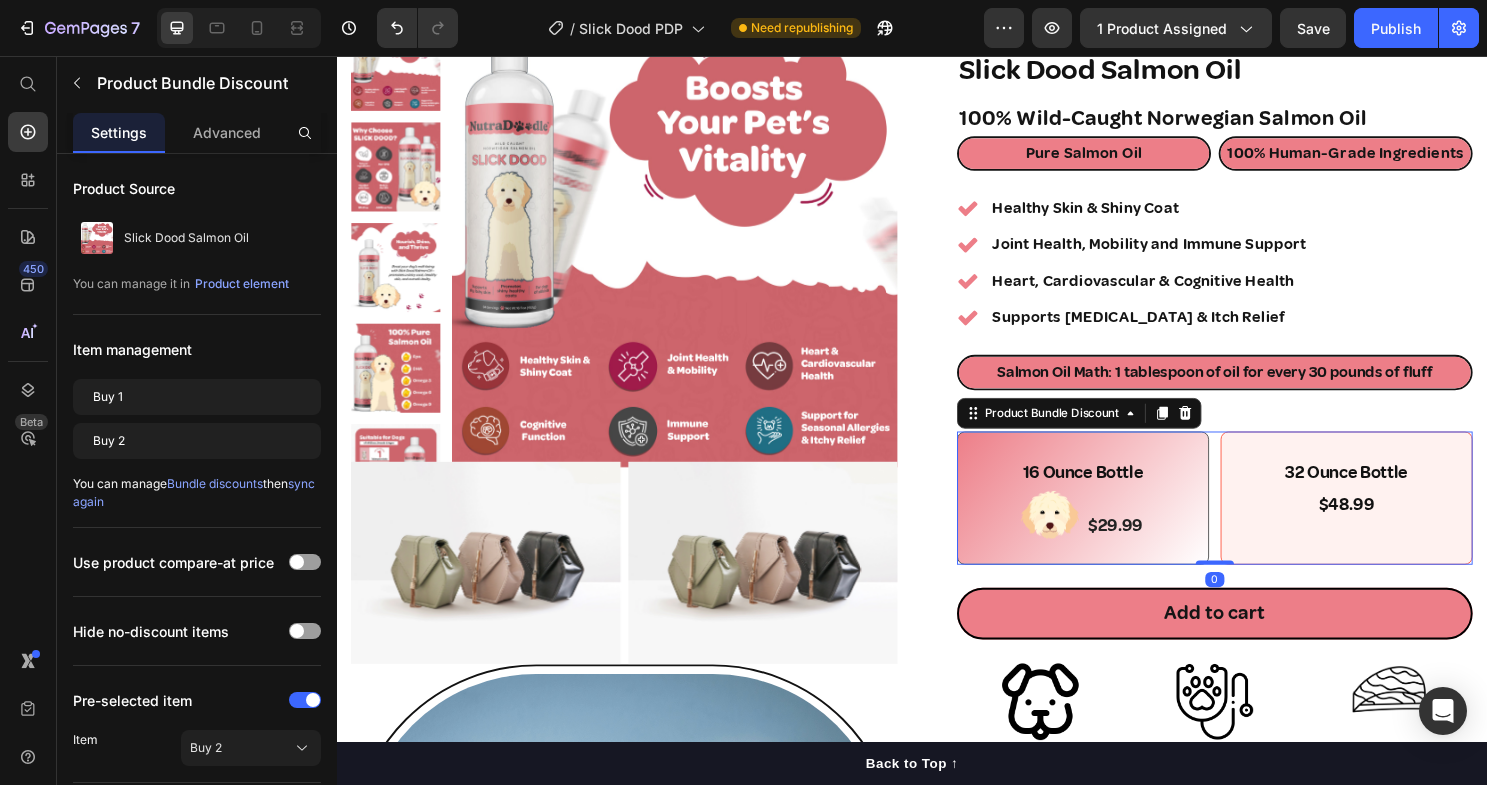 click on "16 Ounce Bottle Text Block Image $29.99 Product Price Row Row" at bounding box center [1115, 517] 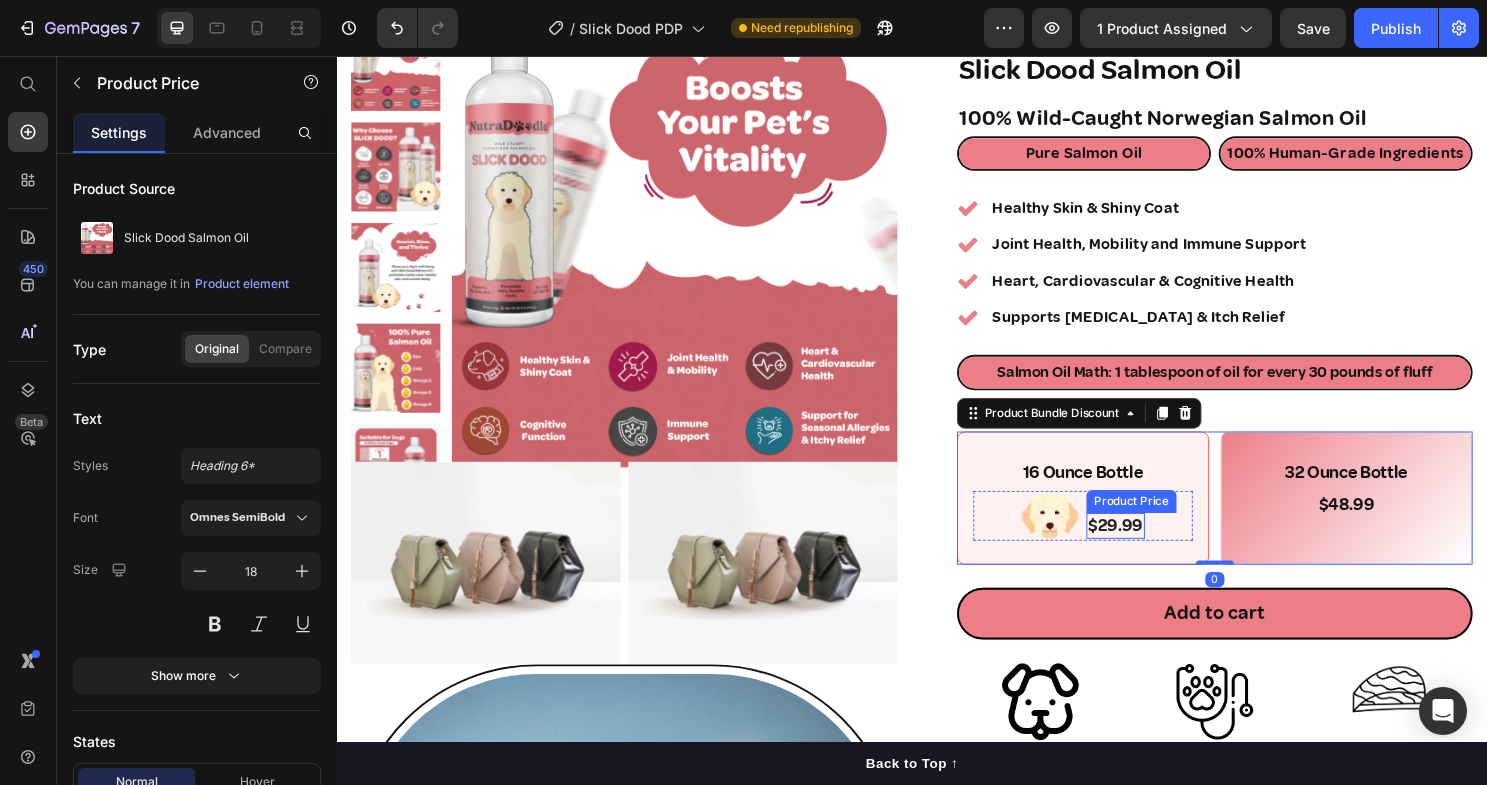 click on "$29.99" at bounding box center (1149, 546) 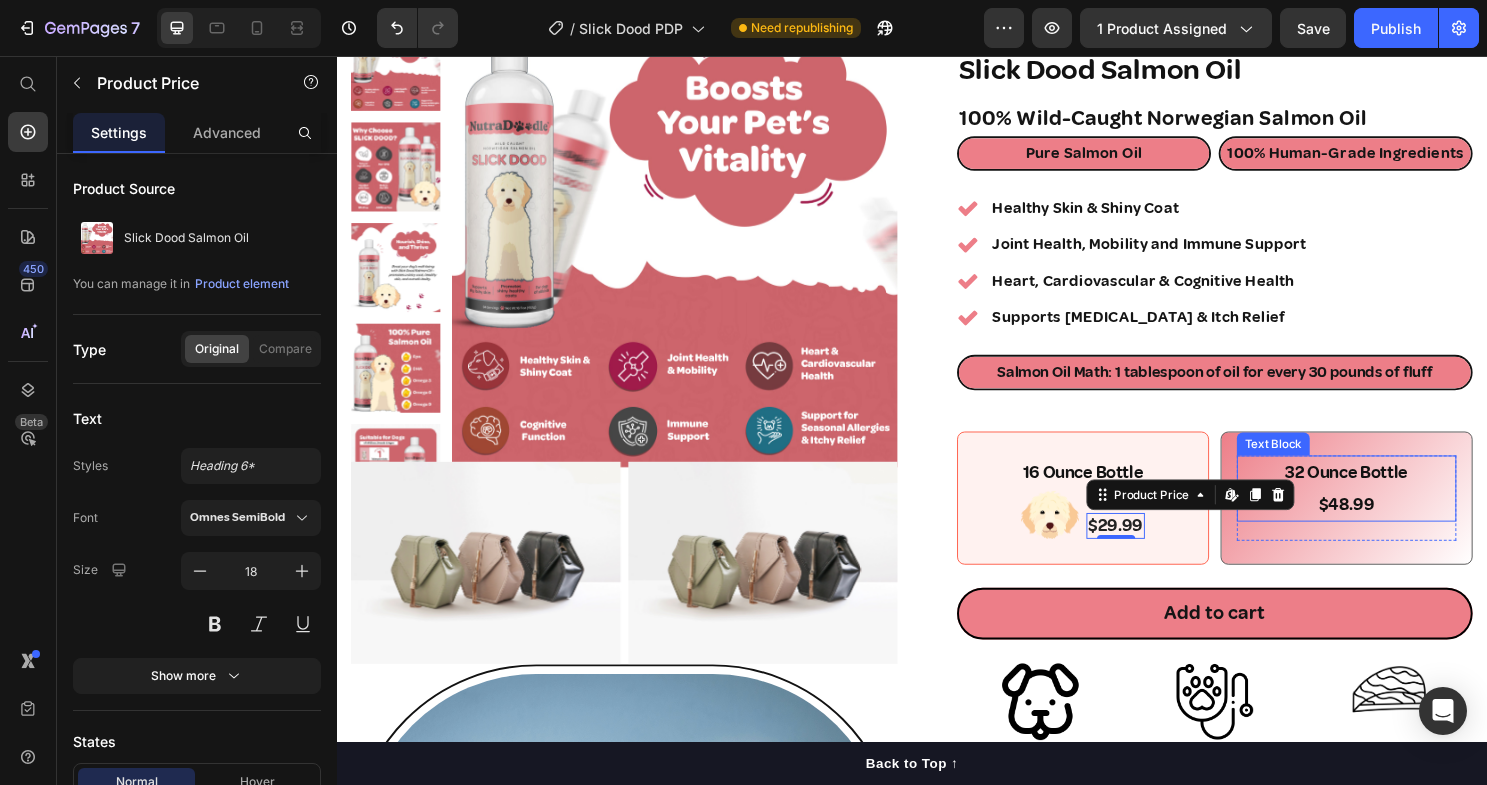 click on "$48.99" at bounding box center [1390, 524] 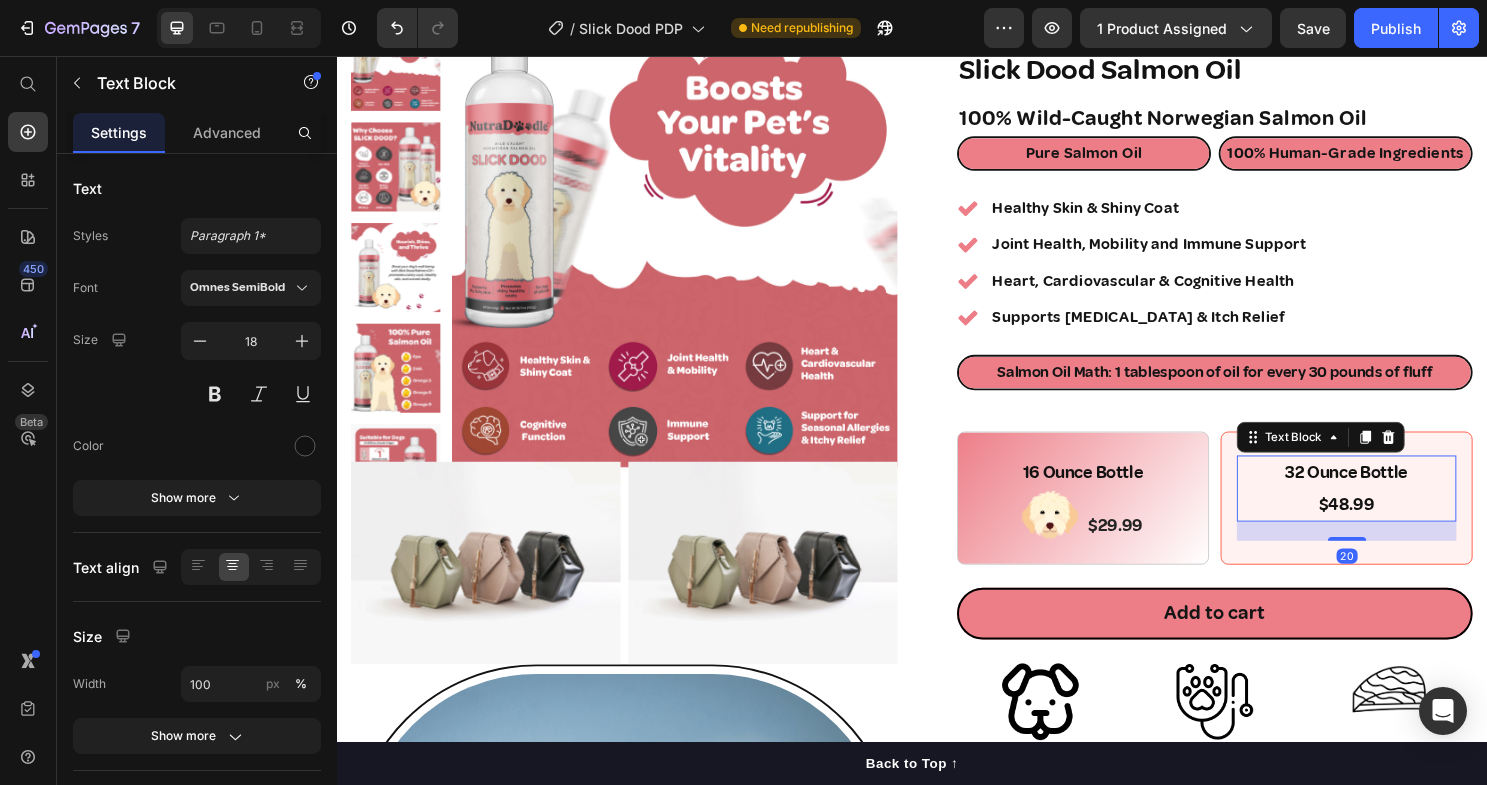 click on "$48.99" at bounding box center (1390, 524) 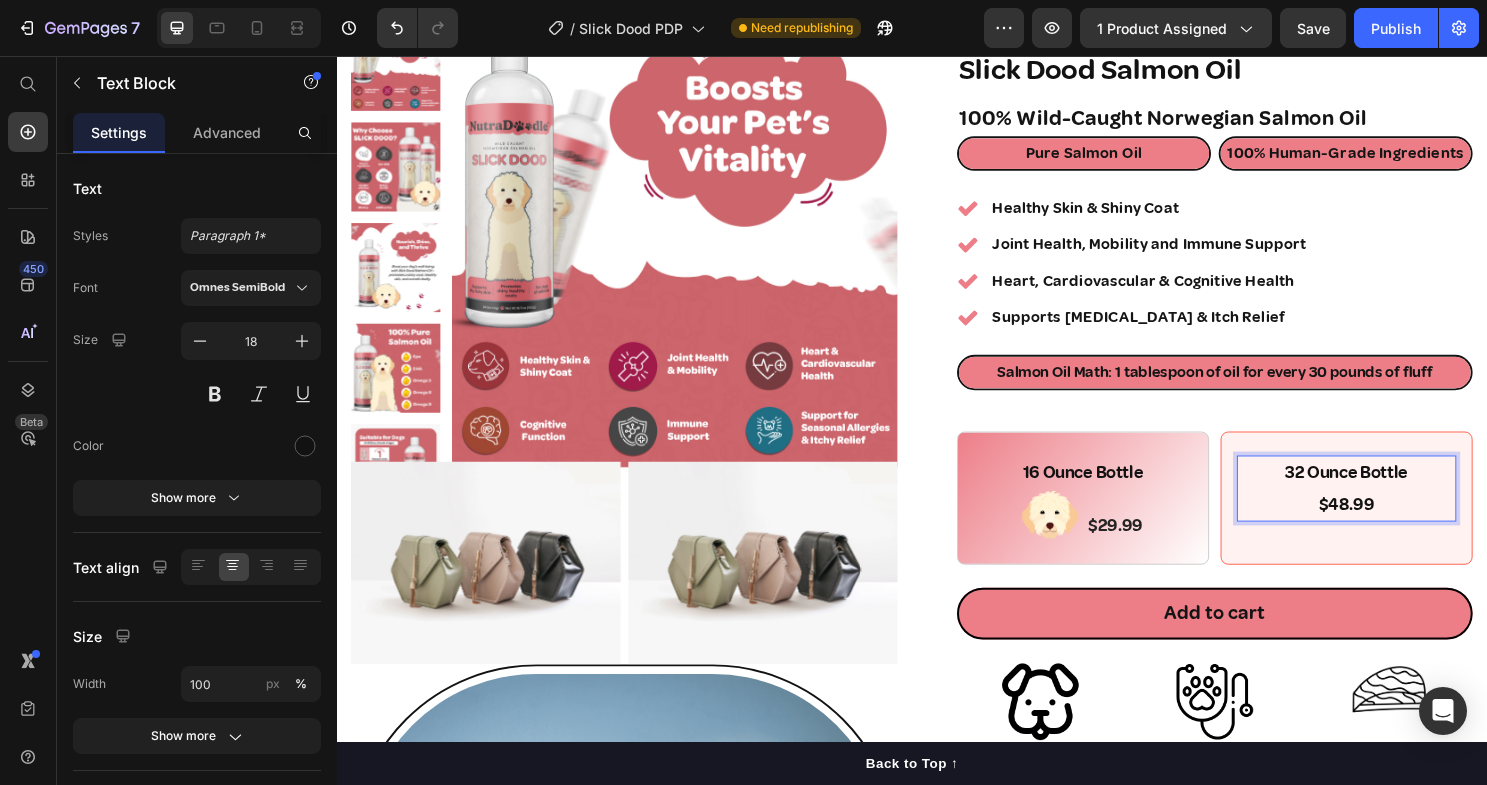 click on "$48.99" at bounding box center (1390, 524) 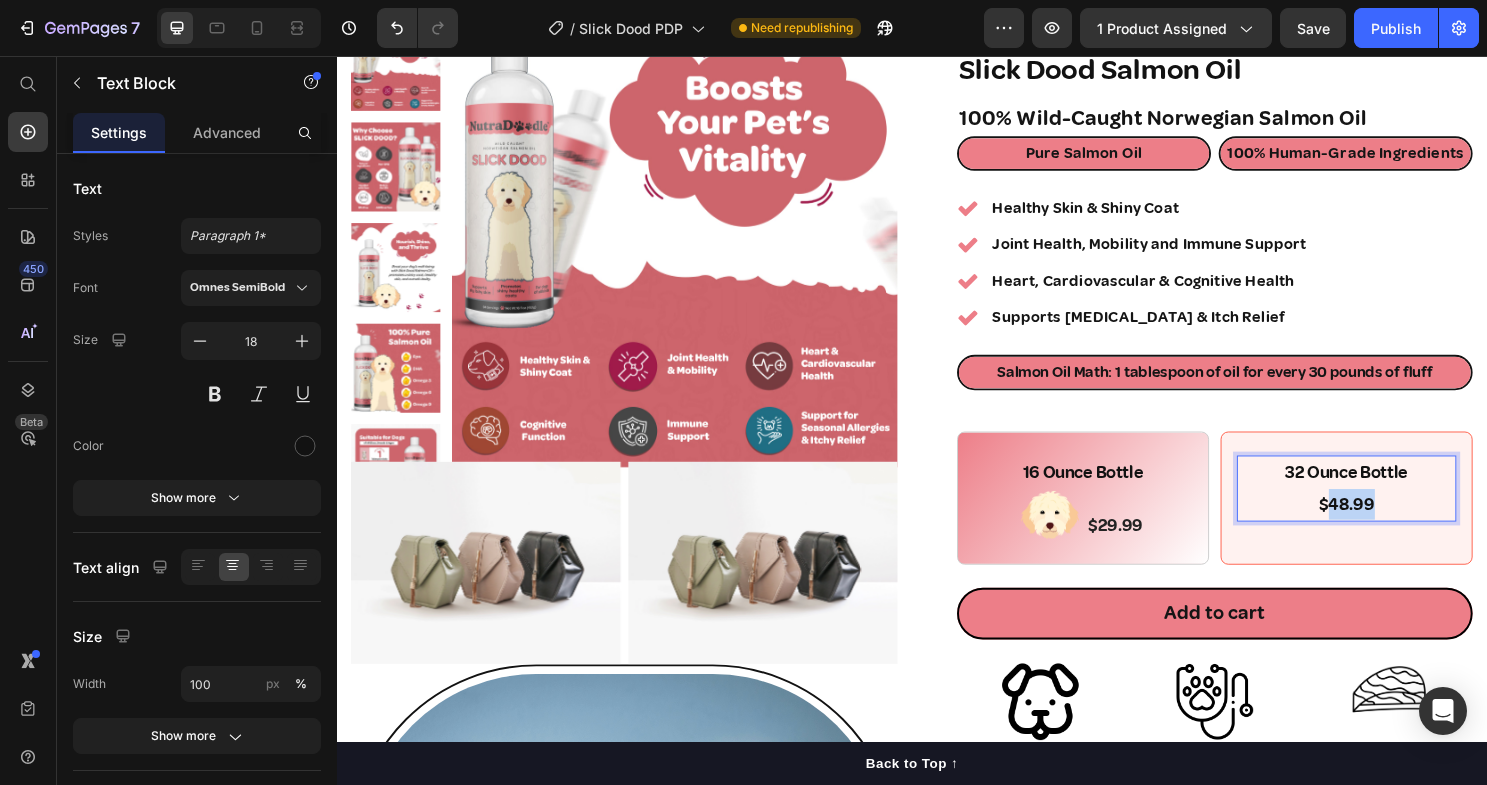 click on "$48.99" at bounding box center (1390, 524) 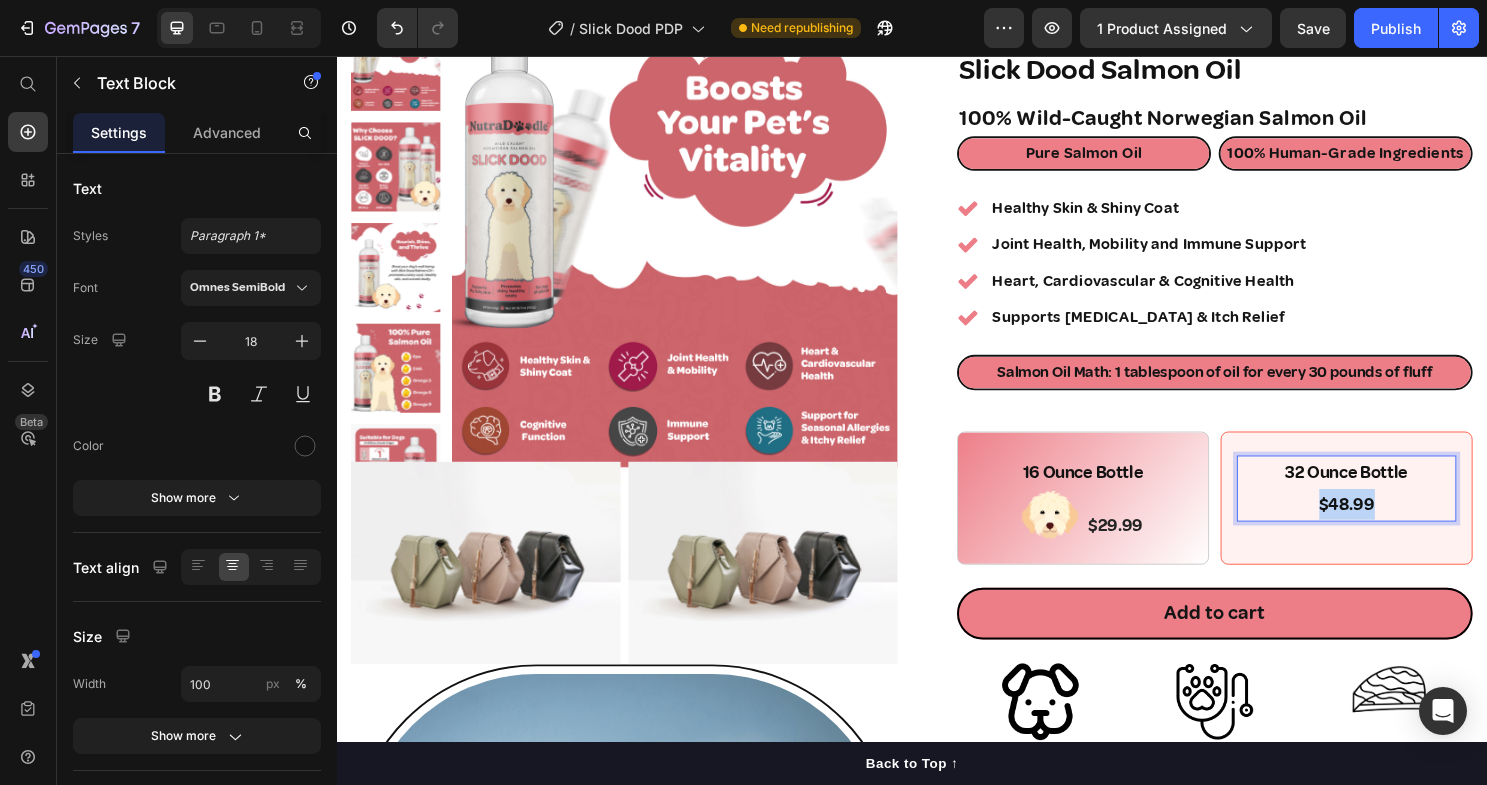 click on "$48.99" at bounding box center (1390, 524) 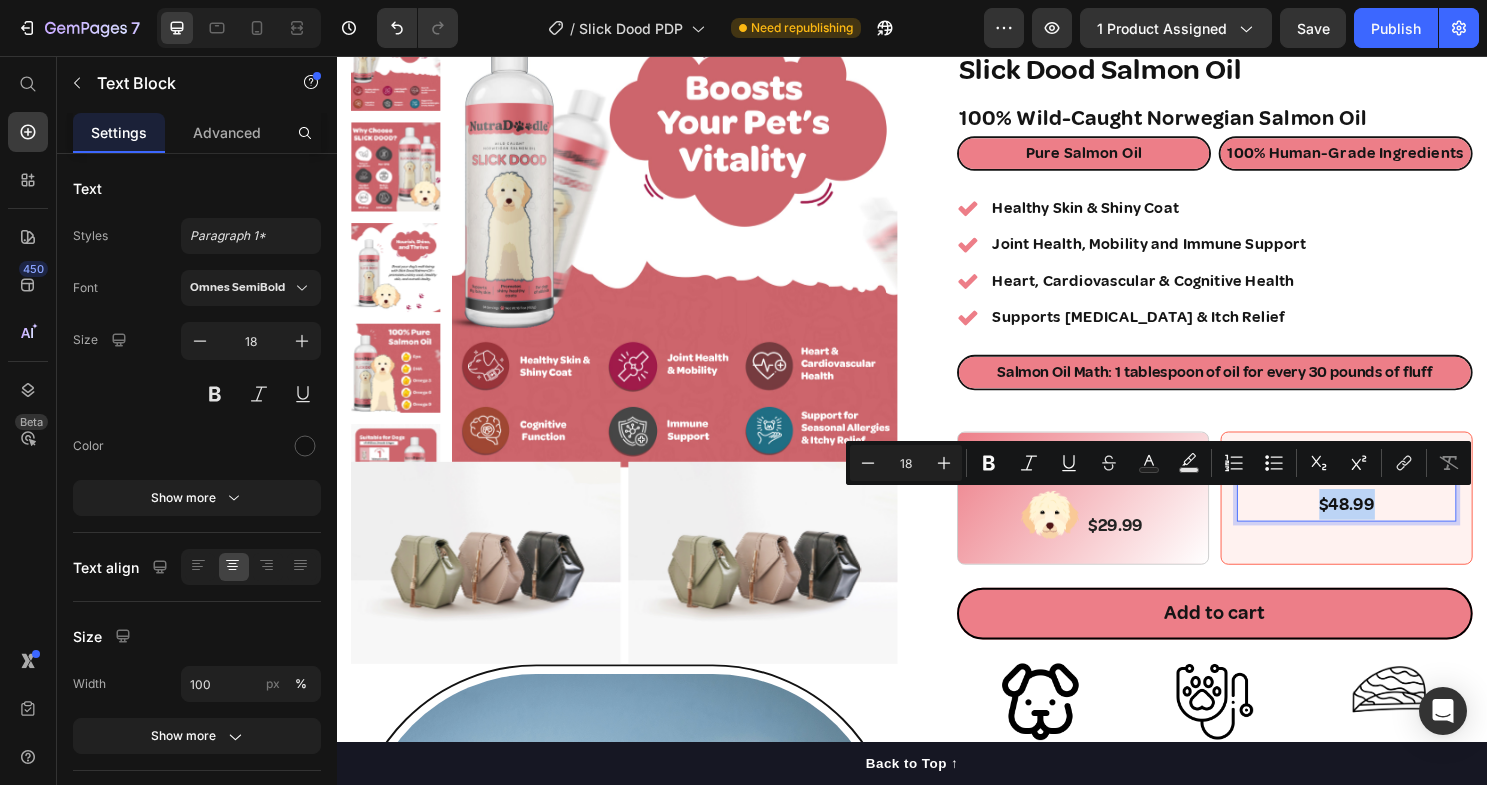 click on "$48.99" at bounding box center [1390, 524] 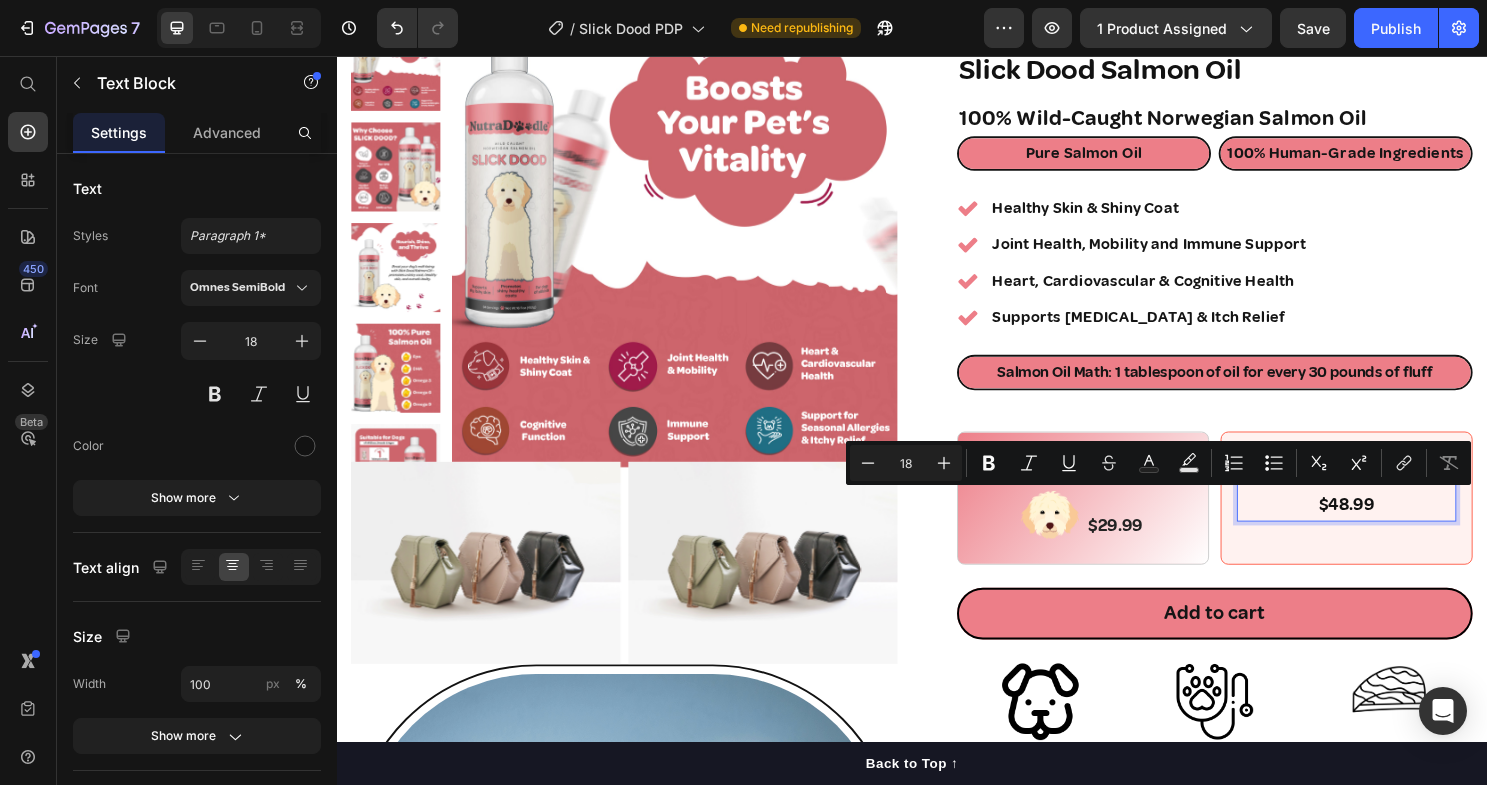 click on "$48.99" at bounding box center (1390, 524) 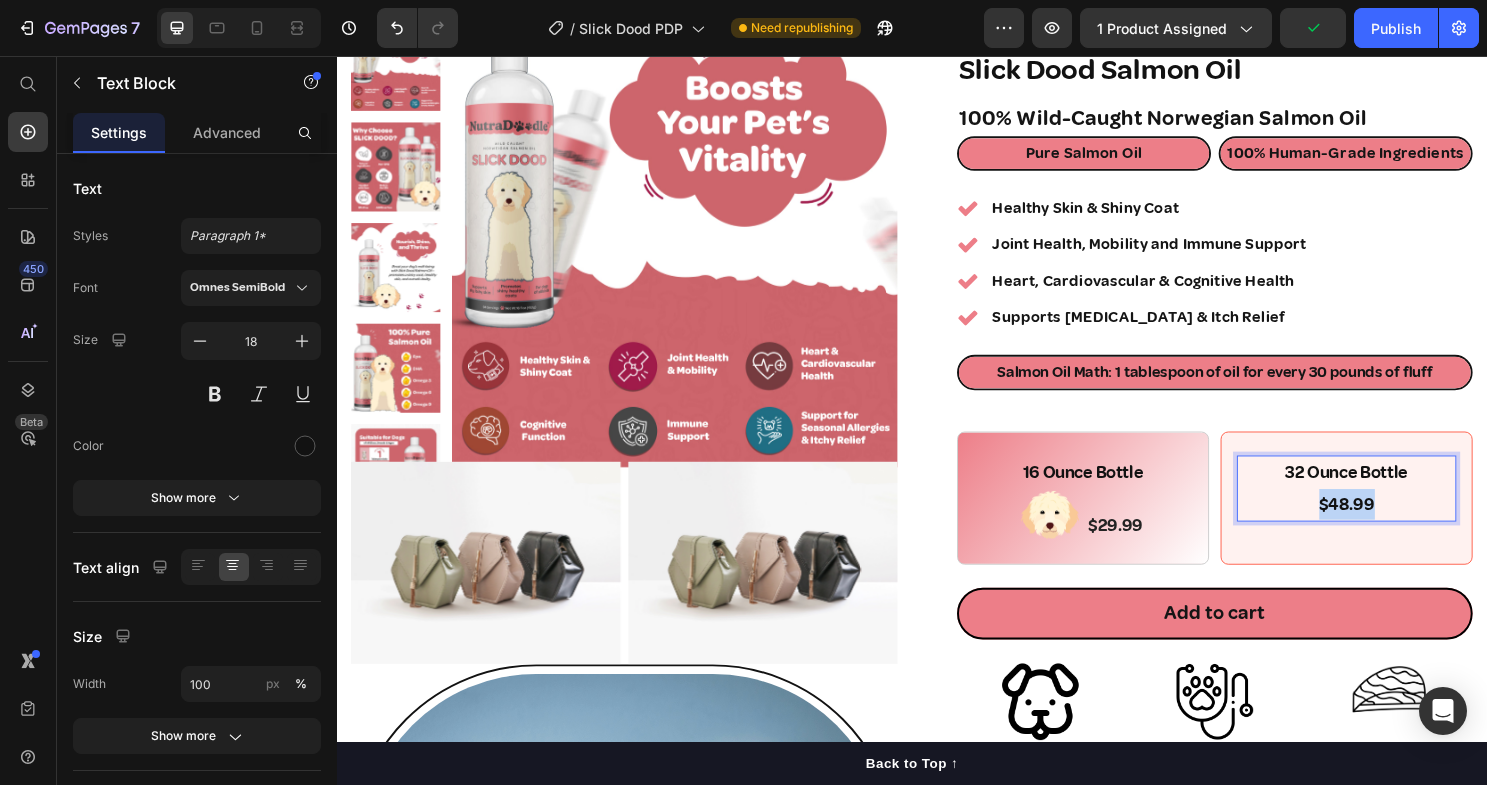 click on "$48.99" at bounding box center (1390, 524) 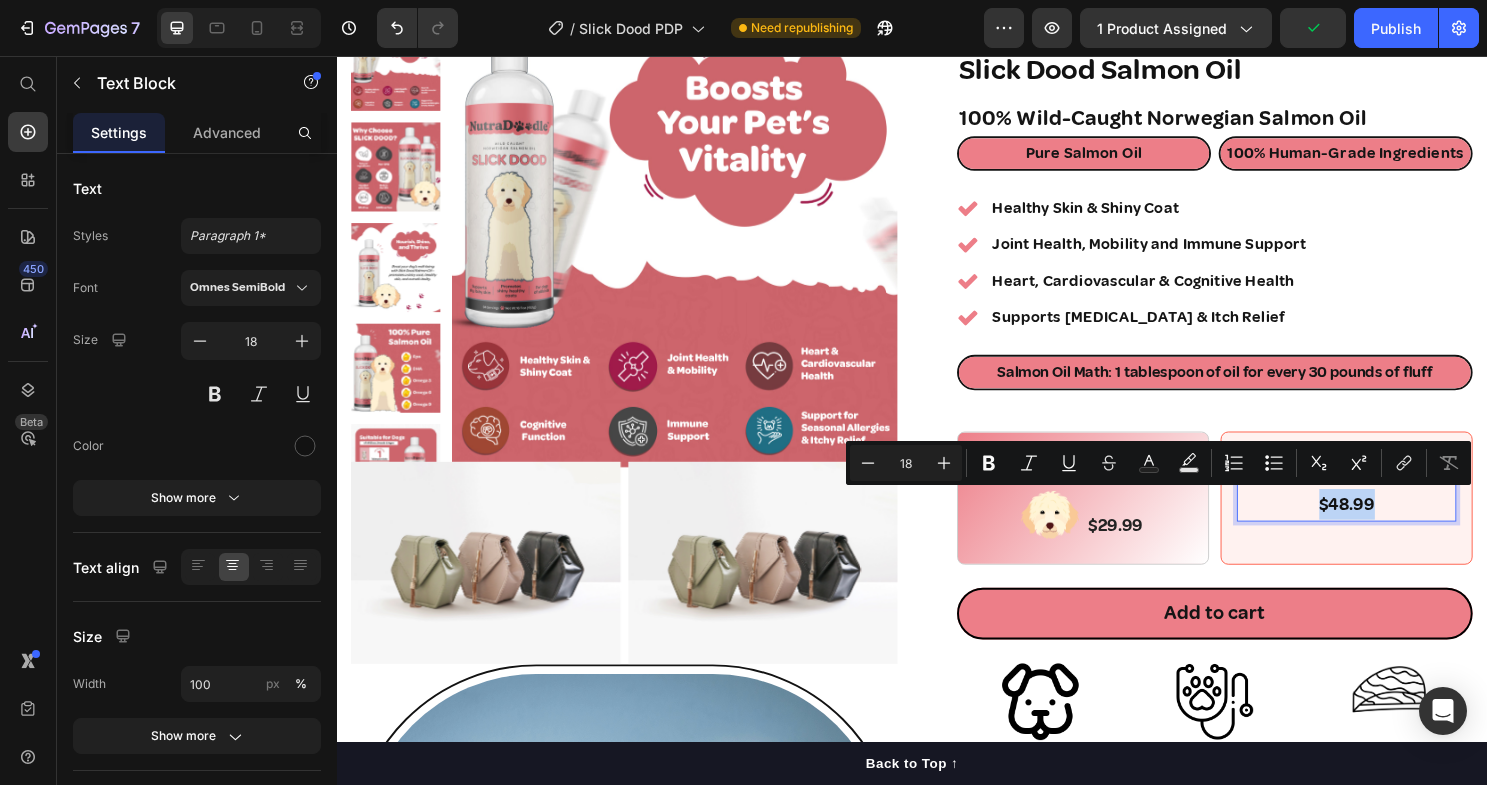 click on "$48.99" at bounding box center (1390, 524) 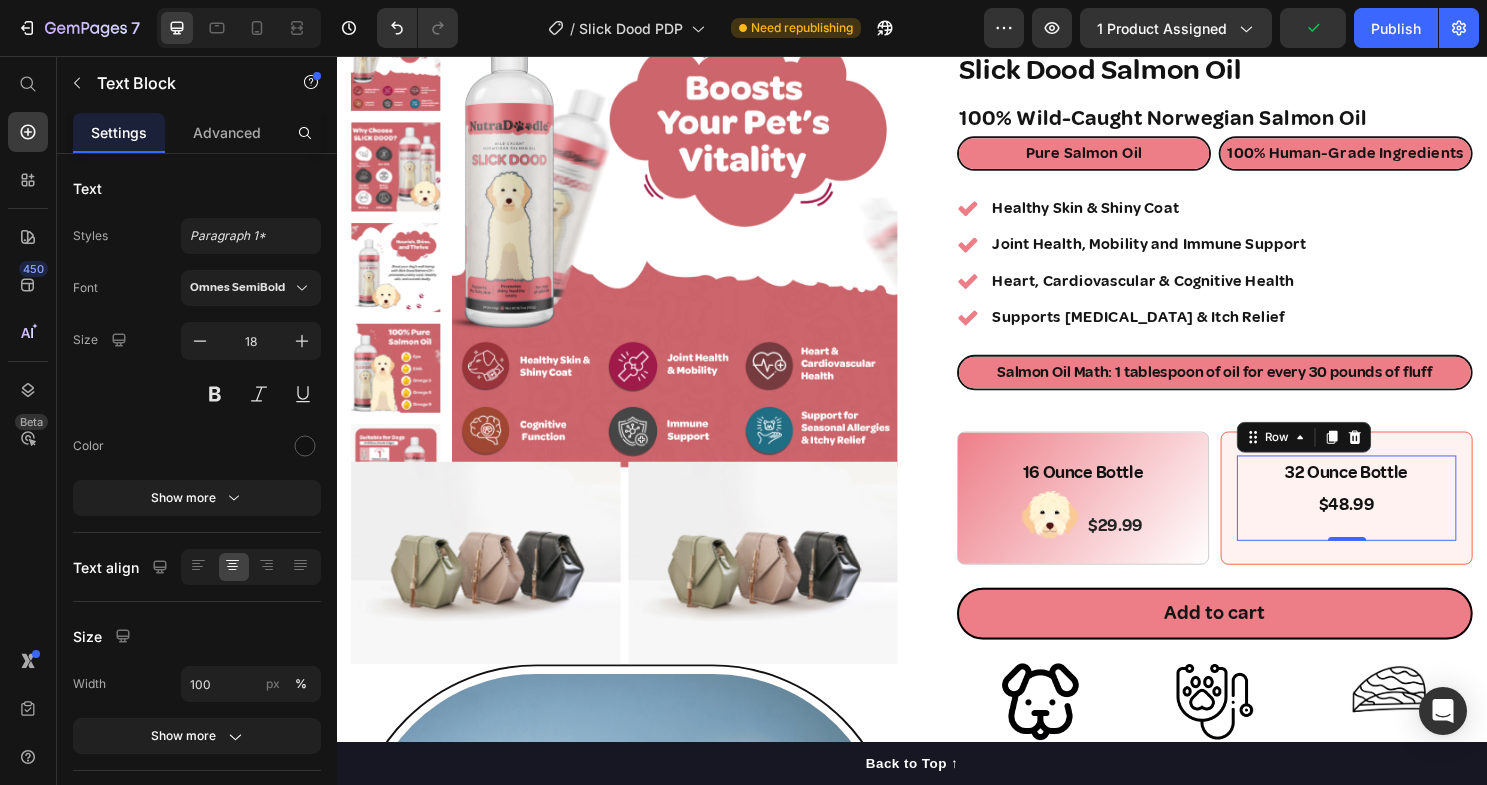 click on "32 Ounce Bottle $48.99 Text Block" at bounding box center [1390, 517] 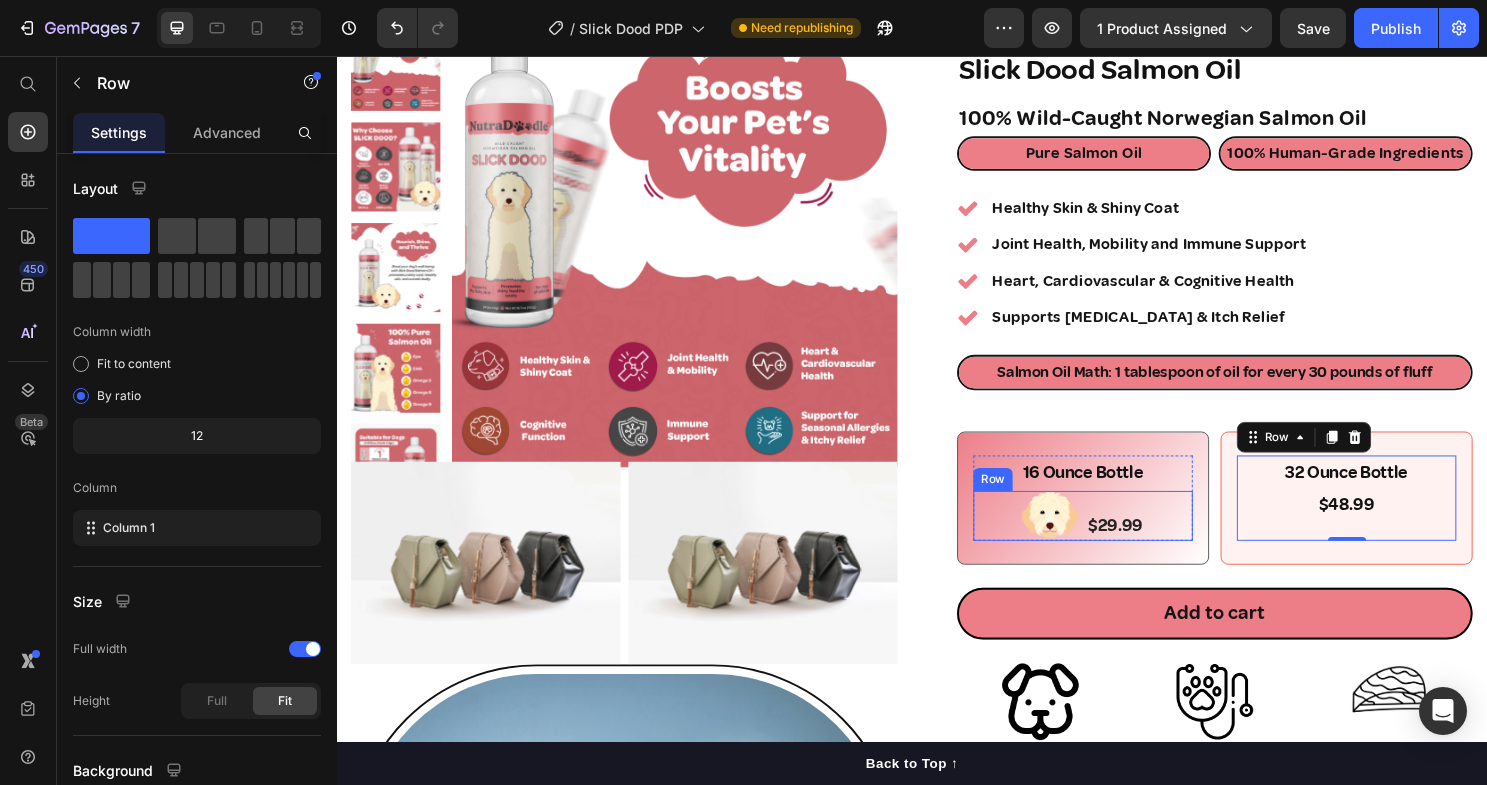 click on "$29.99" at bounding box center [1149, 546] 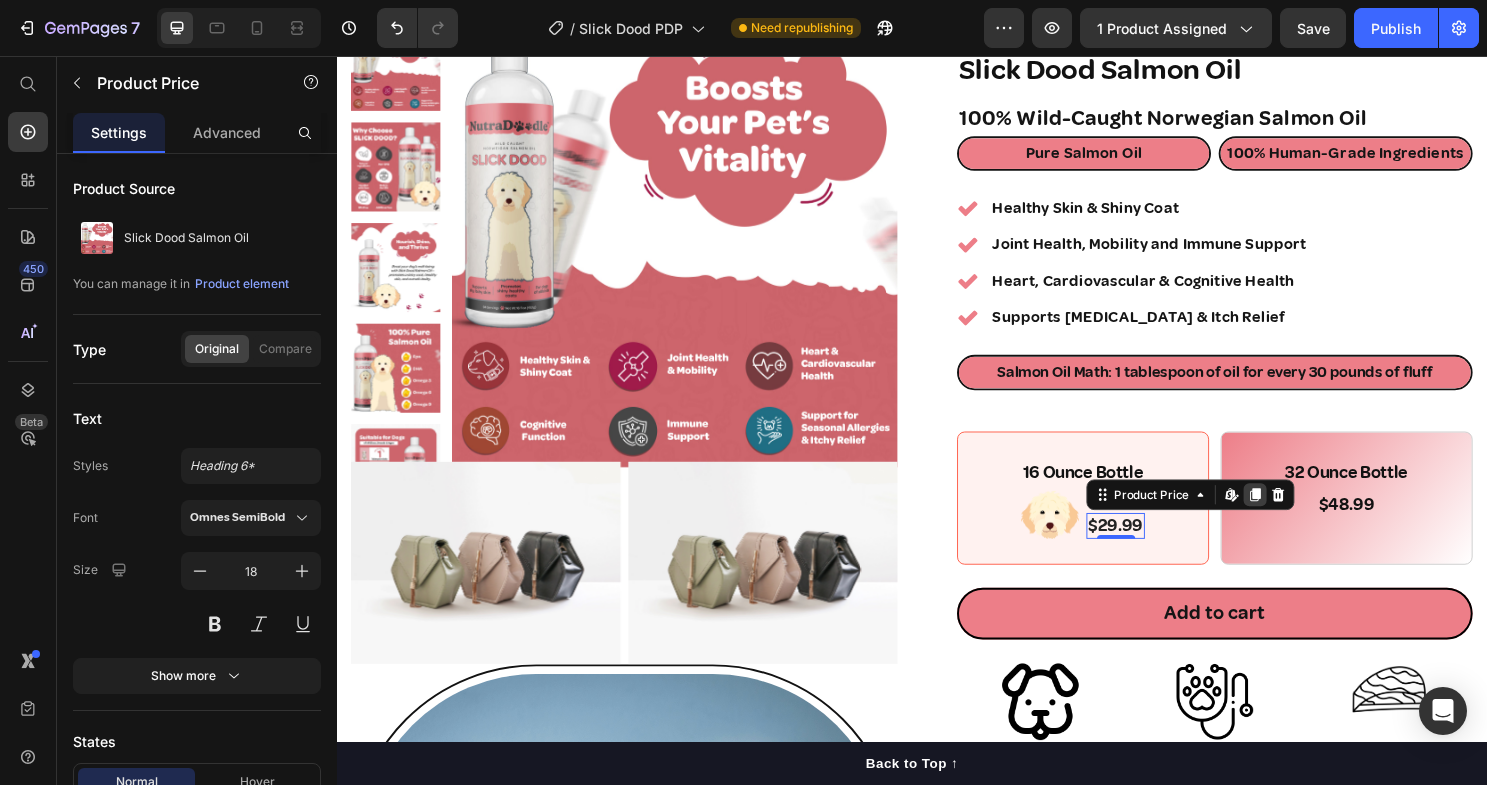 click 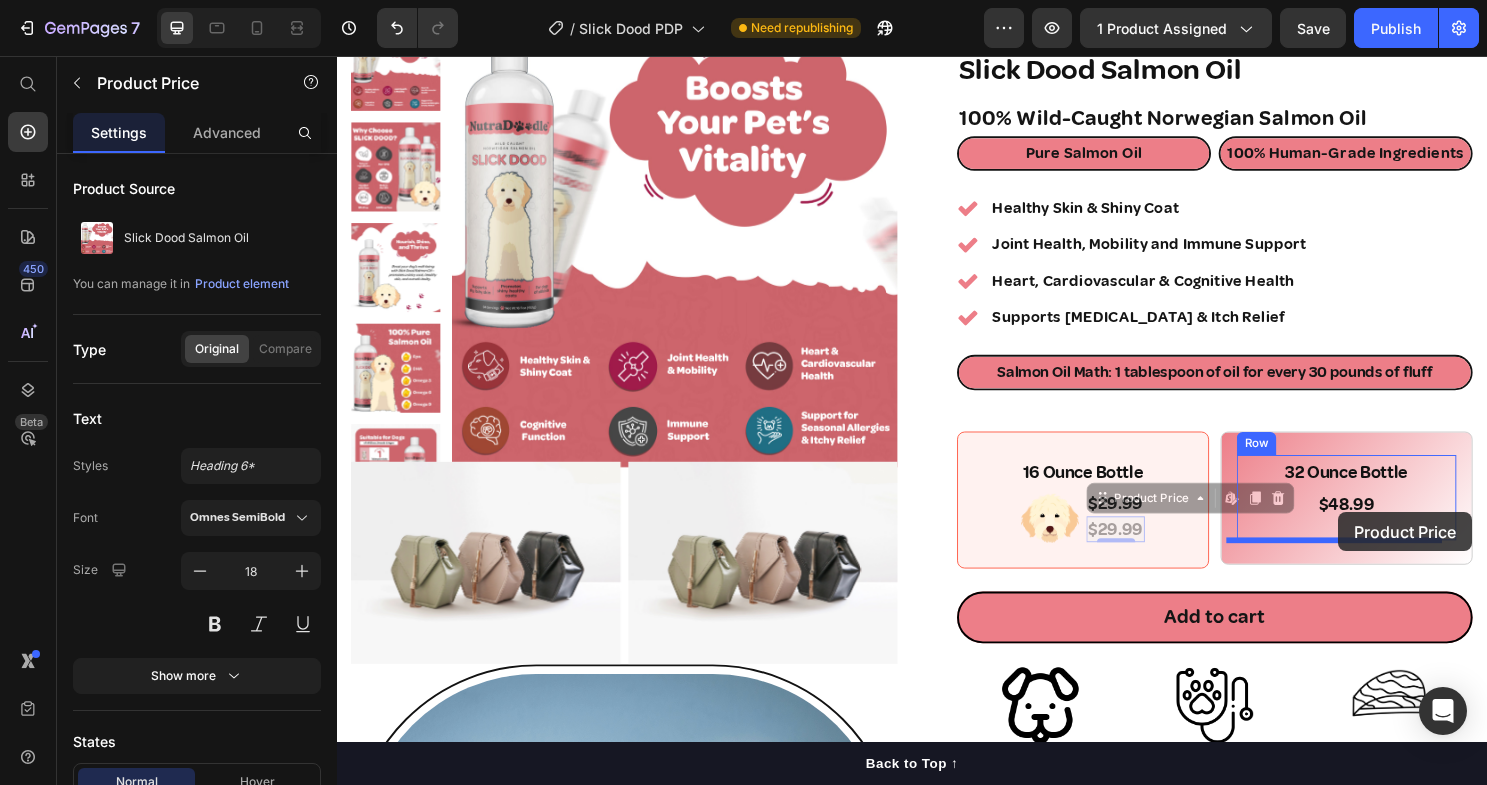 drag, startPoint x: 1131, startPoint y: 523, endPoint x: 1381, endPoint y: 531, distance: 250.12796 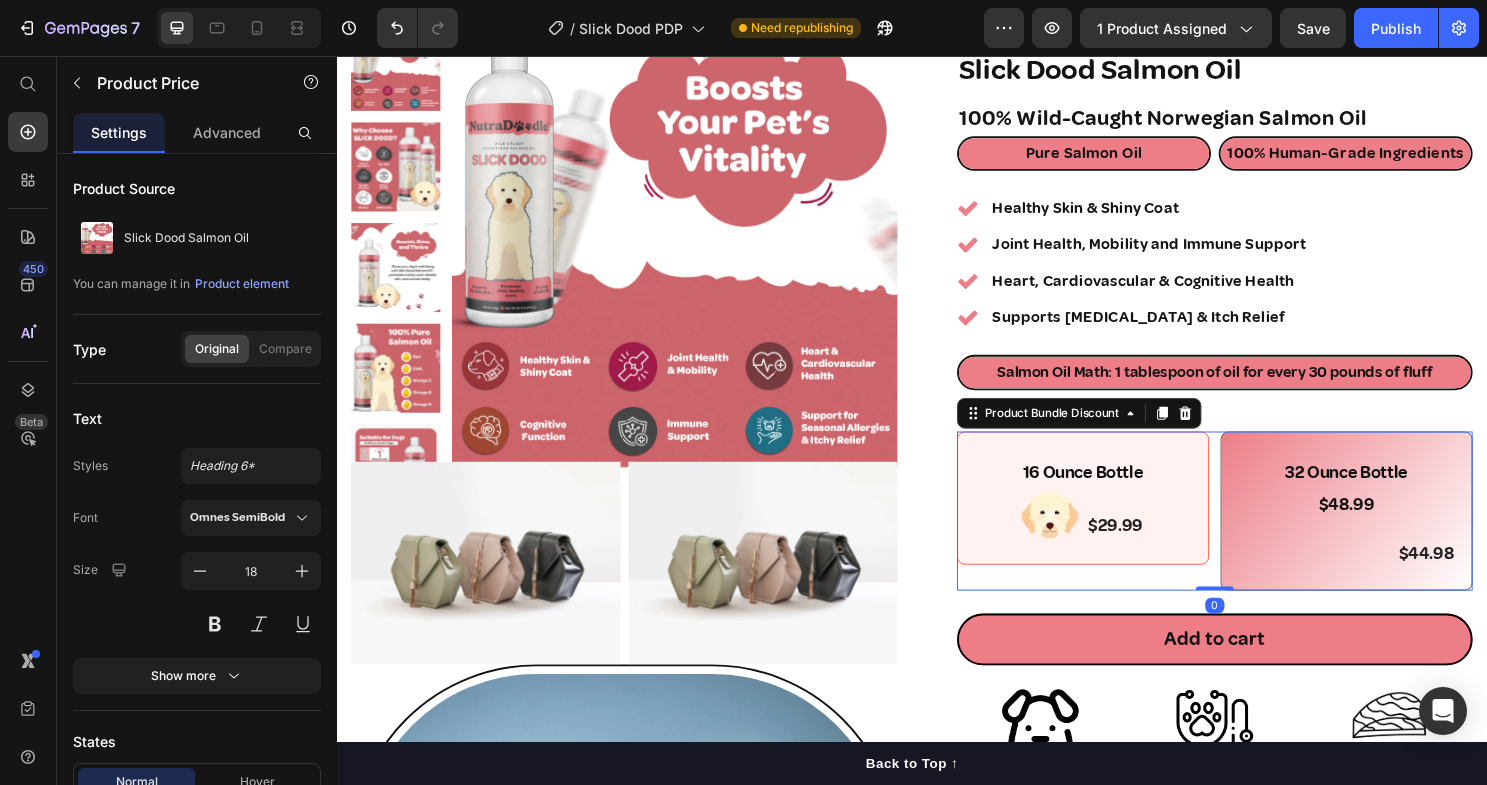 click on "32 Ounce Bottle $48.99 Text Block $44.98 Product Price Row" at bounding box center (1390, 531) 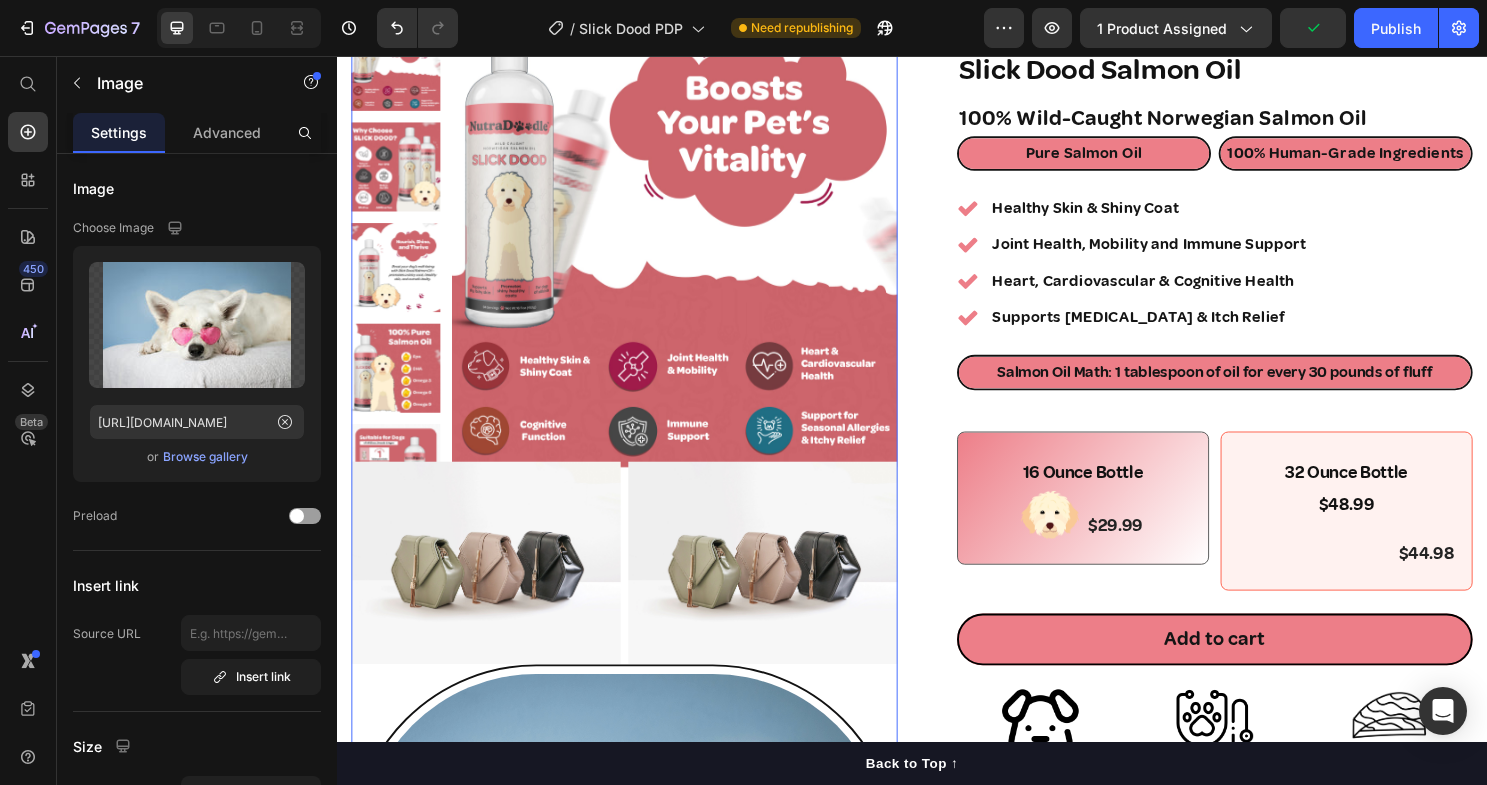 click at bounding box center (637, 650) 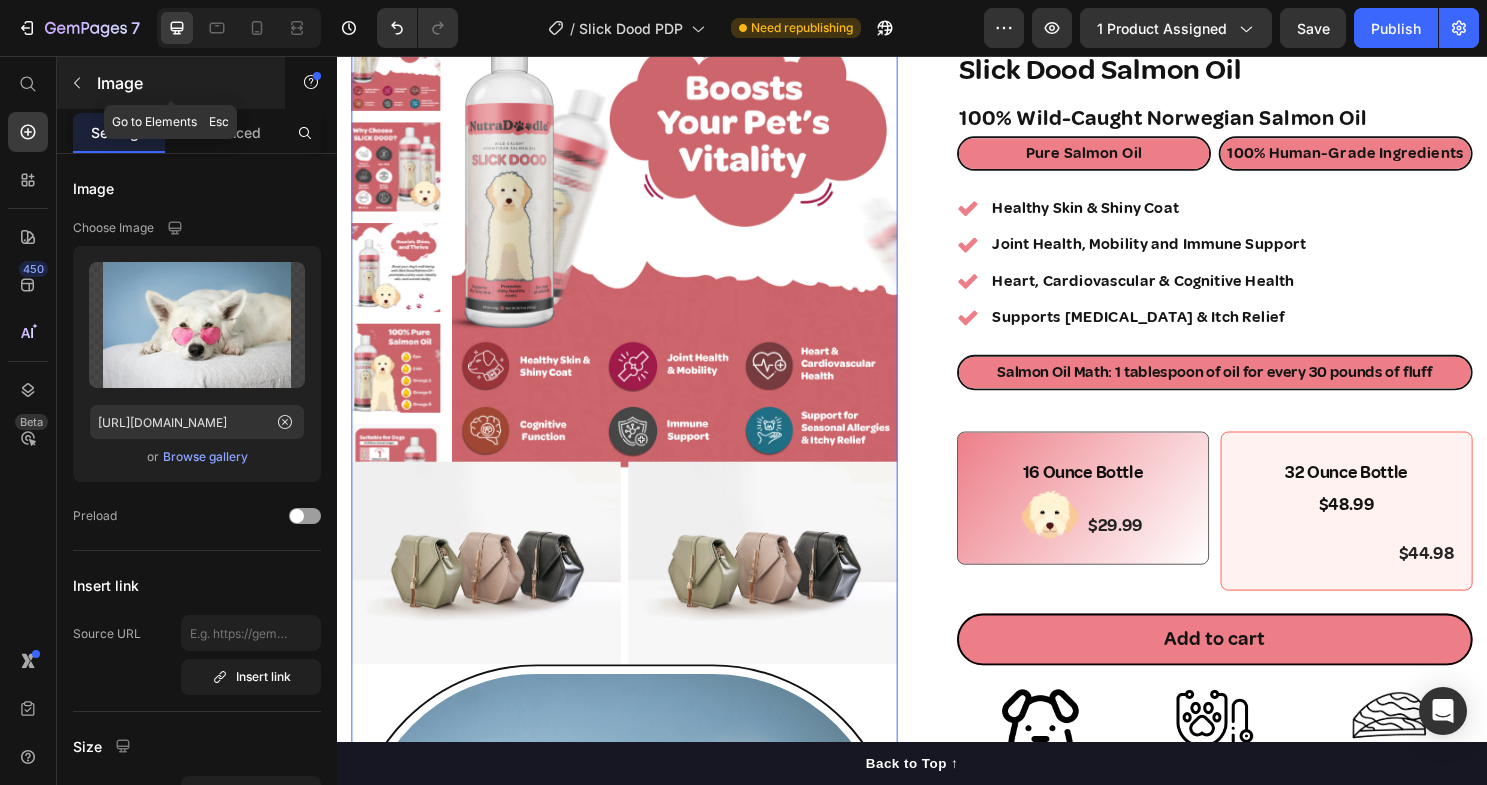 click on "Image" at bounding box center (171, 83) 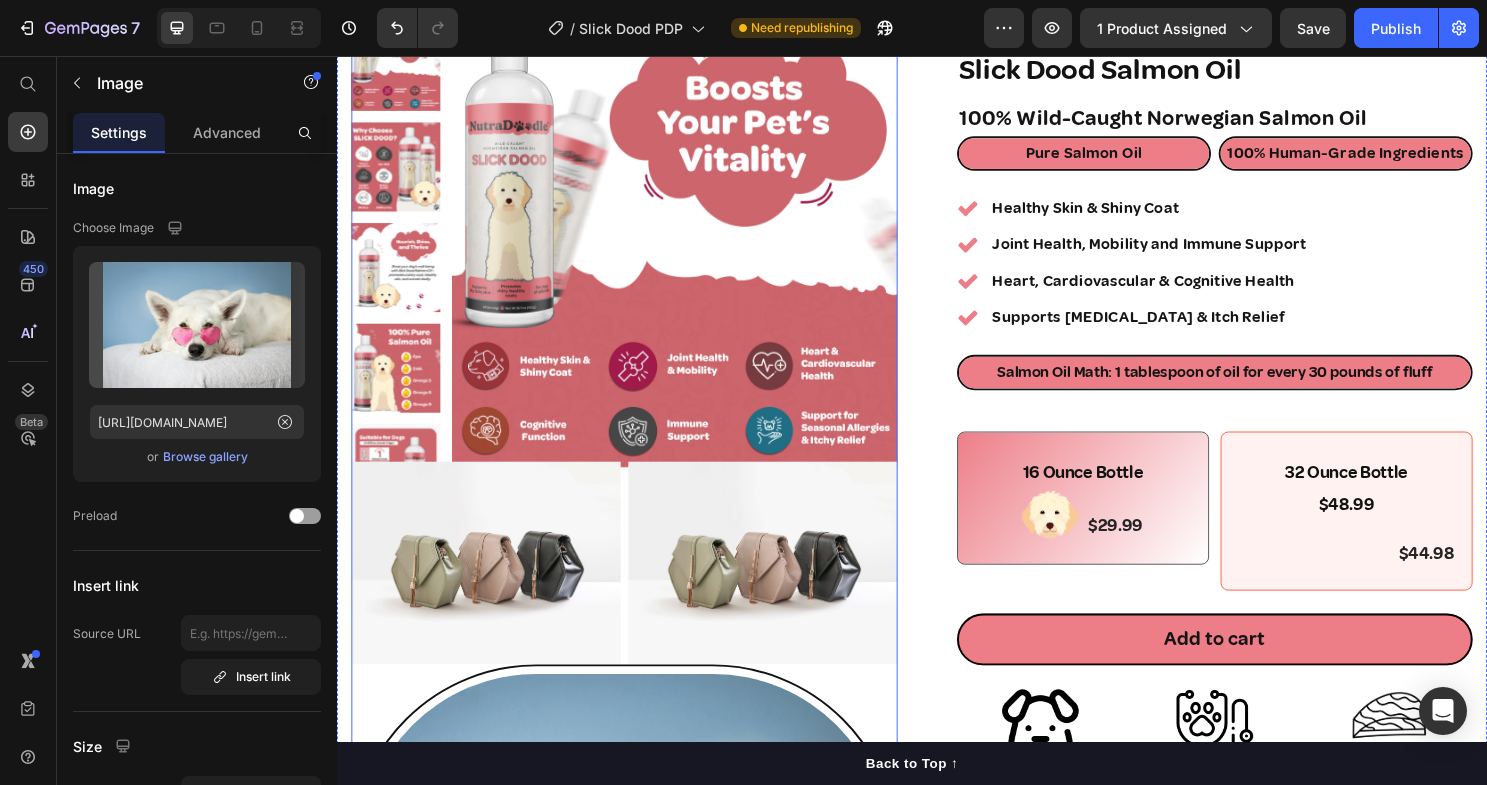 click at bounding box center (637, 650) 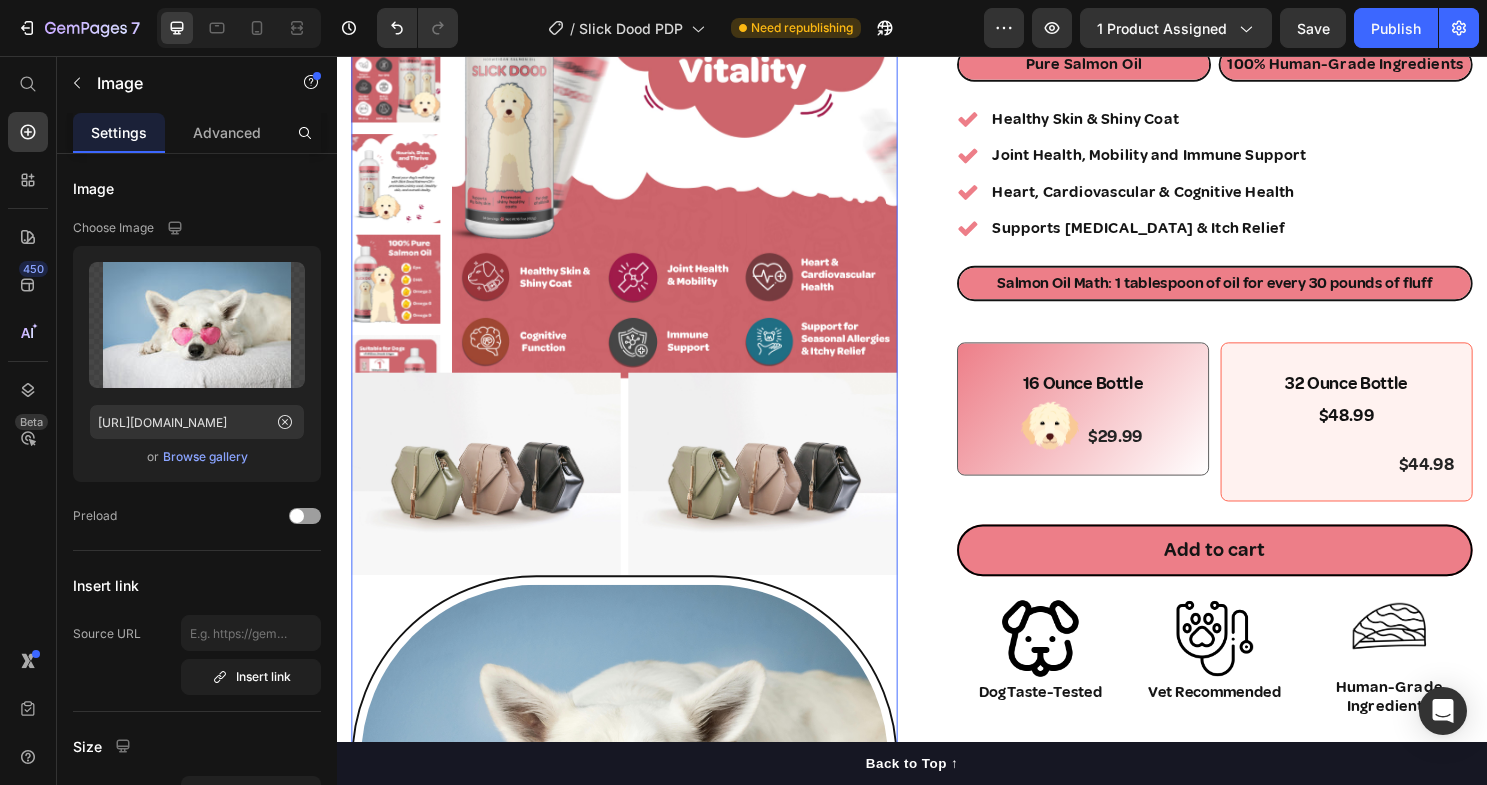 scroll, scrollTop: 279, scrollLeft: 0, axis: vertical 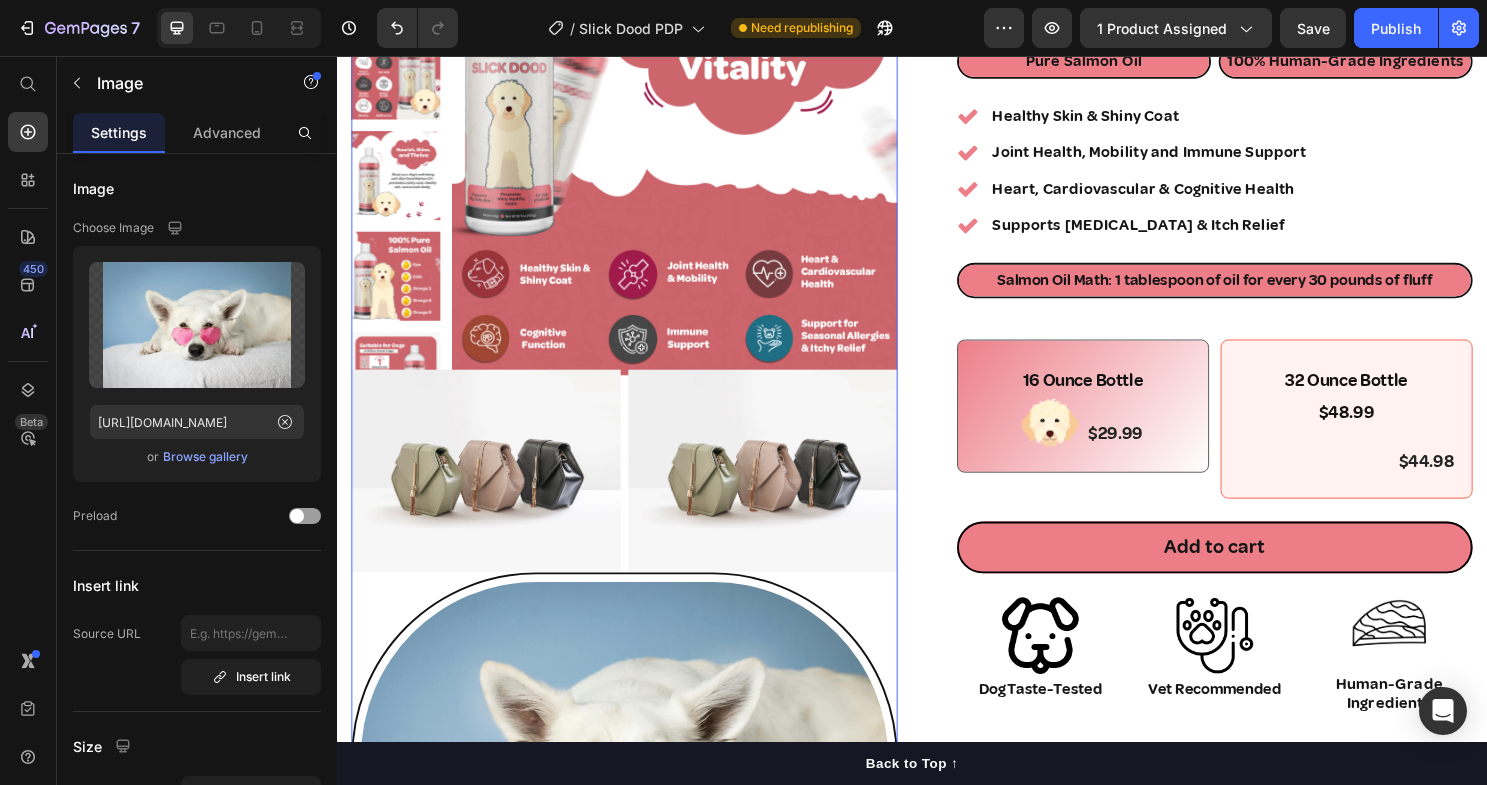 click at bounding box center (637, 554) 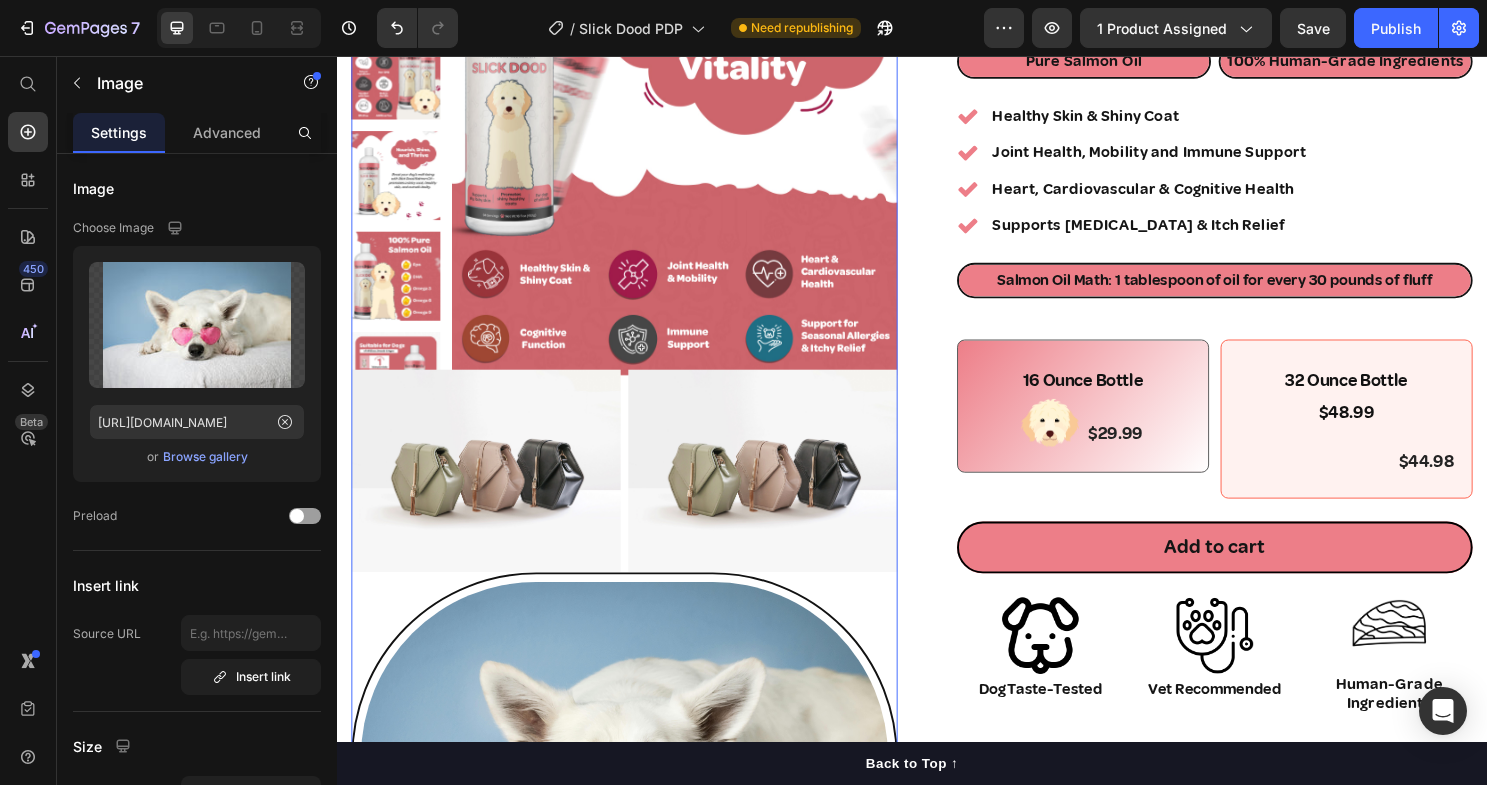 click at bounding box center [637, 554] 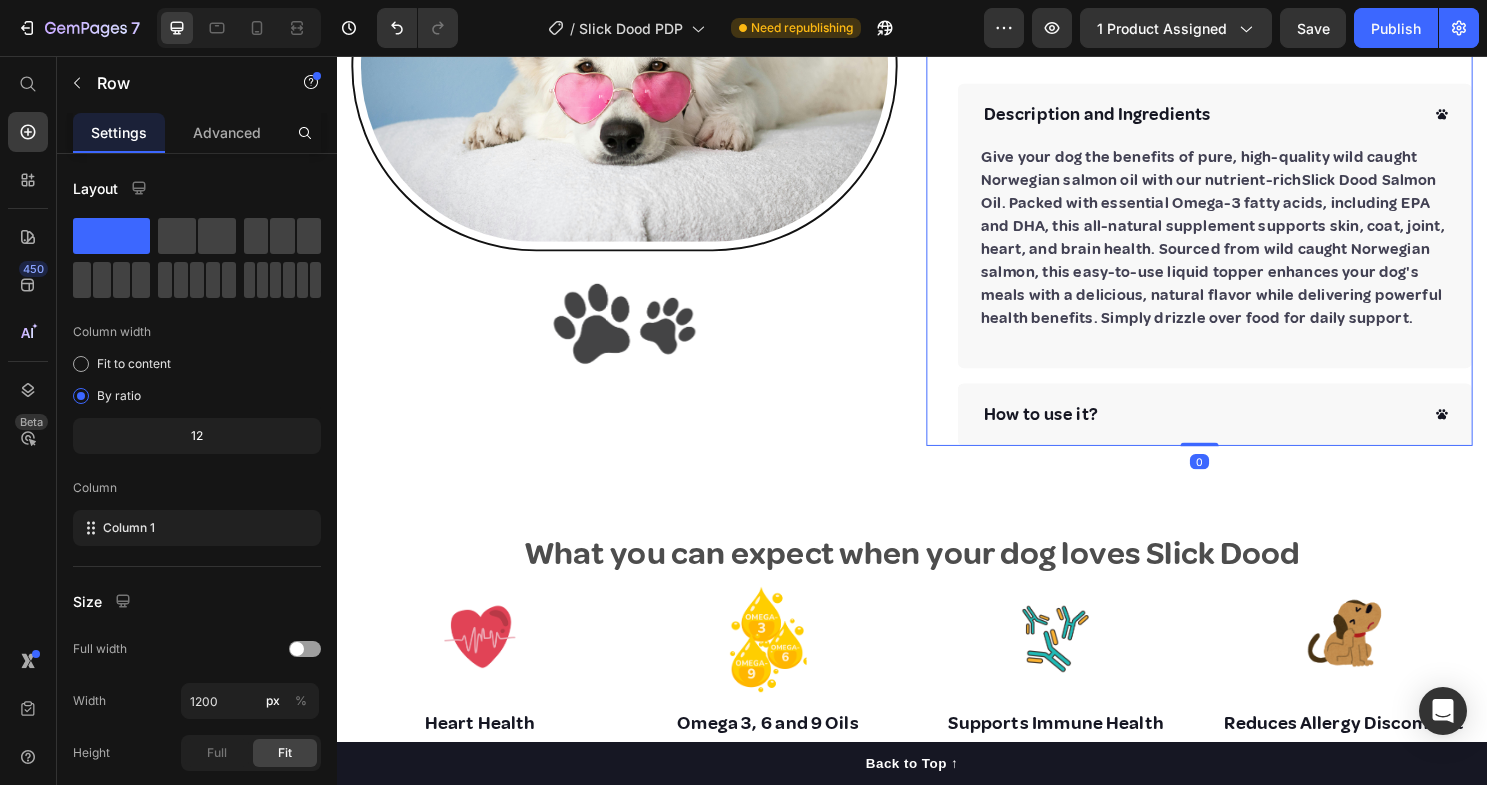 scroll, scrollTop: 999, scrollLeft: 0, axis: vertical 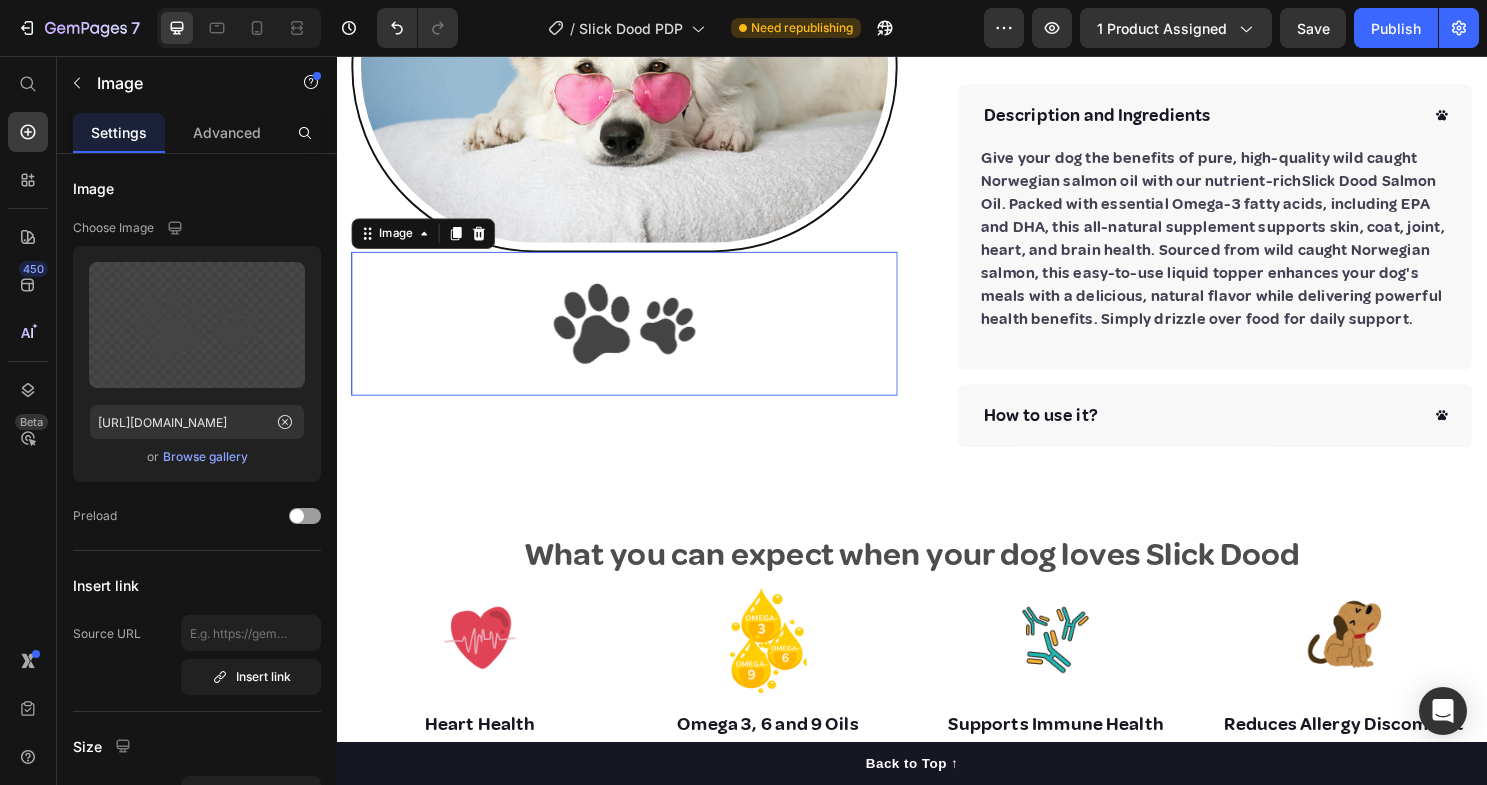 click at bounding box center [637, 336] 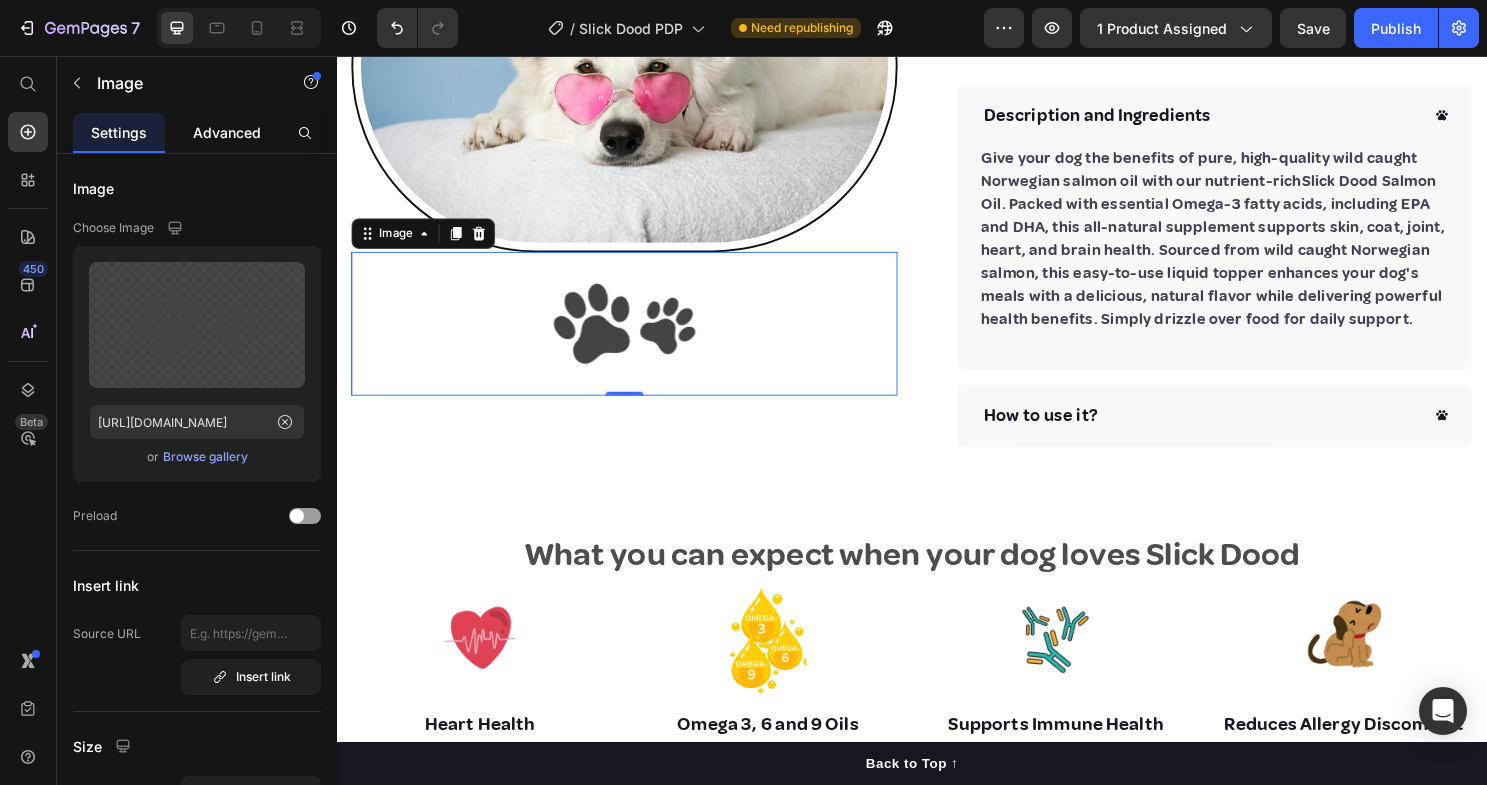 click on "Advanced" at bounding box center (227, 132) 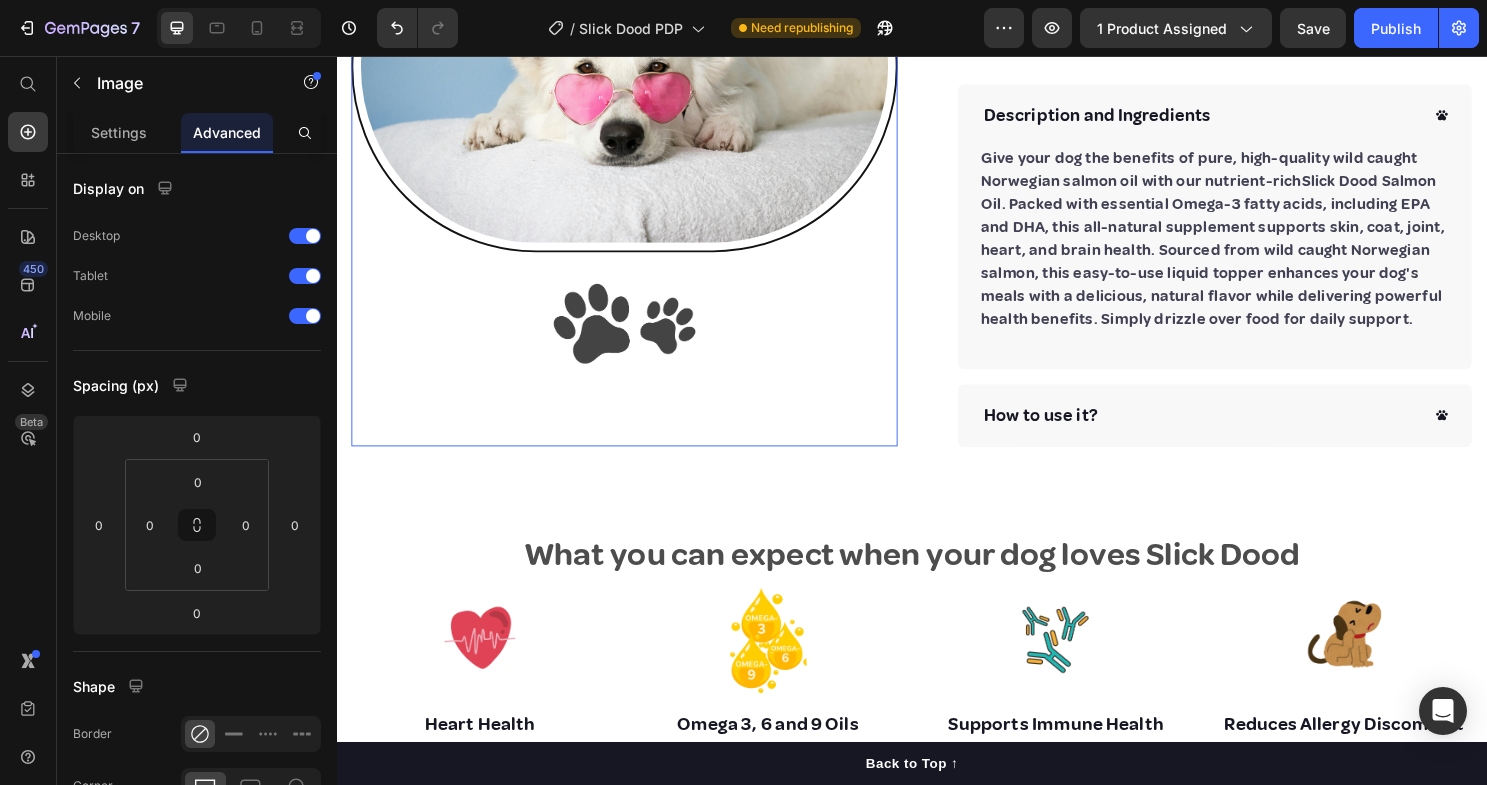 click at bounding box center (637, -166) 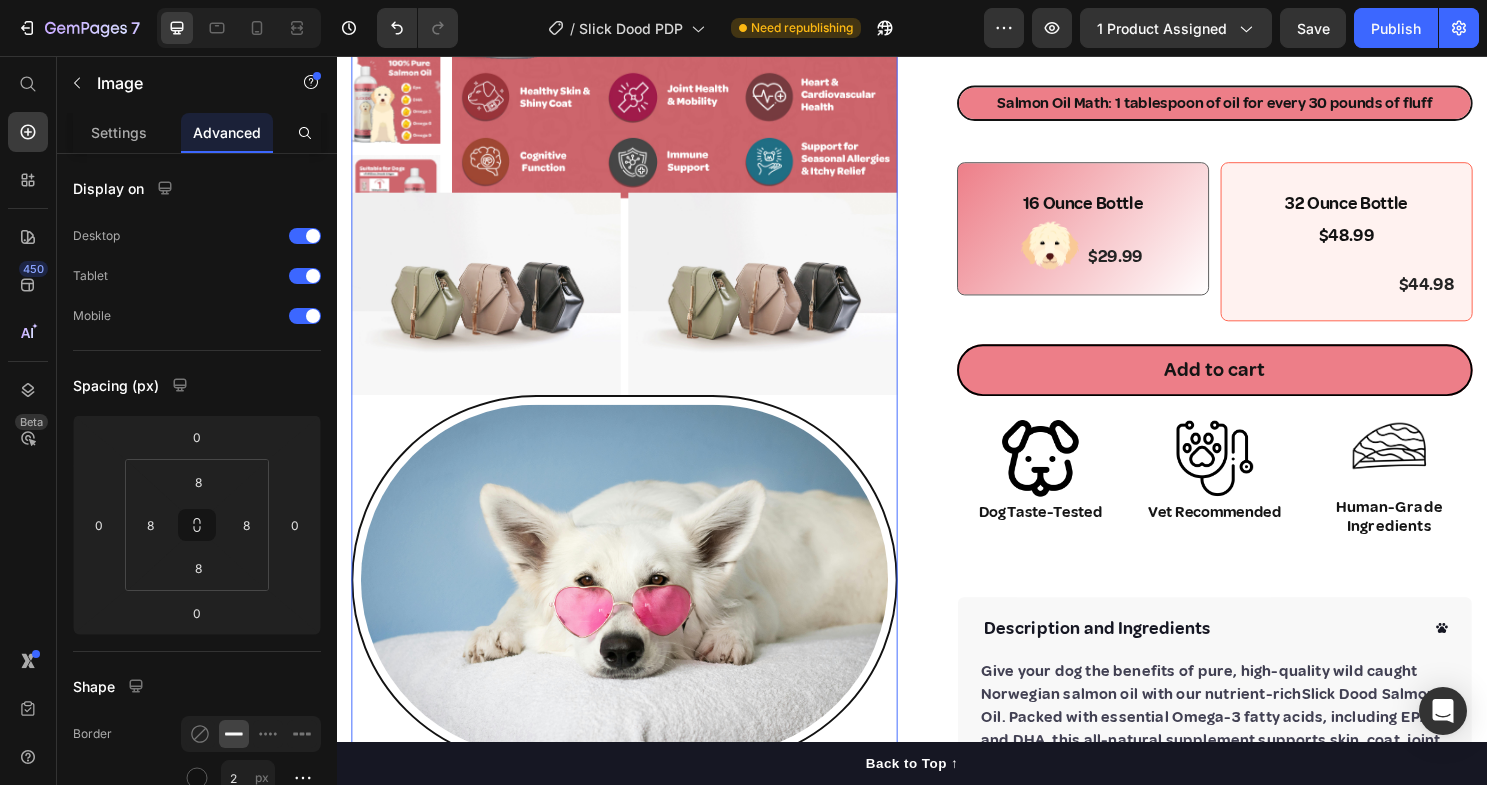 scroll, scrollTop: 466, scrollLeft: 0, axis: vertical 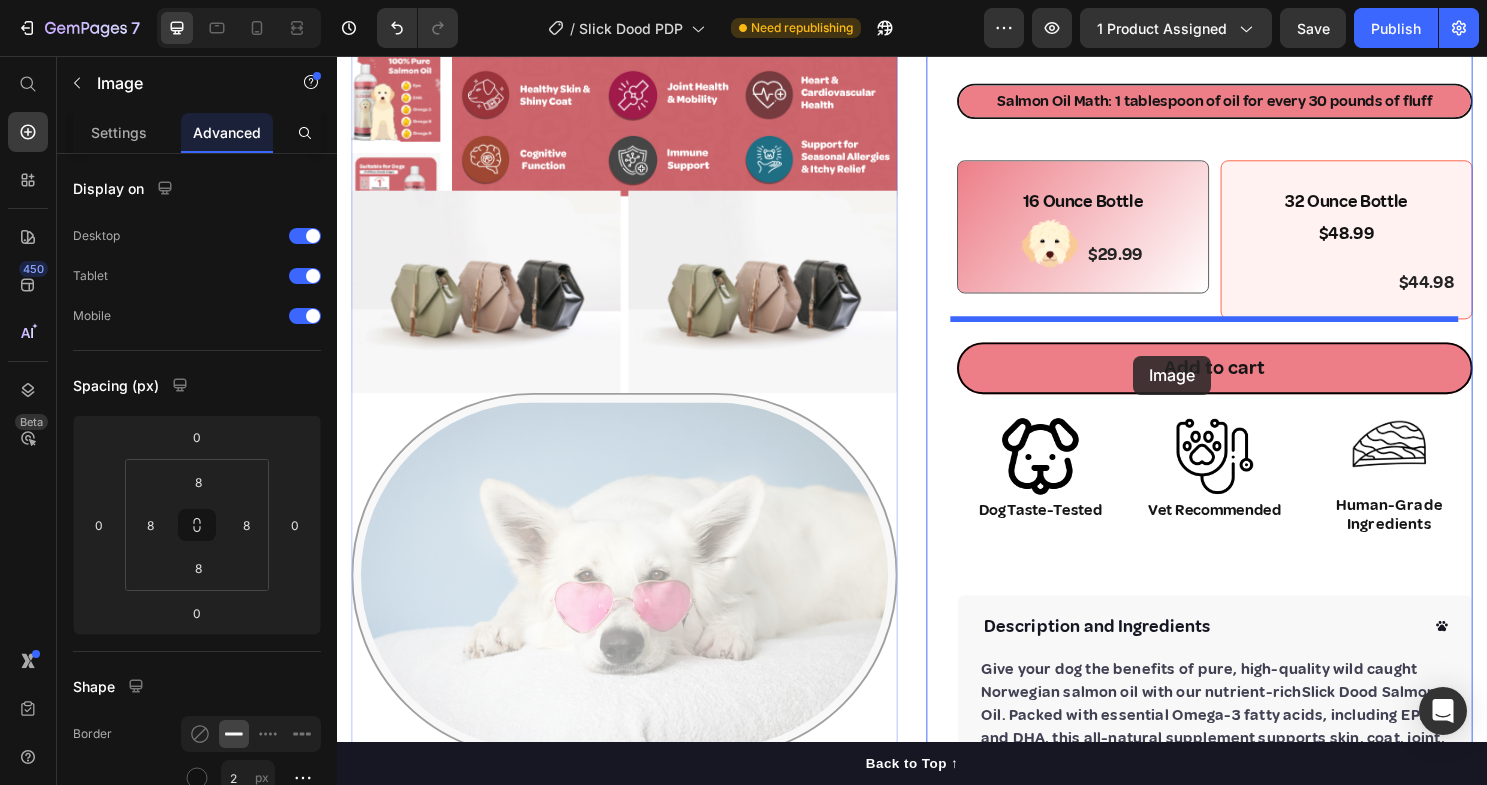 drag, startPoint x: 727, startPoint y: 472, endPoint x: 1168, endPoint y: 369, distance: 452.86862 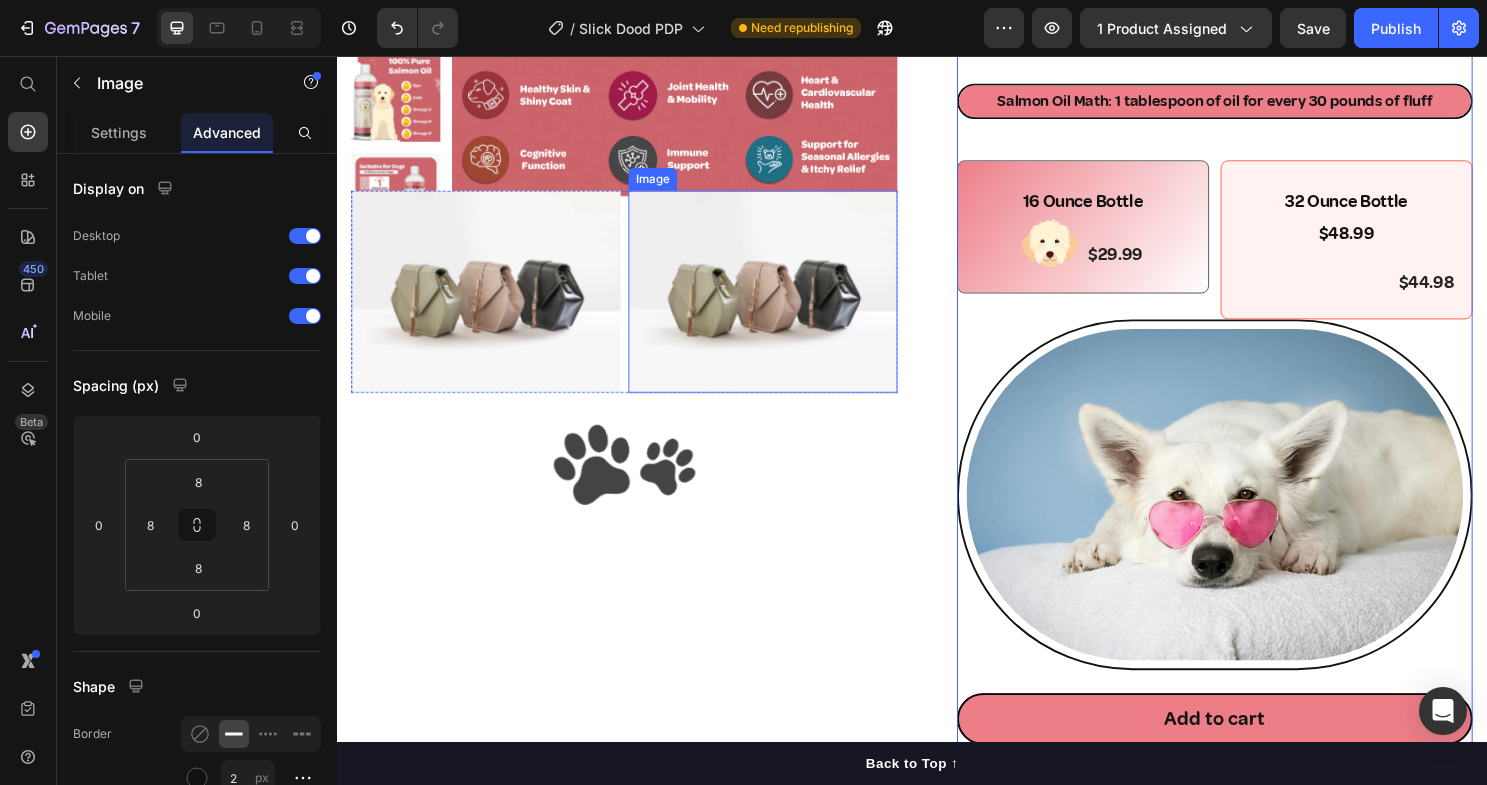 click at bounding box center [781, 302] 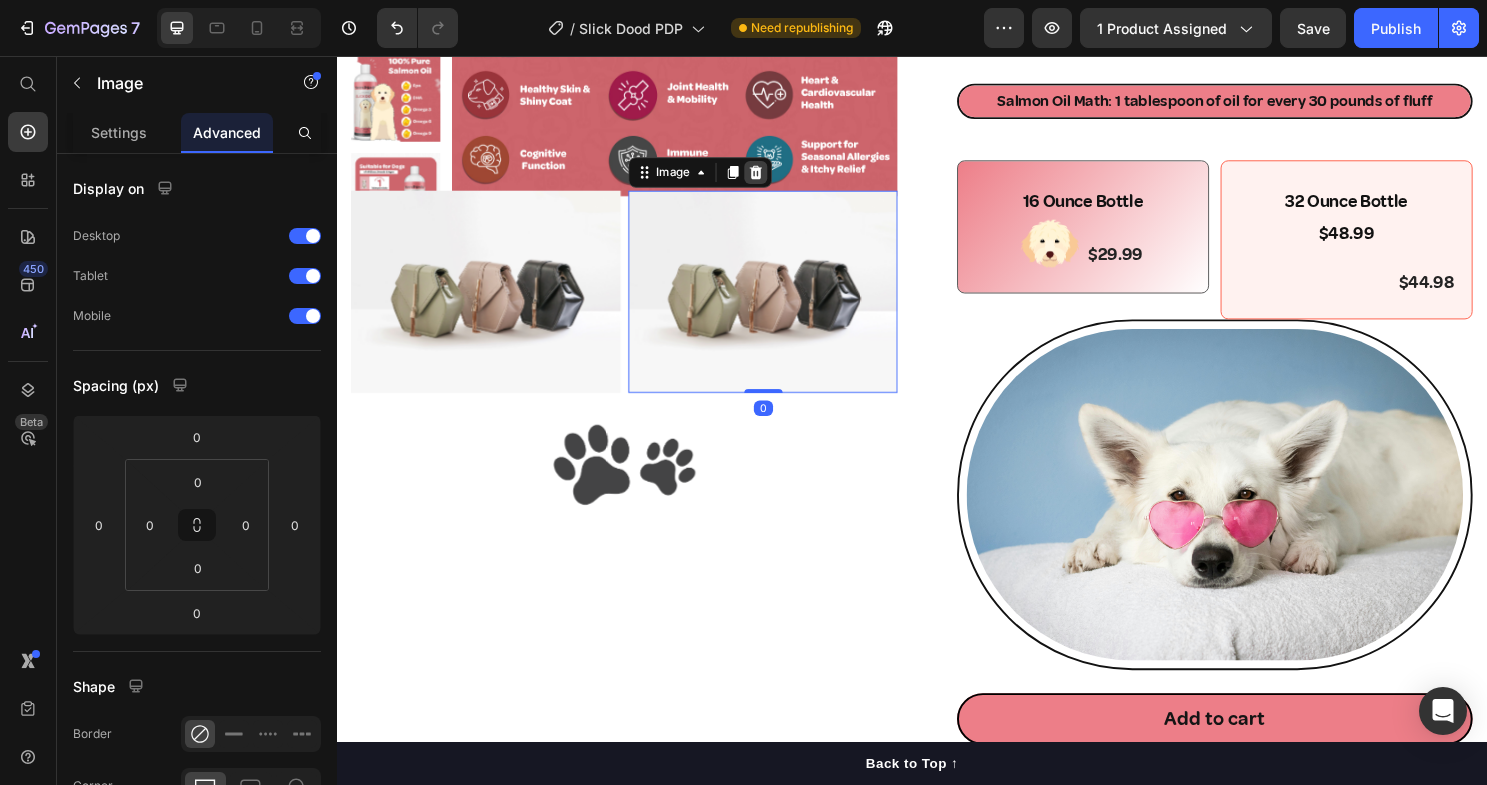 click 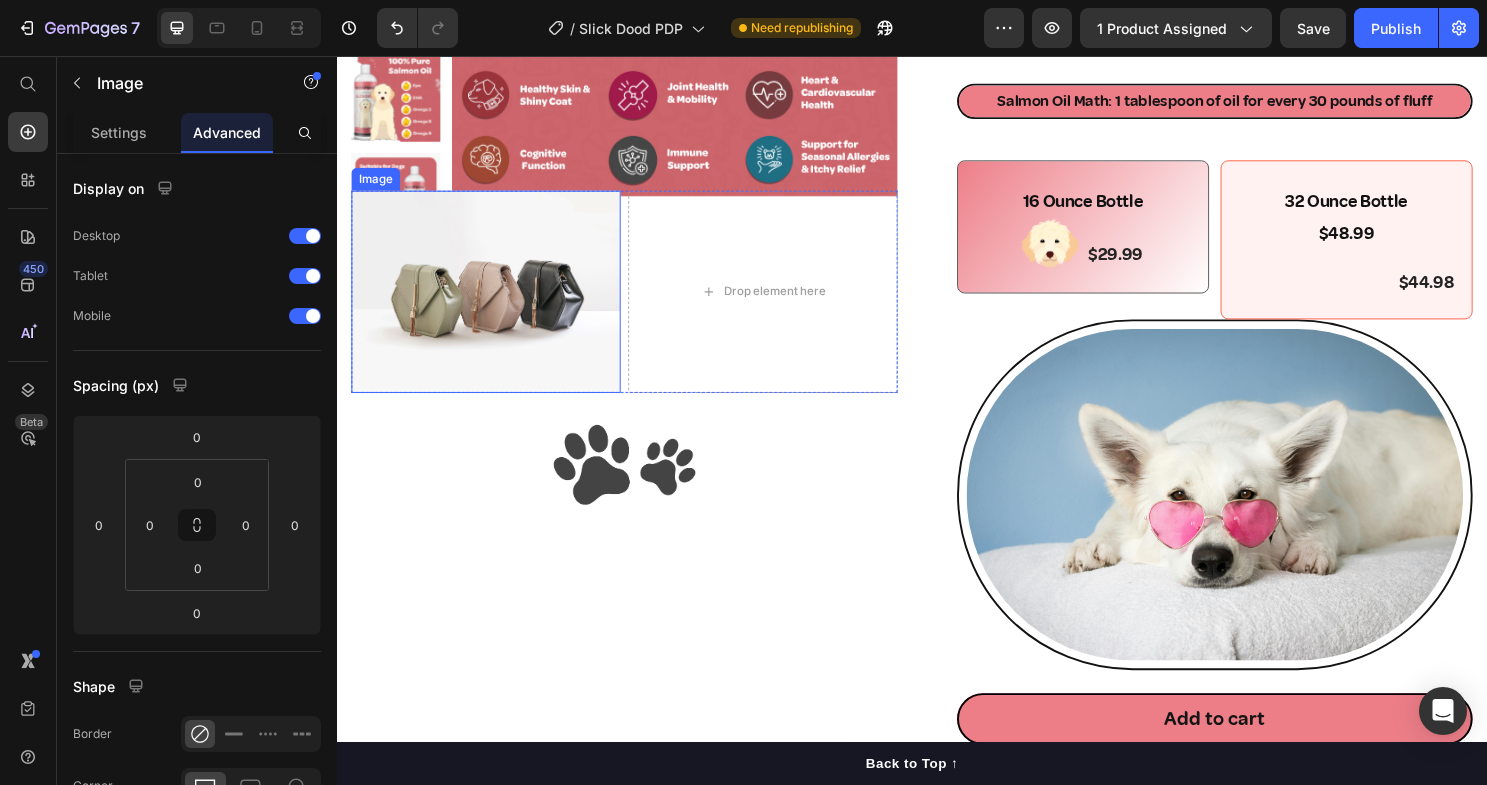 click at bounding box center (492, 302) 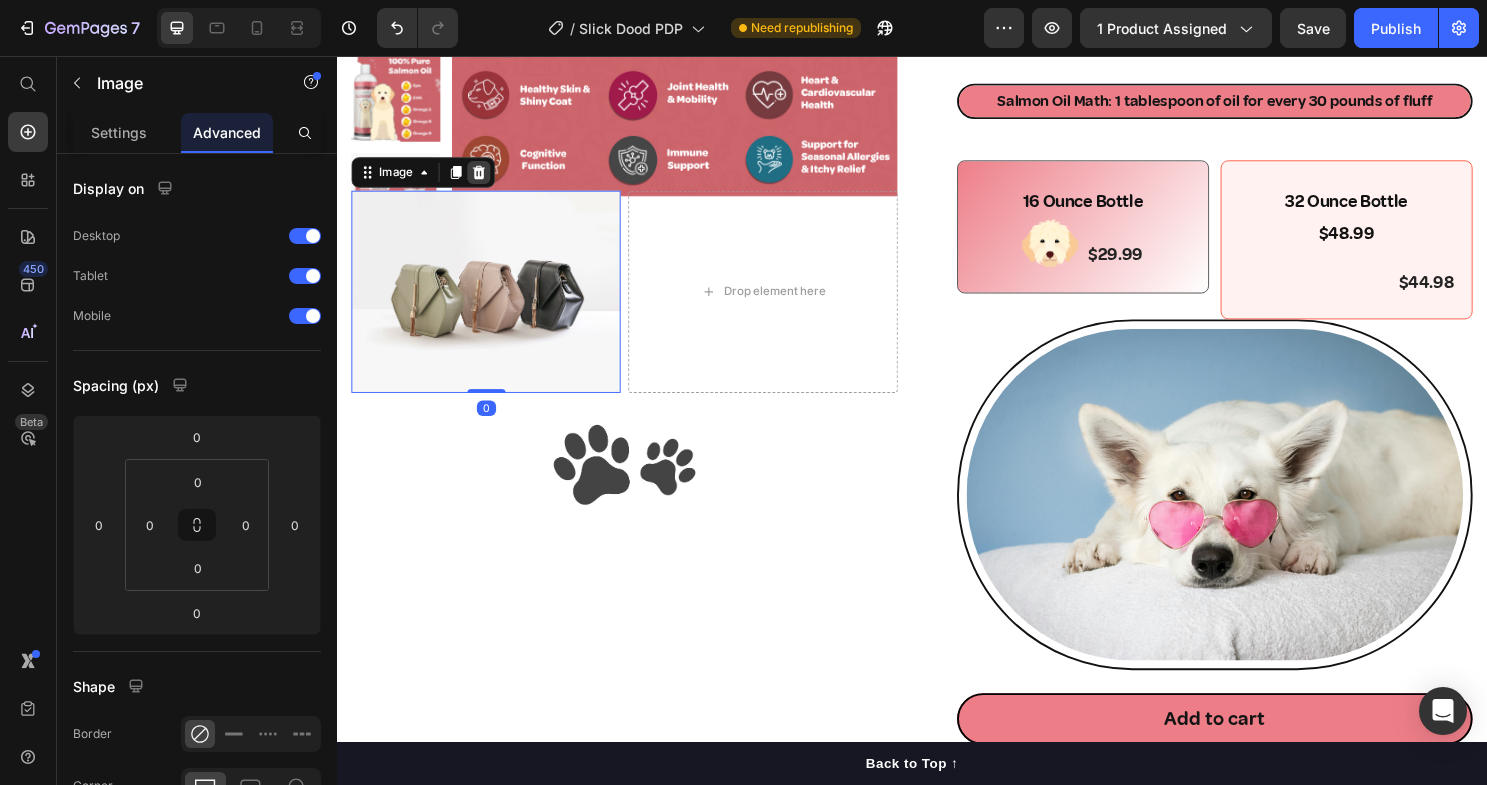 click 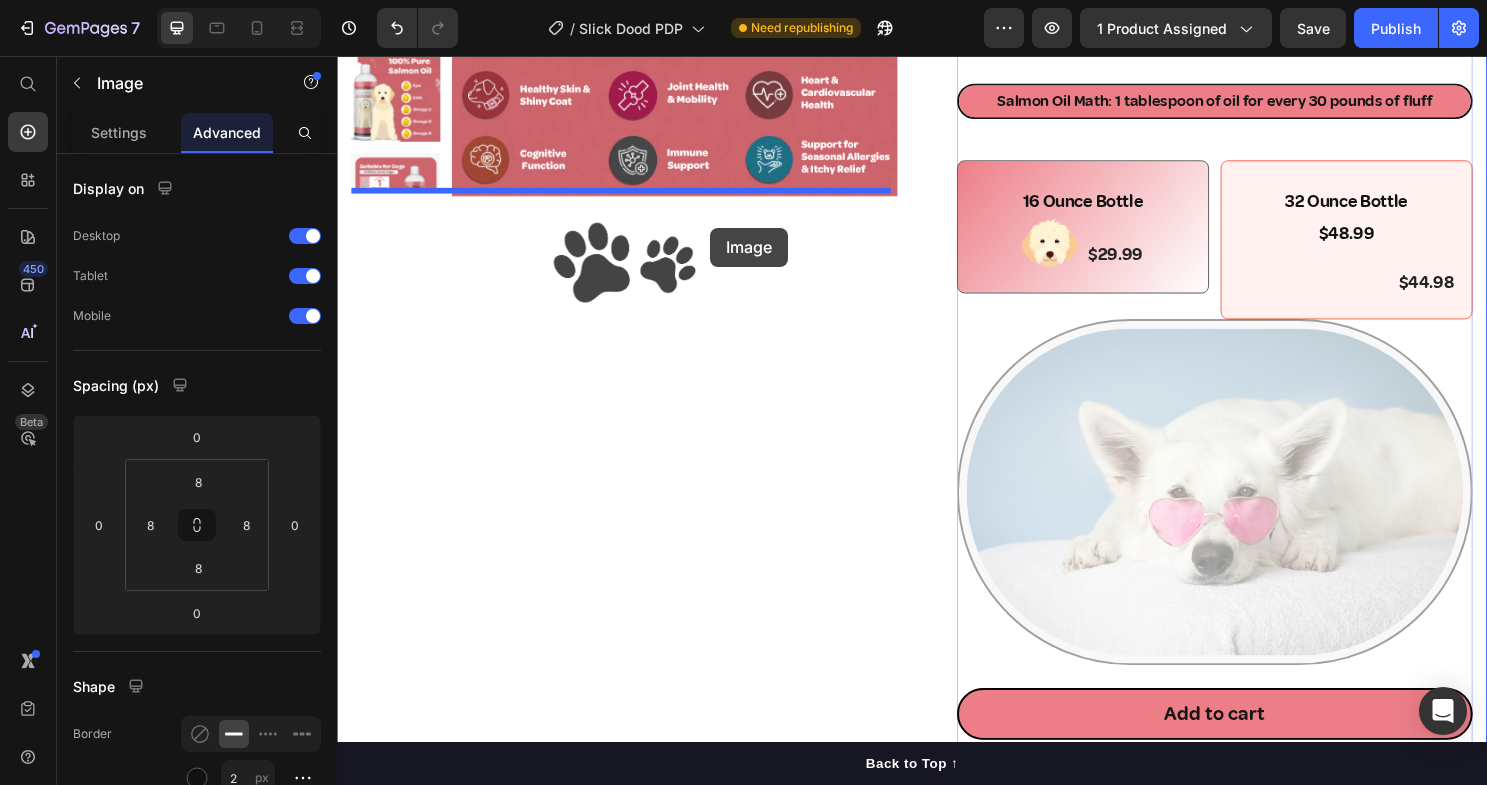 drag, startPoint x: 1243, startPoint y: 476, endPoint x: 726, endPoint y: 235, distance: 570.4121 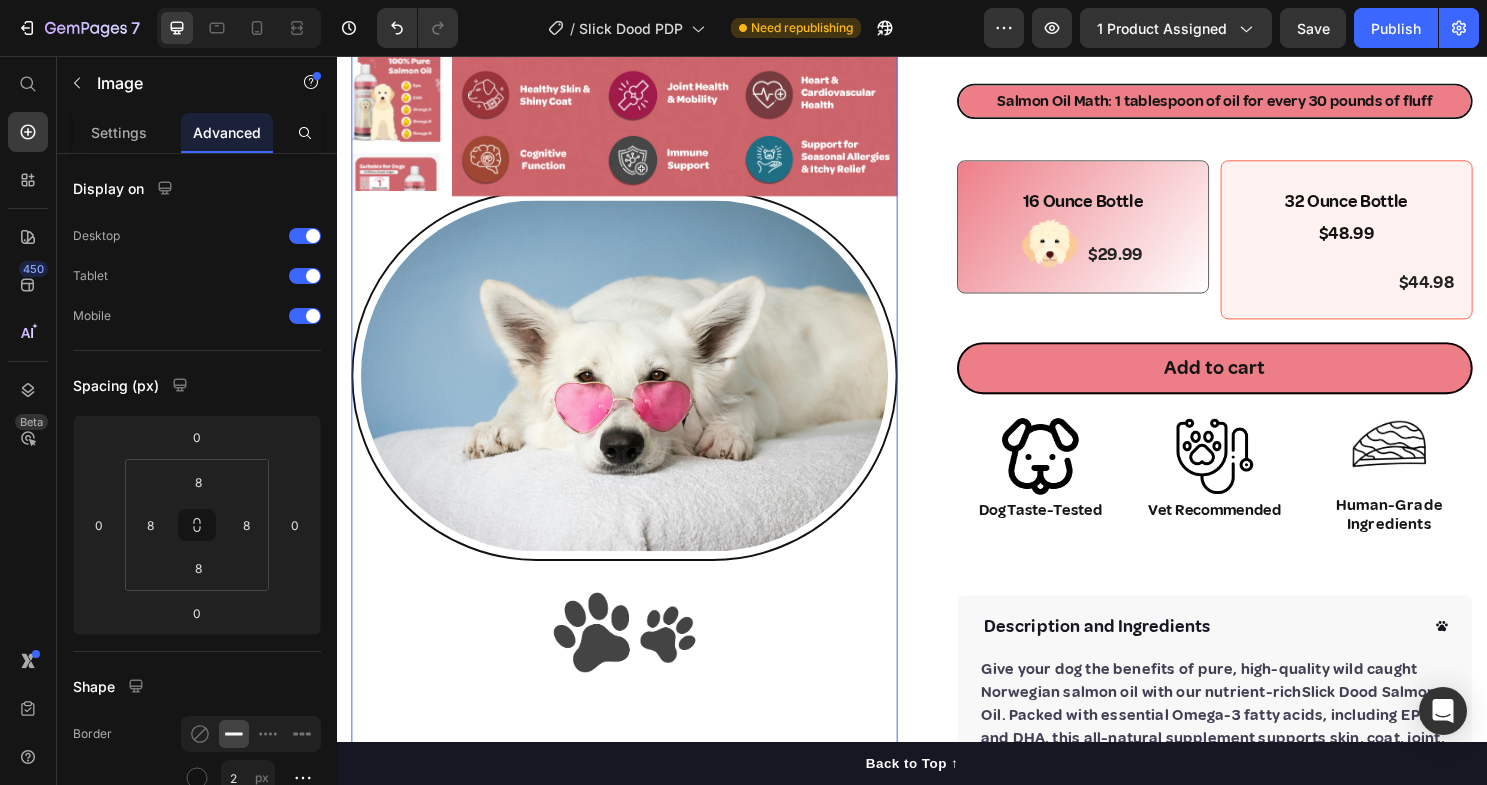click at bounding box center [637, 367] 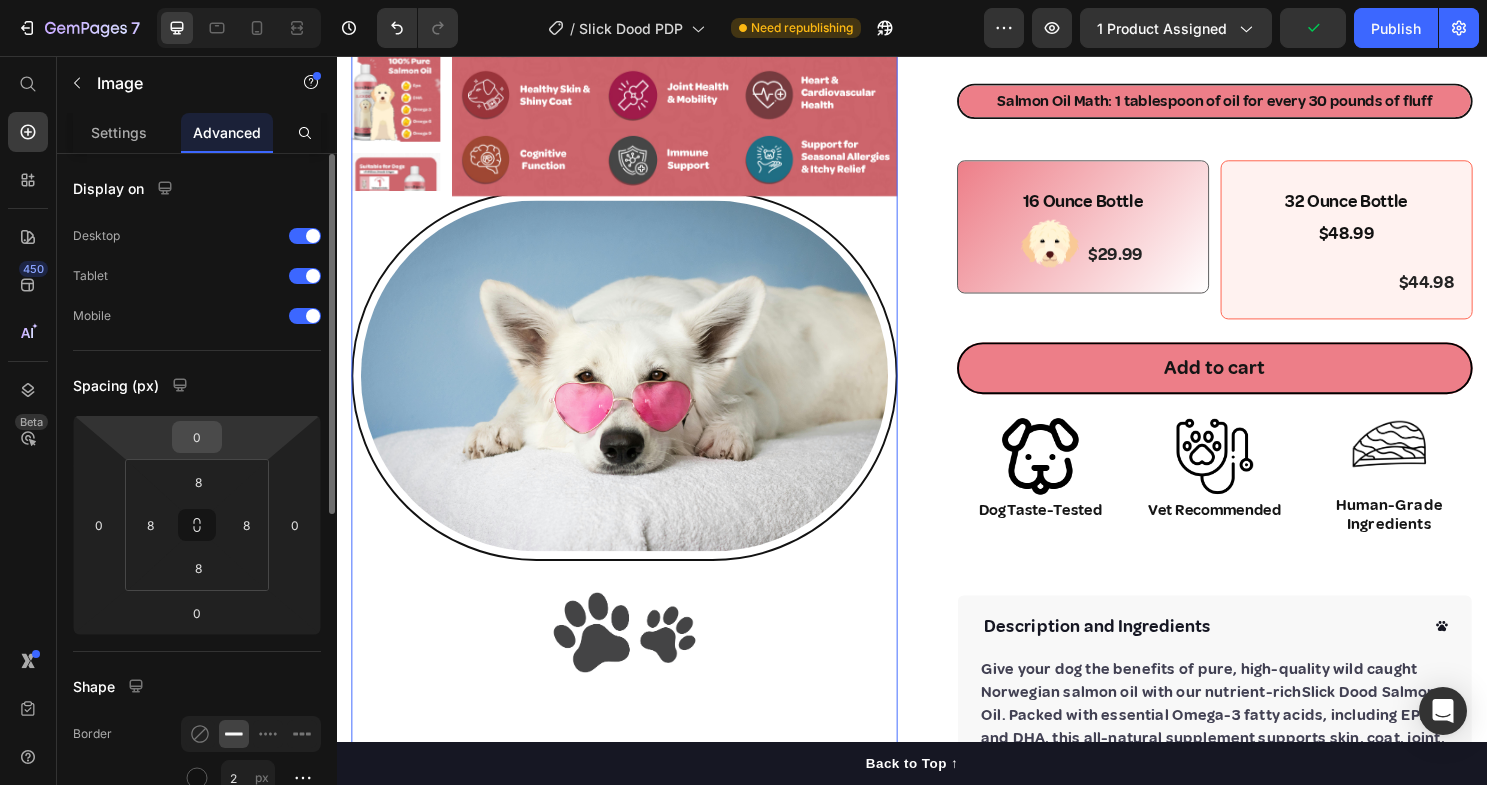 click on "0" at bounding box center [197, 437] 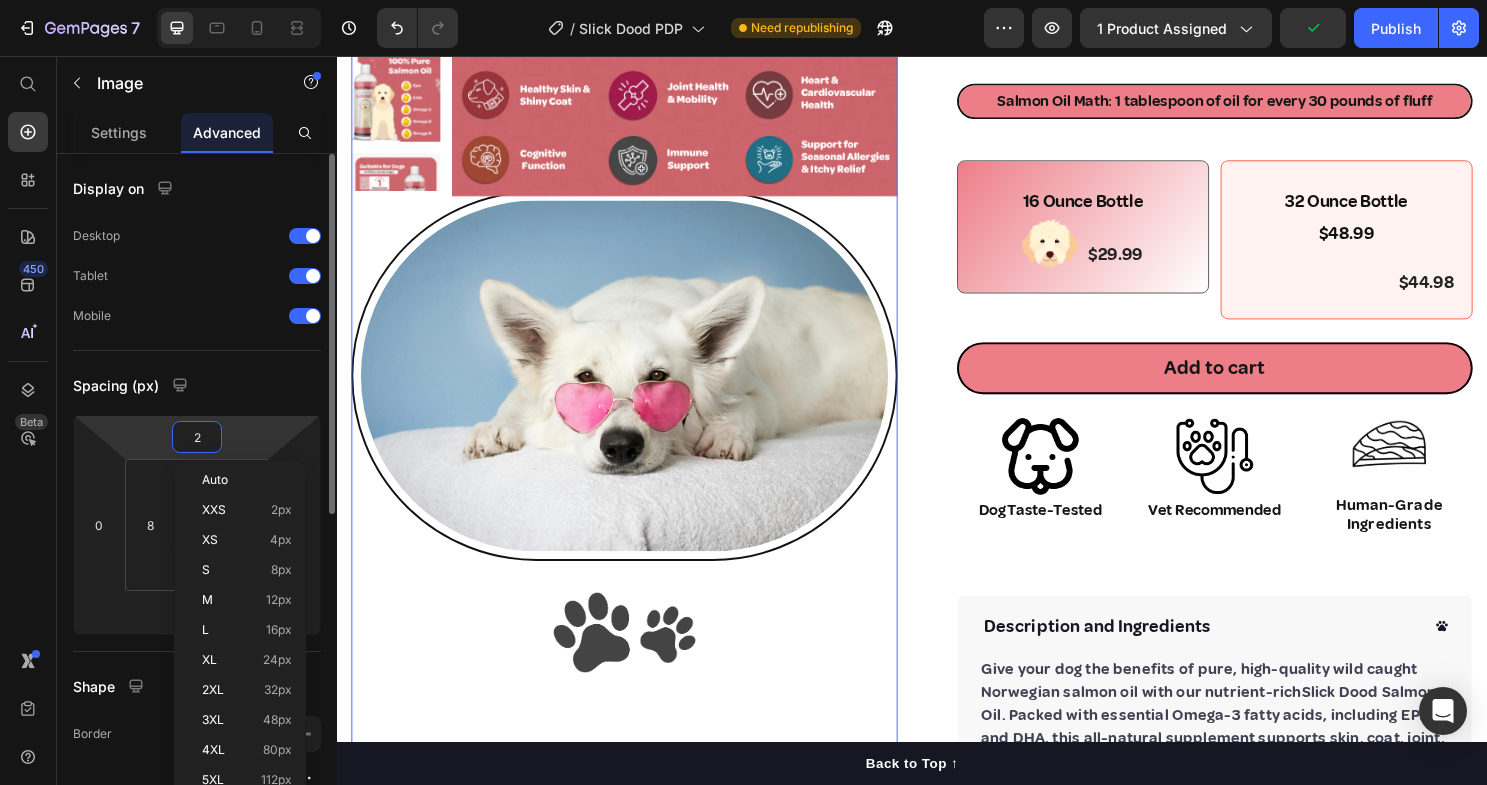 type on "20" 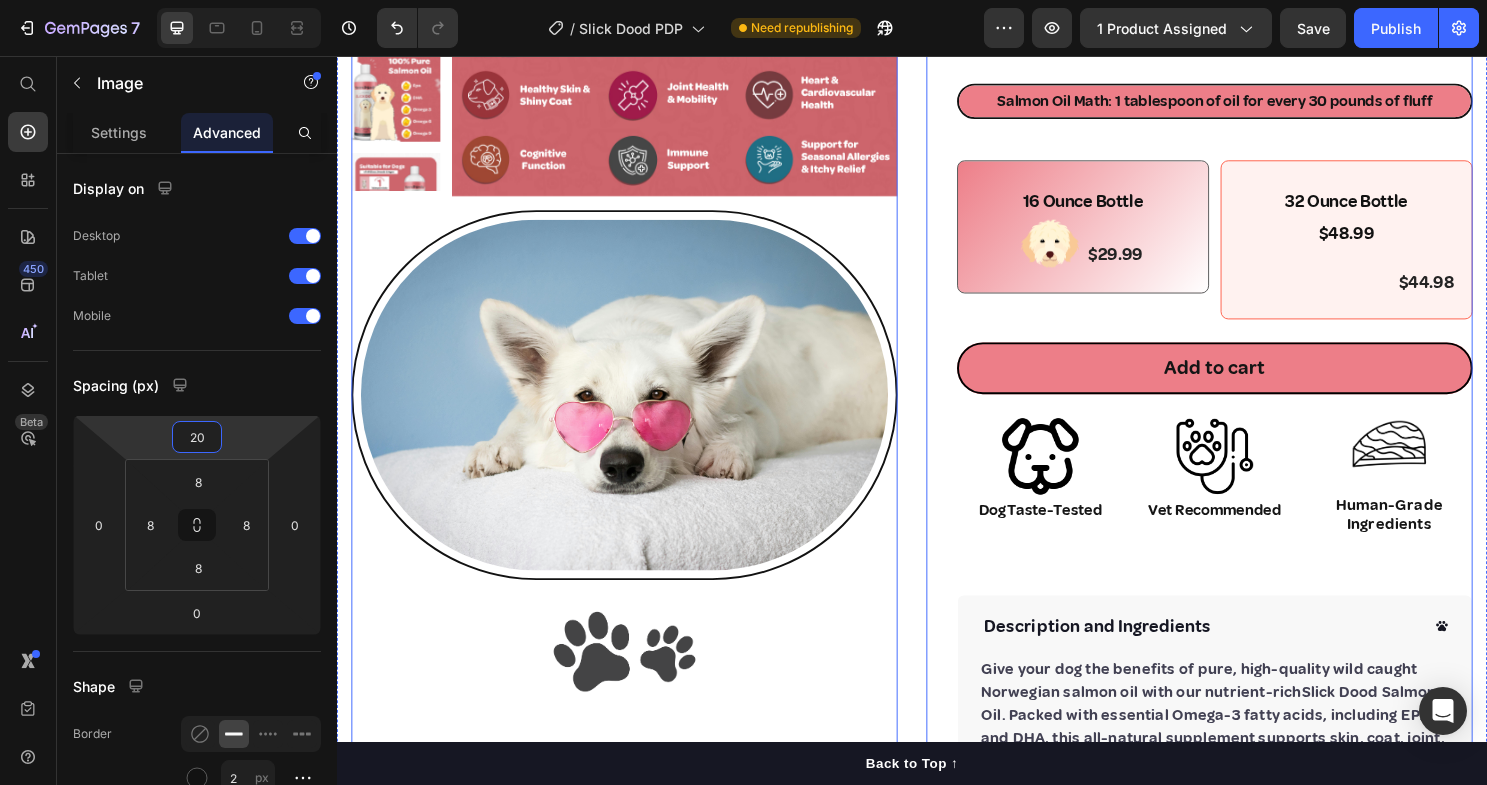click on "Icon Icon Icon Icon Icon Icon List Hoz Happy Pups, Happier Pawrents Text block Row Slick Dood Salmon Oil Product Title 100% Wild-Caught Norwegian Salmon Oil Text block Pure Salmon Oil Text Block 100% Human-Grade Ingredients Text Block Row
Healthy Skin & Shiny Coat
Joint Health, Mobility and Immune Support
Heart, Cardiovascular & Cognitive Health
Supports [MEDICAL_DATA] & Itch Relief Item list Salmon Oil Math: 1 tablespoon of oil for every 30 pounds of fluff   Text Block 16 Ounce Bottle Text Block Image $29.99 Product Price Row Row 32 Ounce Bottle $48.99 Text Block $44.98 Product Price Row Product Bundle Discount Add to cart Product Cart Button Image  Dog Taste-Tested Text Block Image  Vet Recommended Text Block Image Human-Grade Ingredients Text Block Row Perfect for sensitive tummies Supercharge immunity System Bursting with protein, vitamins, and minerals Supports strong muscles, increases bone strength Item list
Row" at bounding box center [1237, 367] 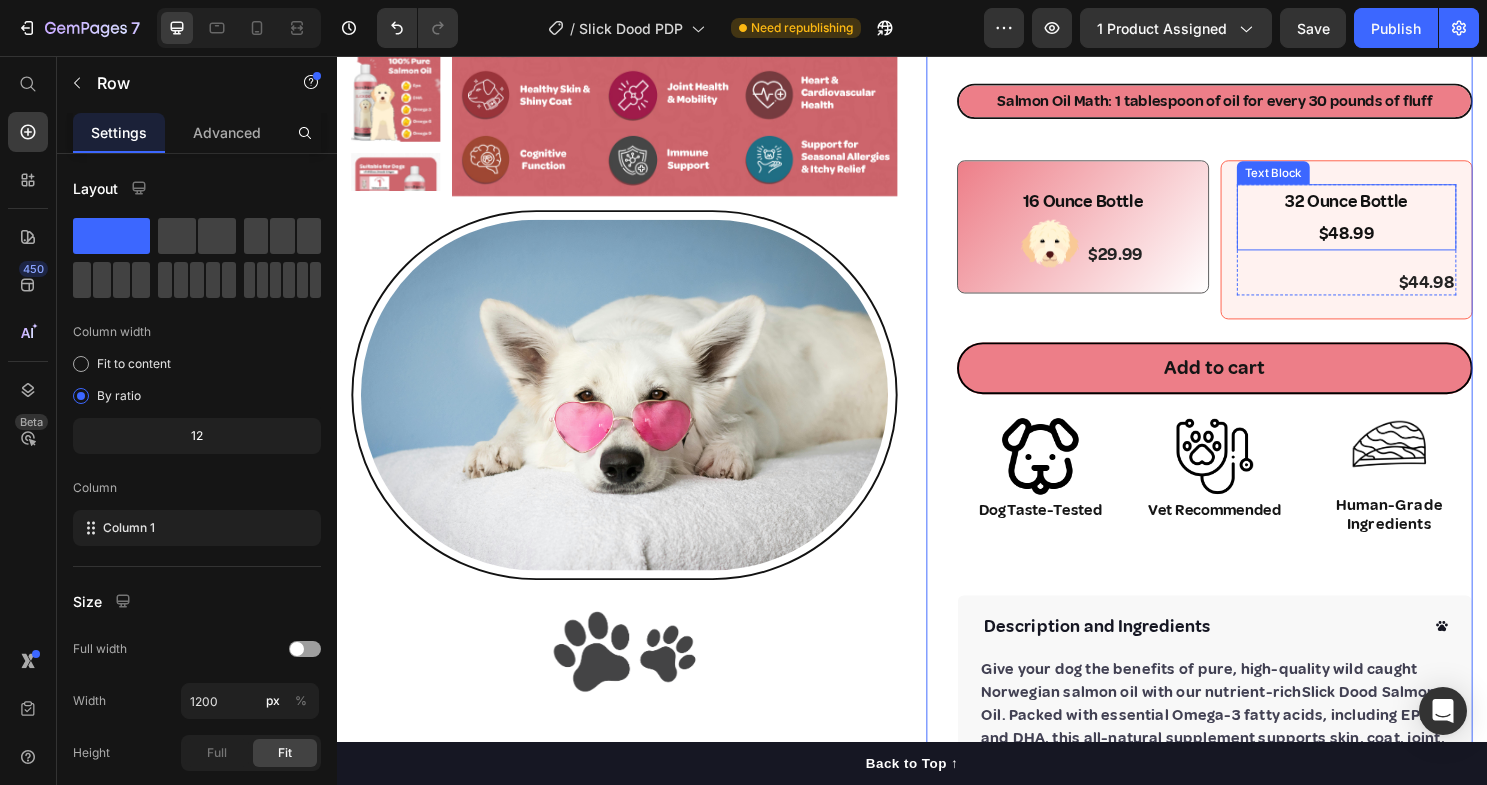 click on "$48.99" at bounding box center [1390, 241] 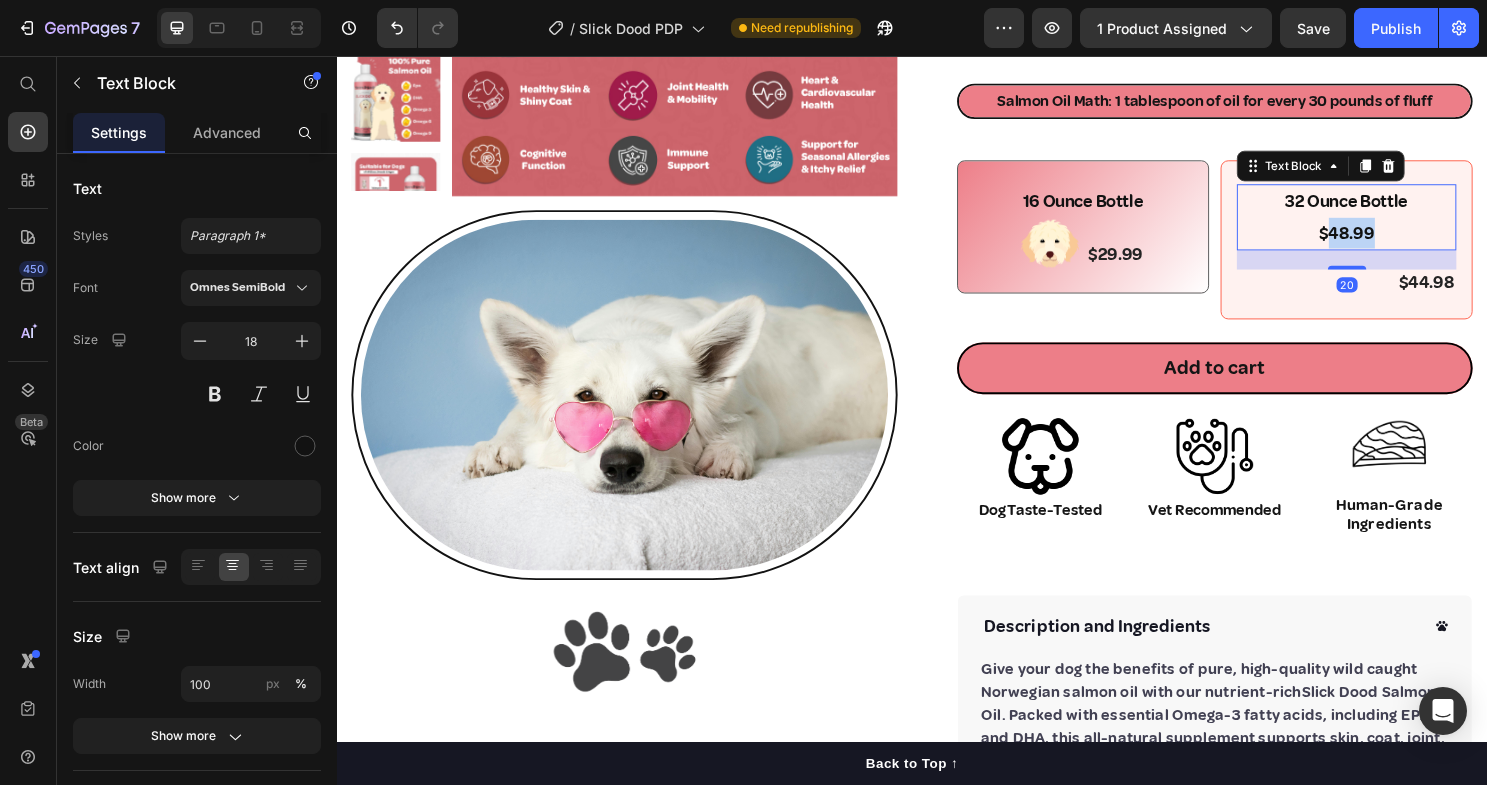 click on "$48.99" at bounding box center (1390, 241) 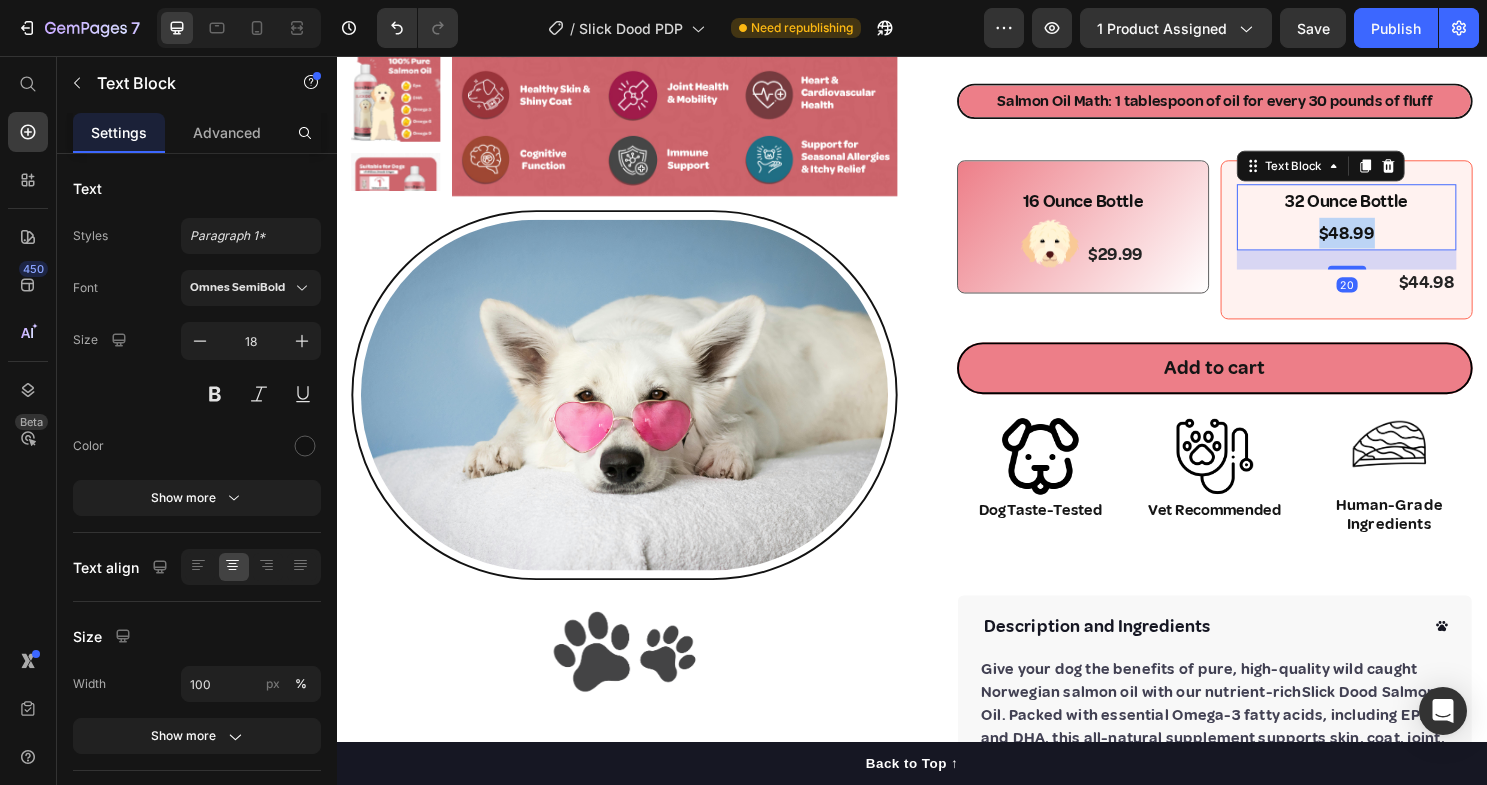 click on "$48.99" at bounding box center (1390, 241) 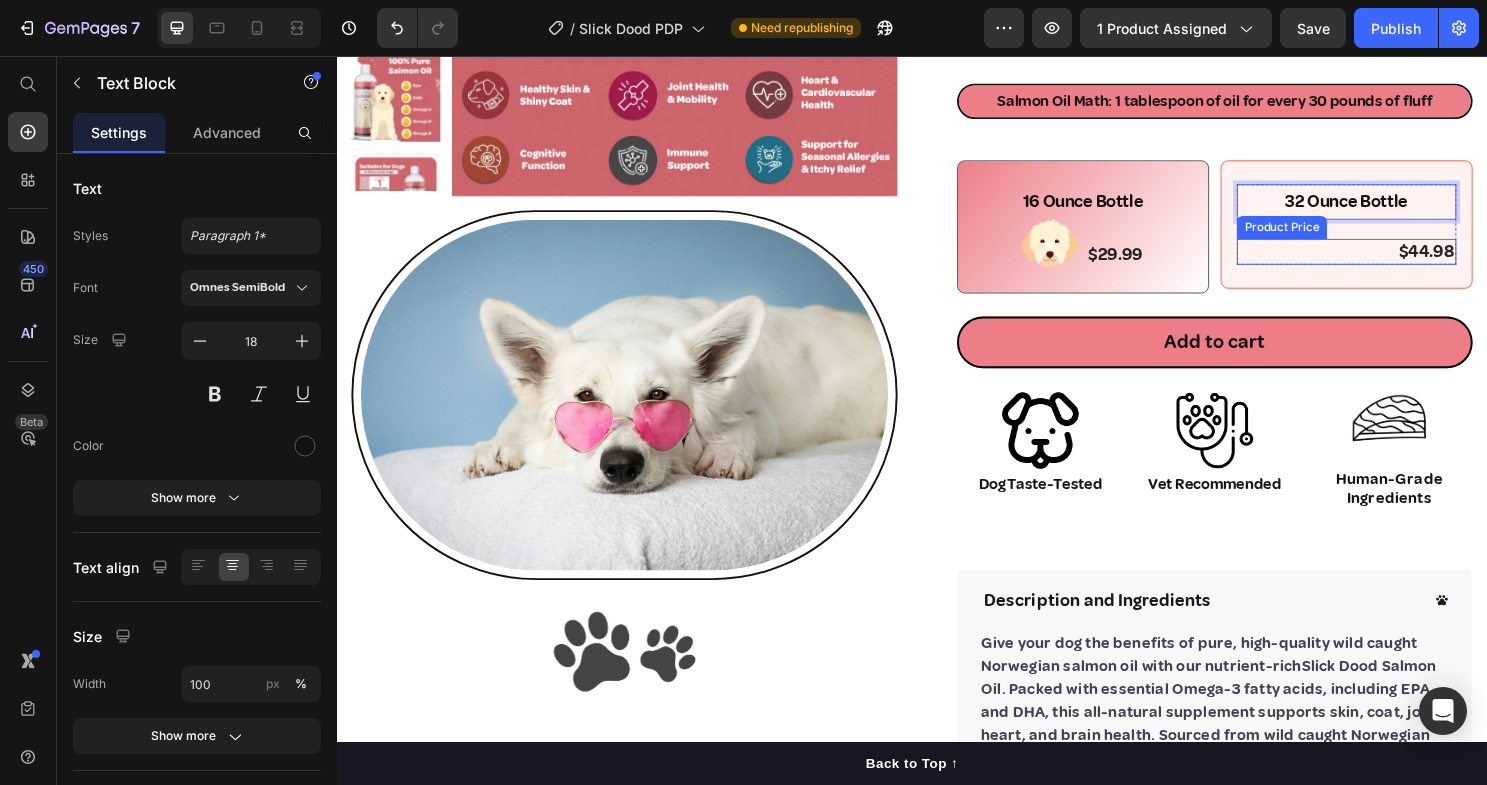 click on "$44.98" at bounding box center [1390, 260] 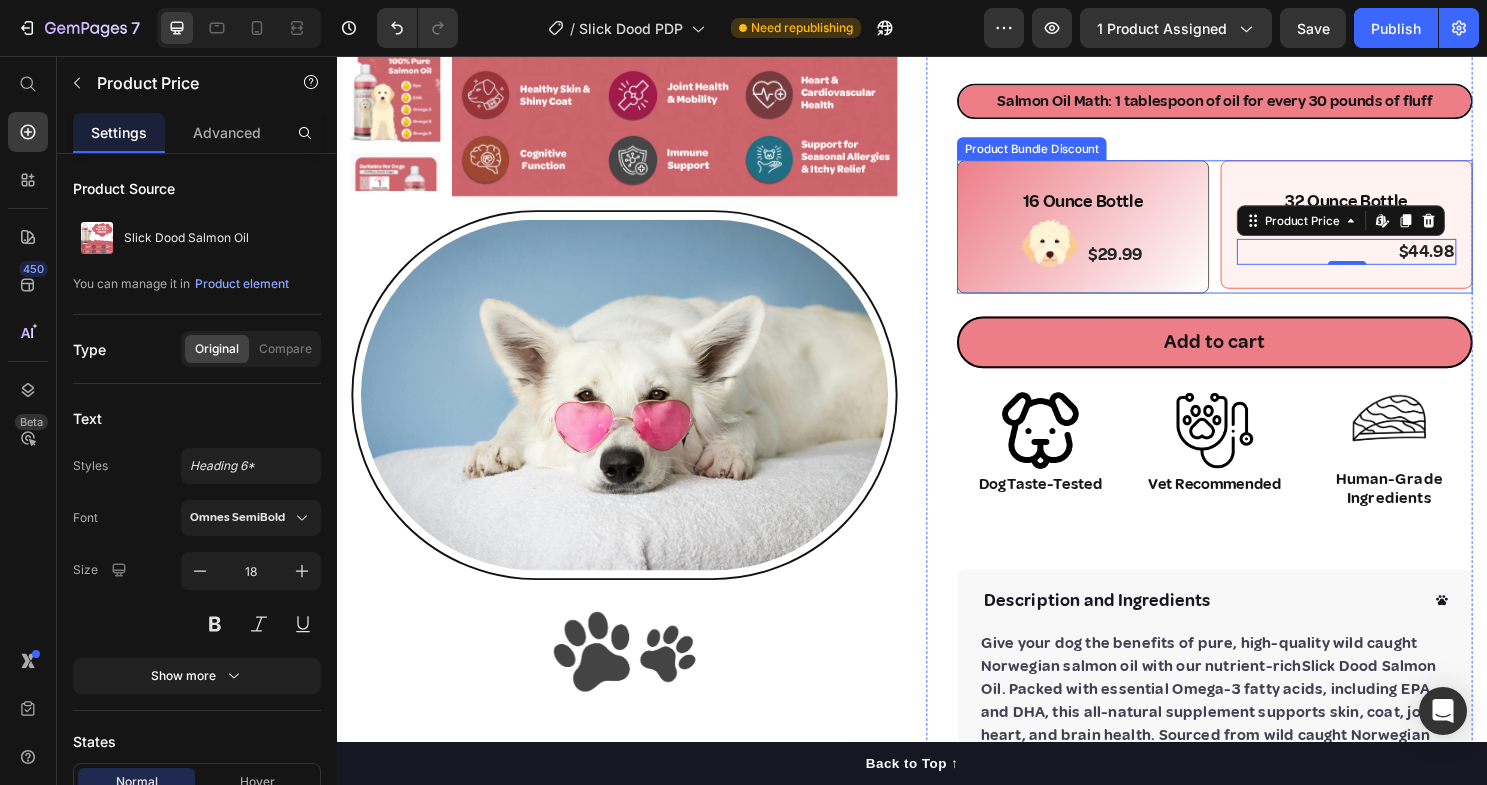 click on "32 Ounce Bottle Text Block $44.98 Product Price   Edit content in Shopify 0 Row" at bounding box center [1390, 232] 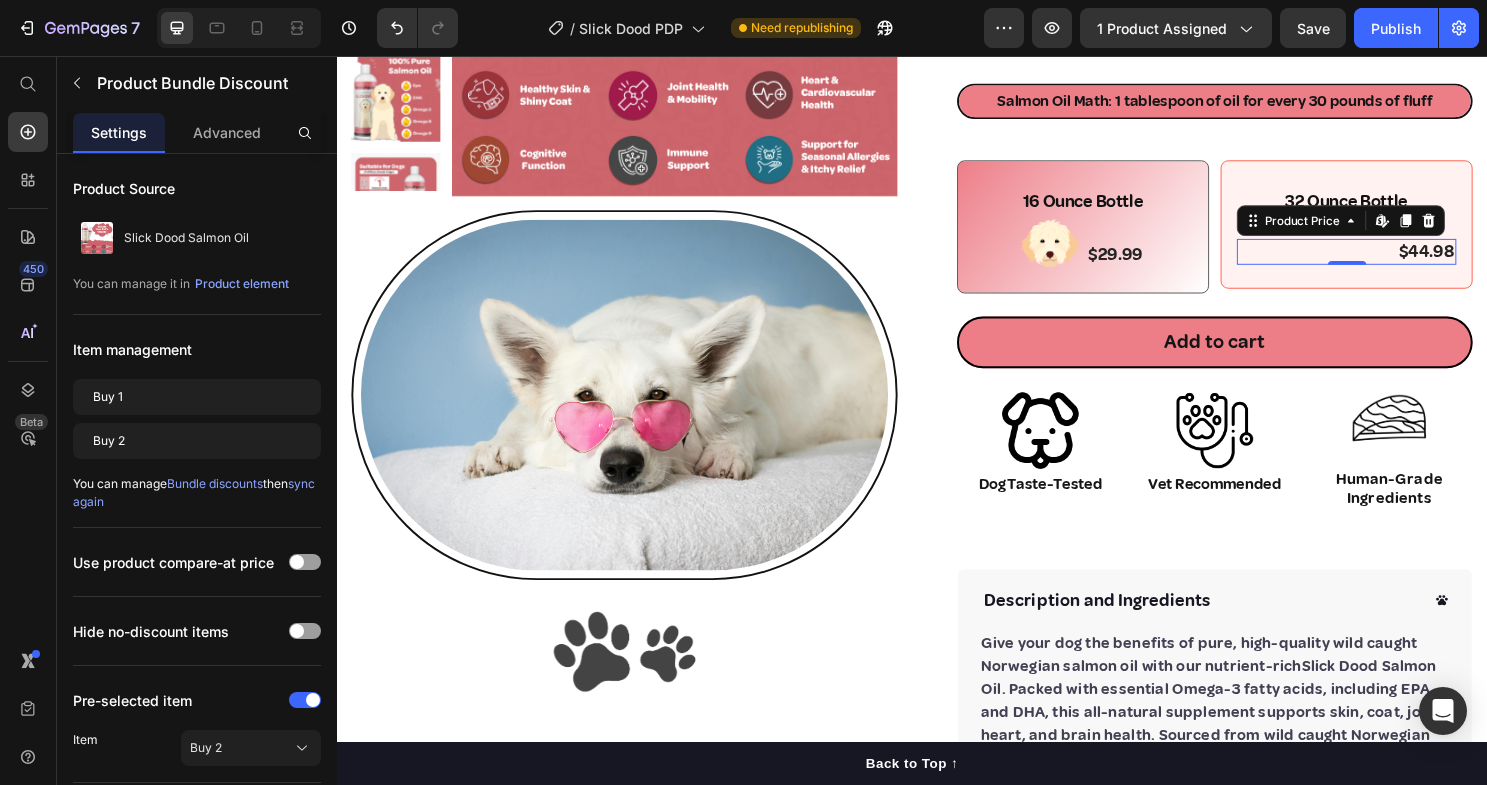 click on "$44.98" at bounding box center (1390, 260) 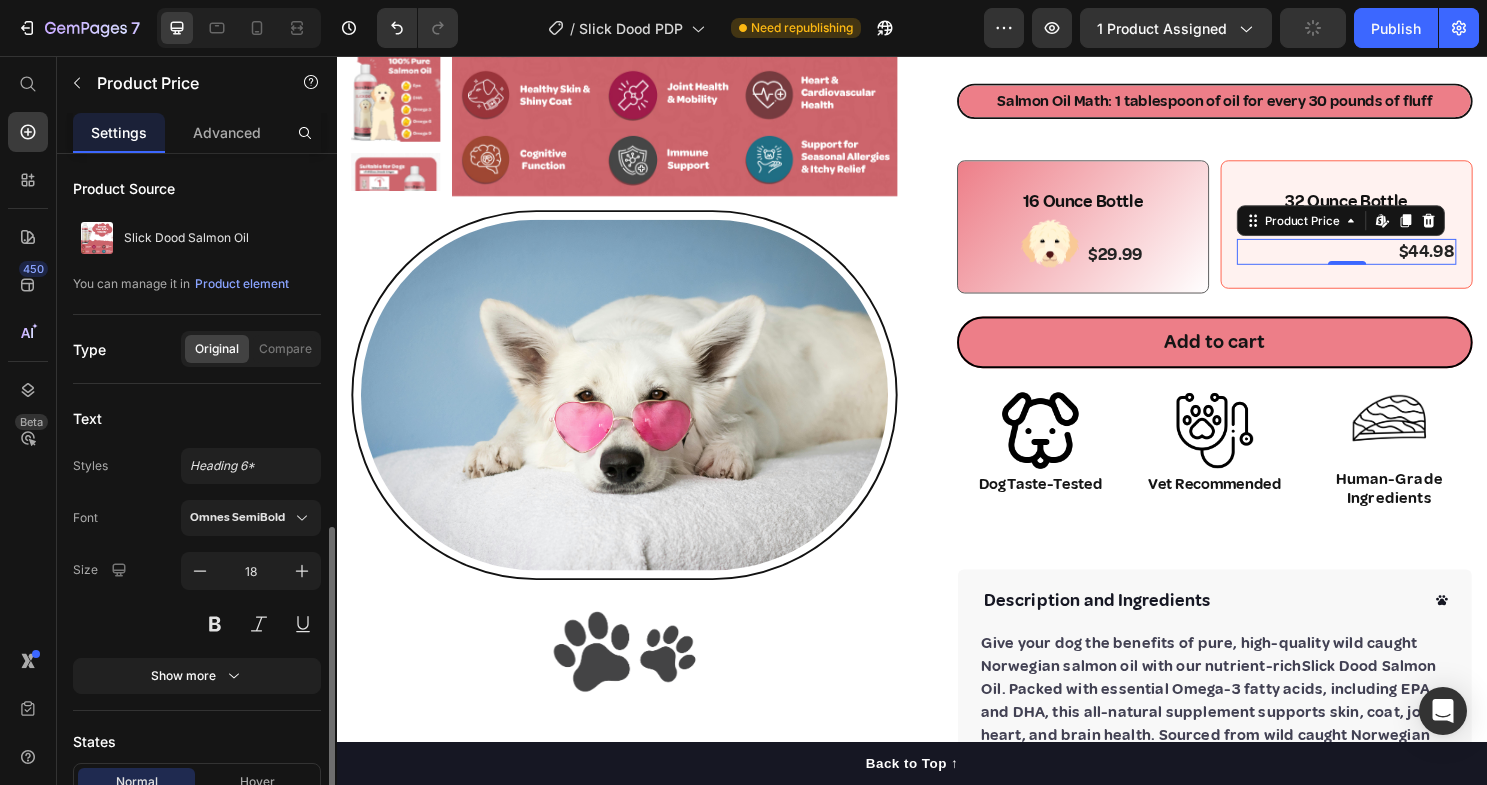 scroll, scrollTop: 228, scrollLeft: 0, axis: vertical 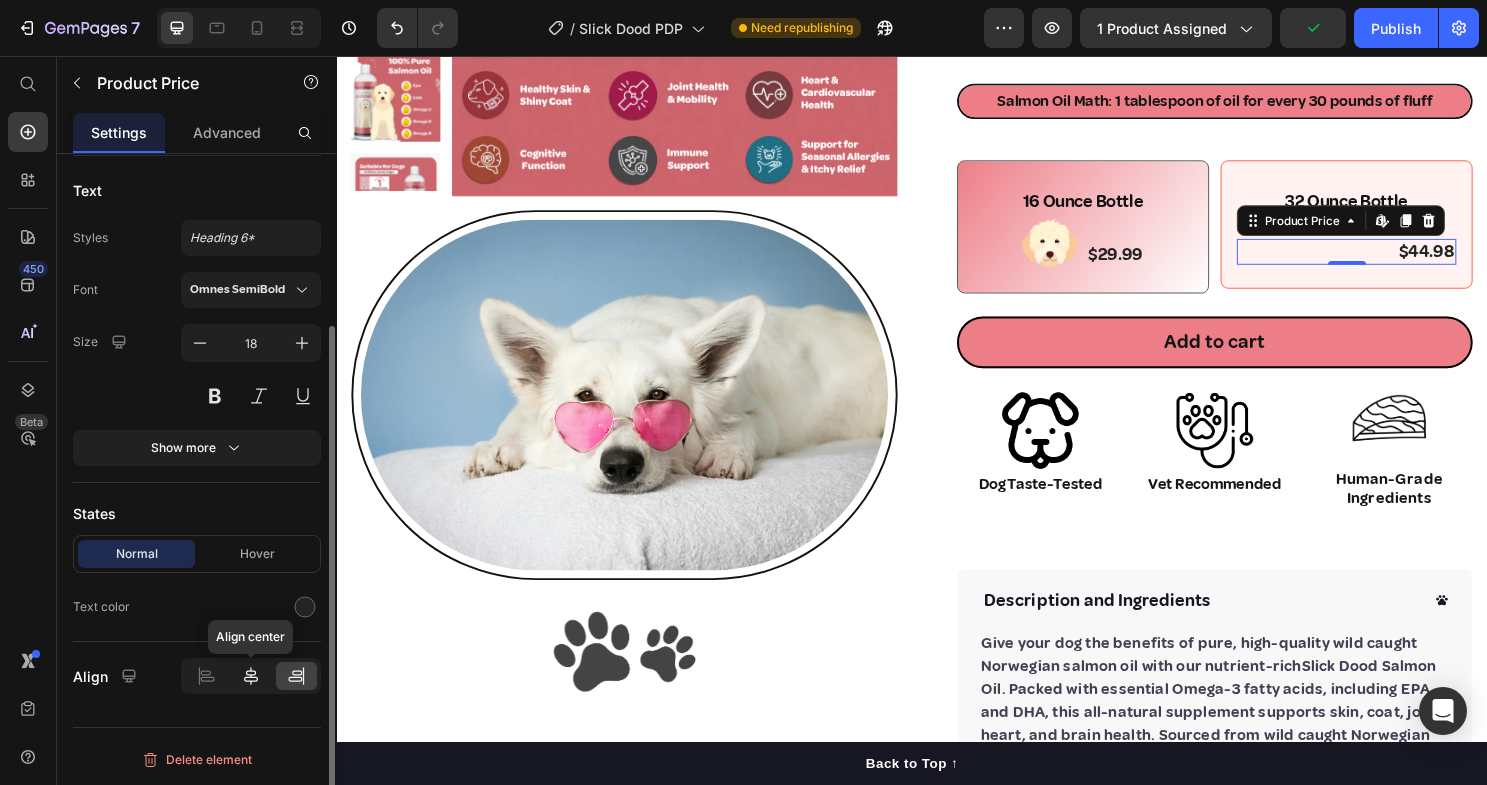 click 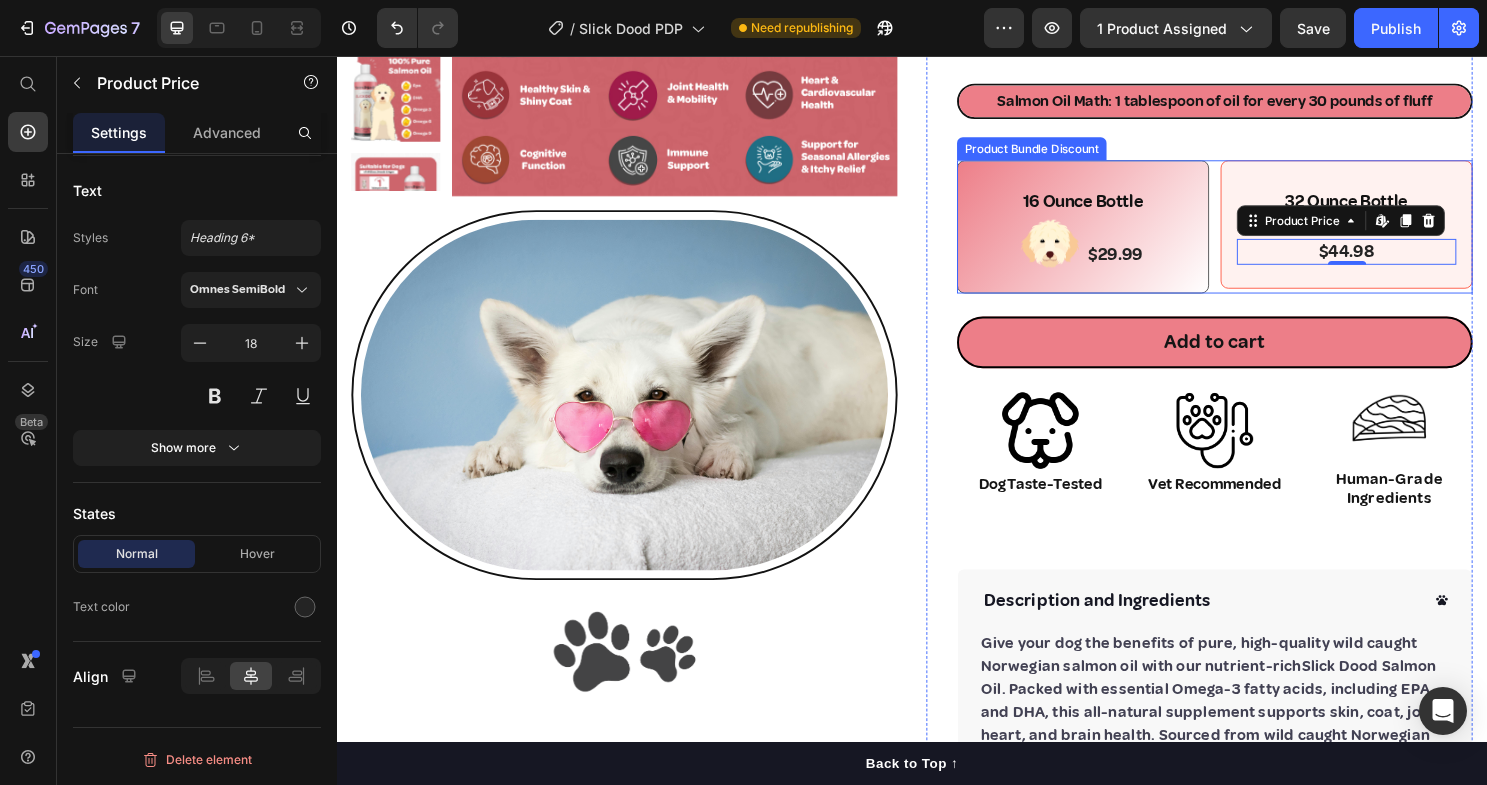 click on "32 Ounce Bottle Text Block $44.98 Product Price   Edit content in Shopify 0 Row" at bounding box center (1390, 232) 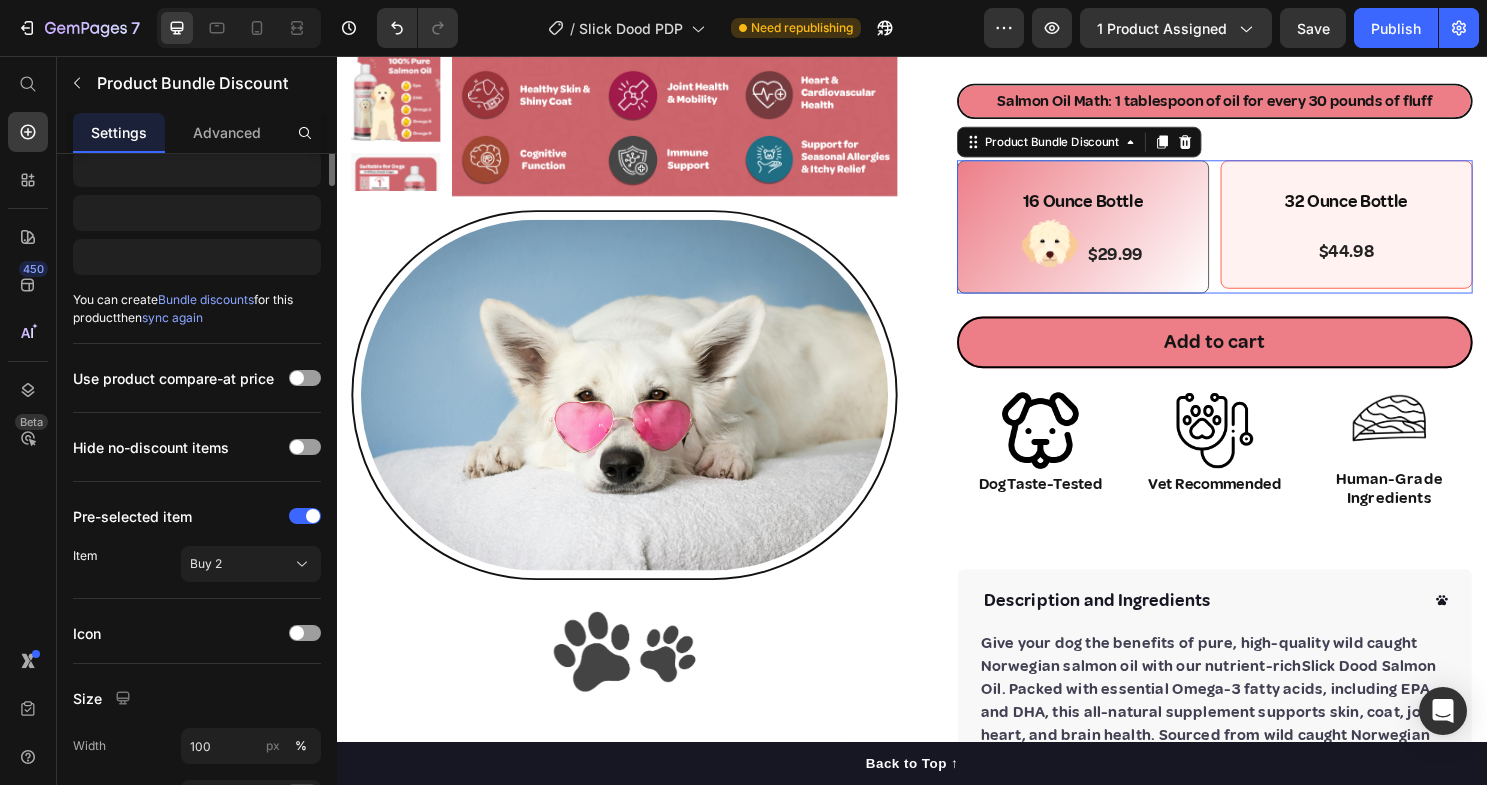 scroll, scrollTop: 0, scrollLeft: 0, axis: both 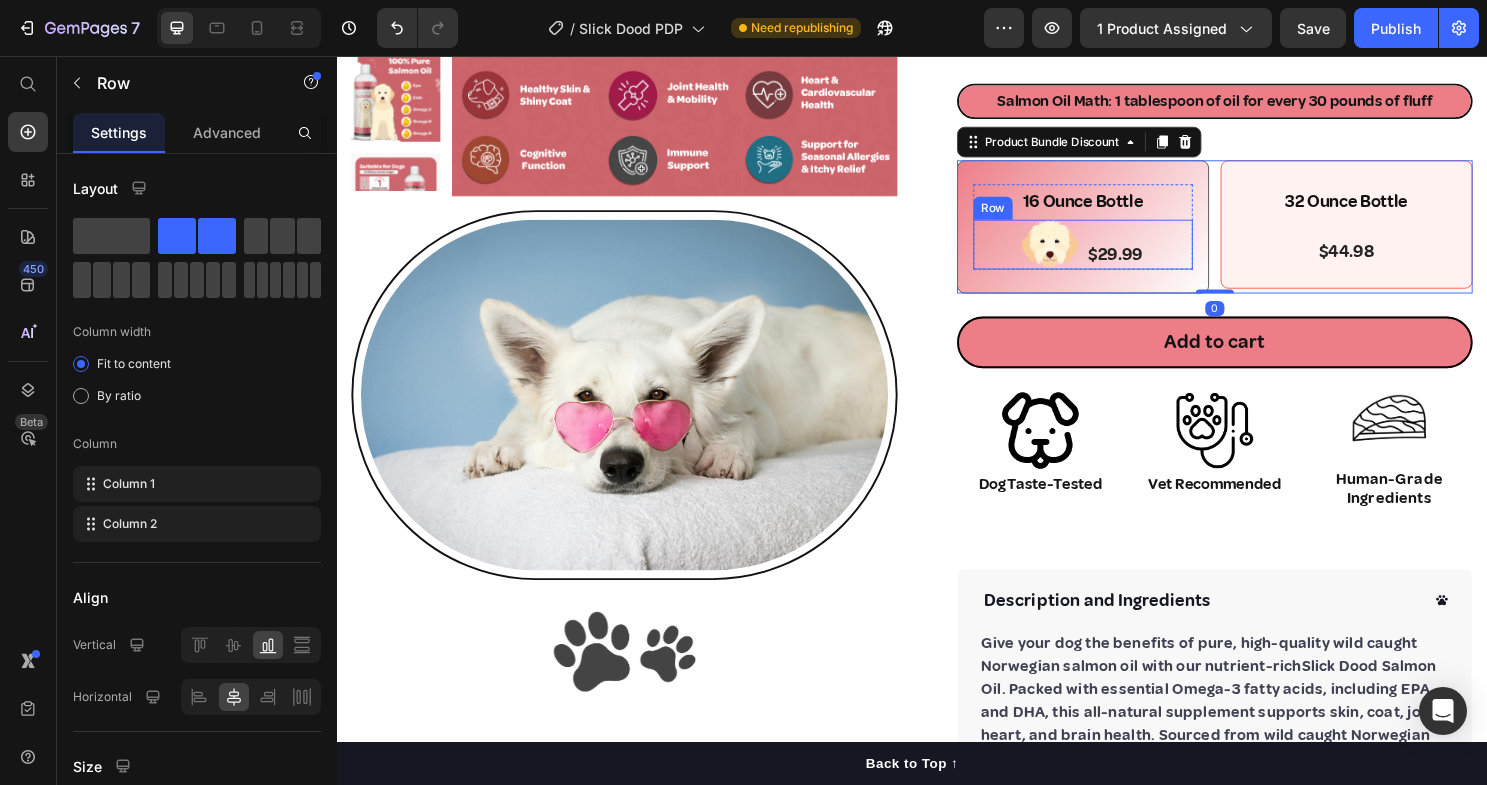 click on "Image $29.99 Product Price Row" at bounding box center (1115, 253) 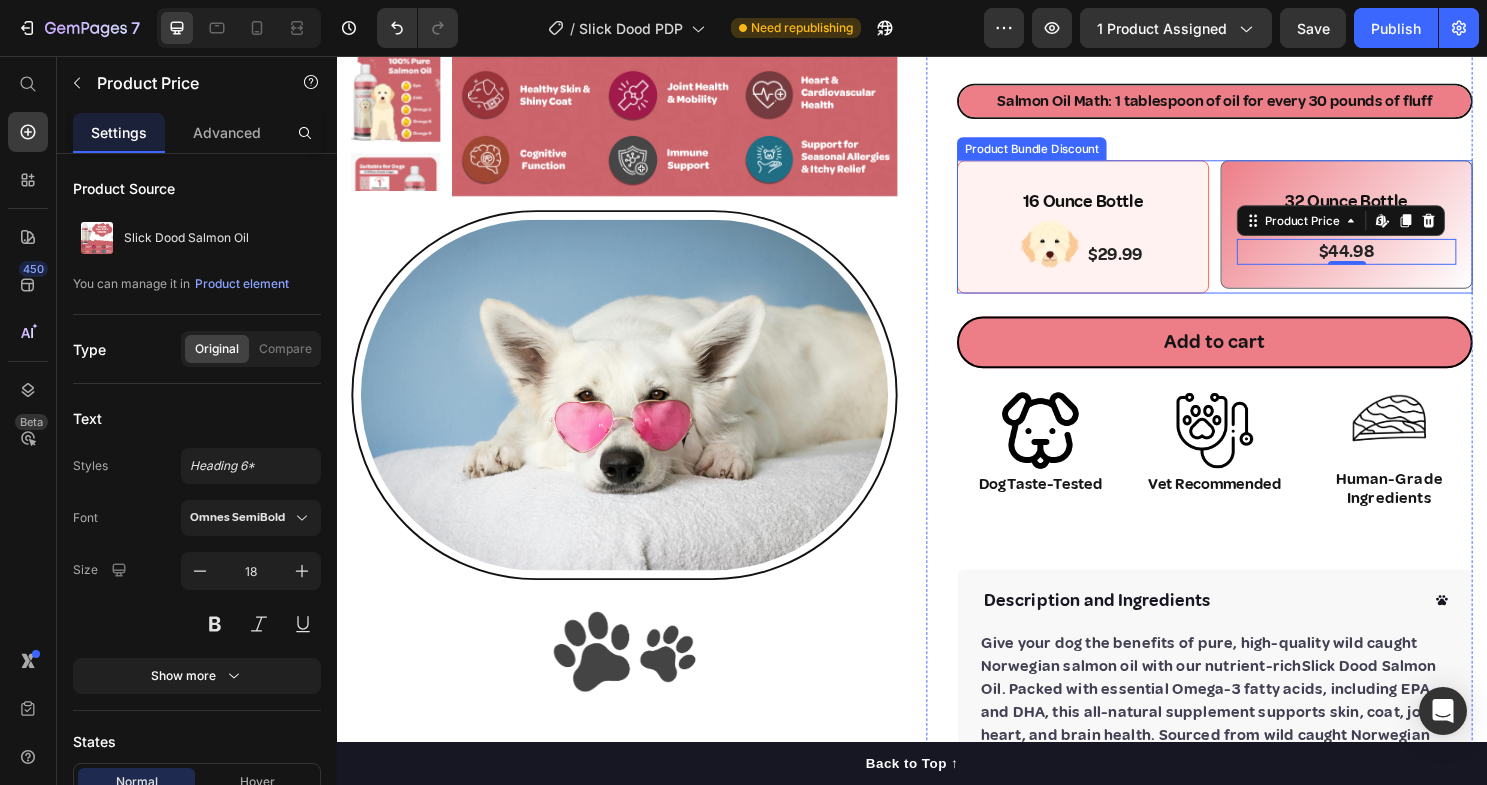 click on "32 Ounce Bottle Text Block $44.98 Product Price   Edit content in Shopify 0 Row" at bounding box center (1390, 232) 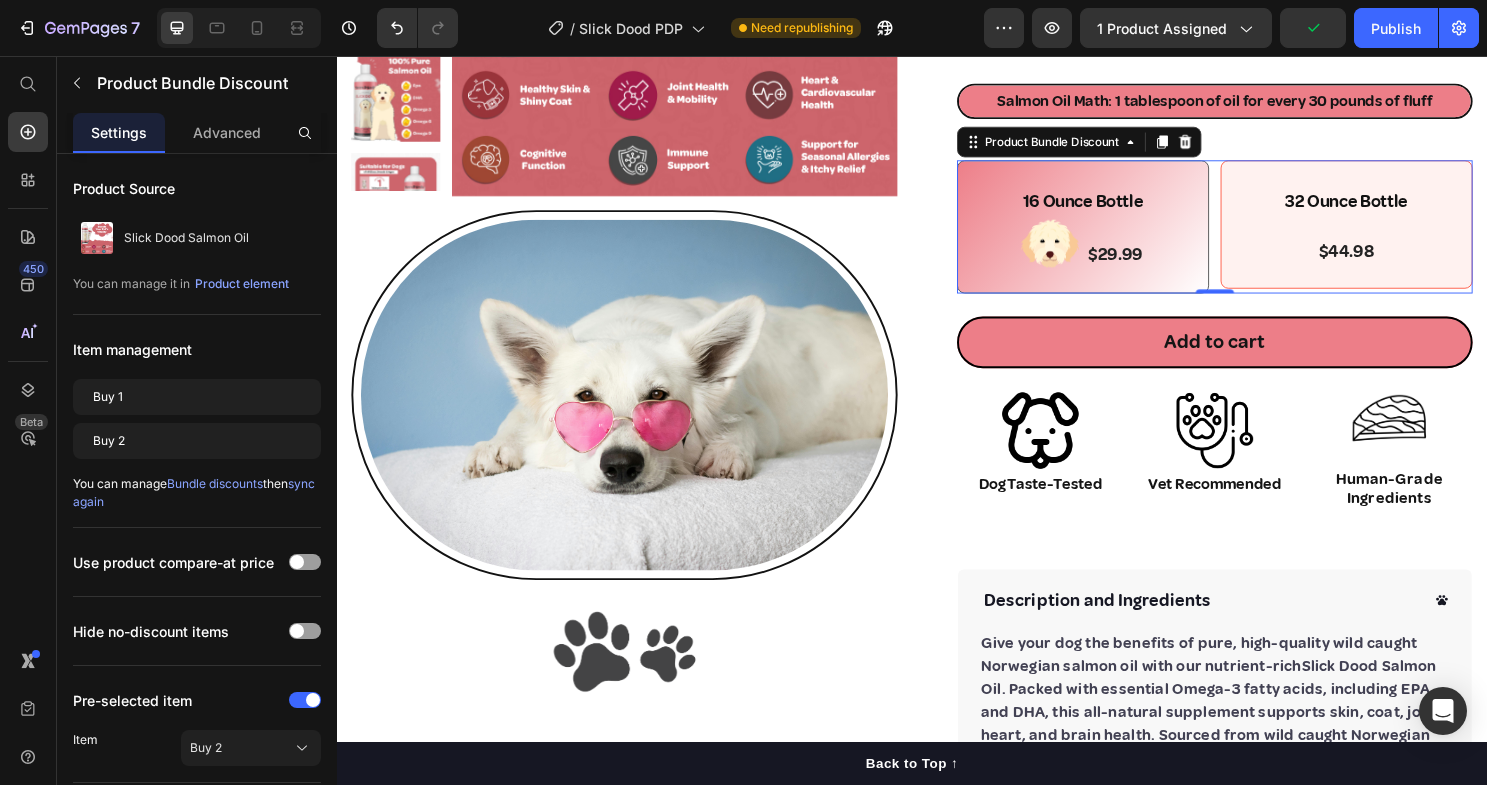 click on "16 Ounce Bottle Text Block Image $29.99 Product Price Row Row" at bounding box center (1115, 234) 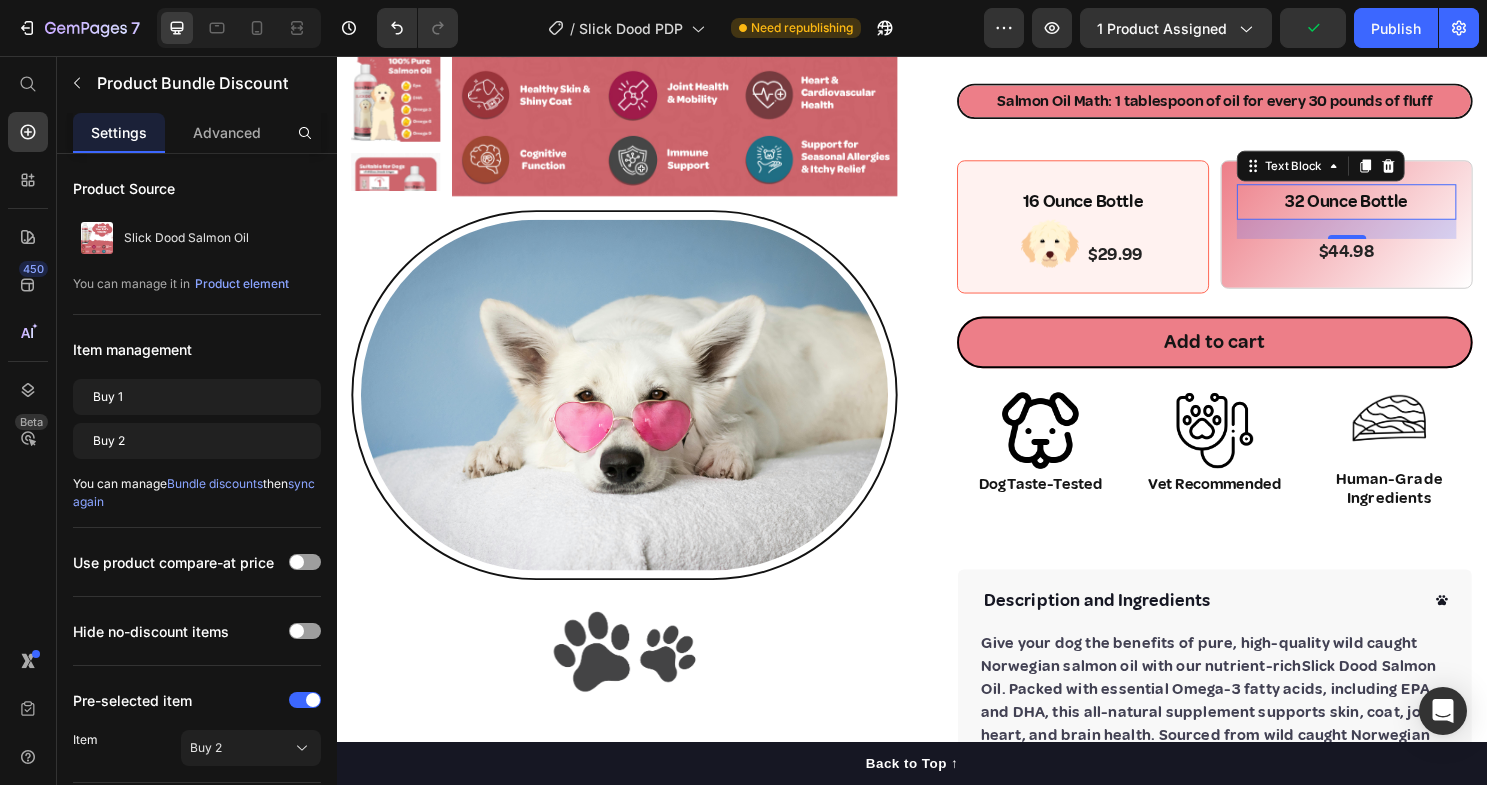 click on "32 Ounce Bottle" at bounding box center (1390, 208) 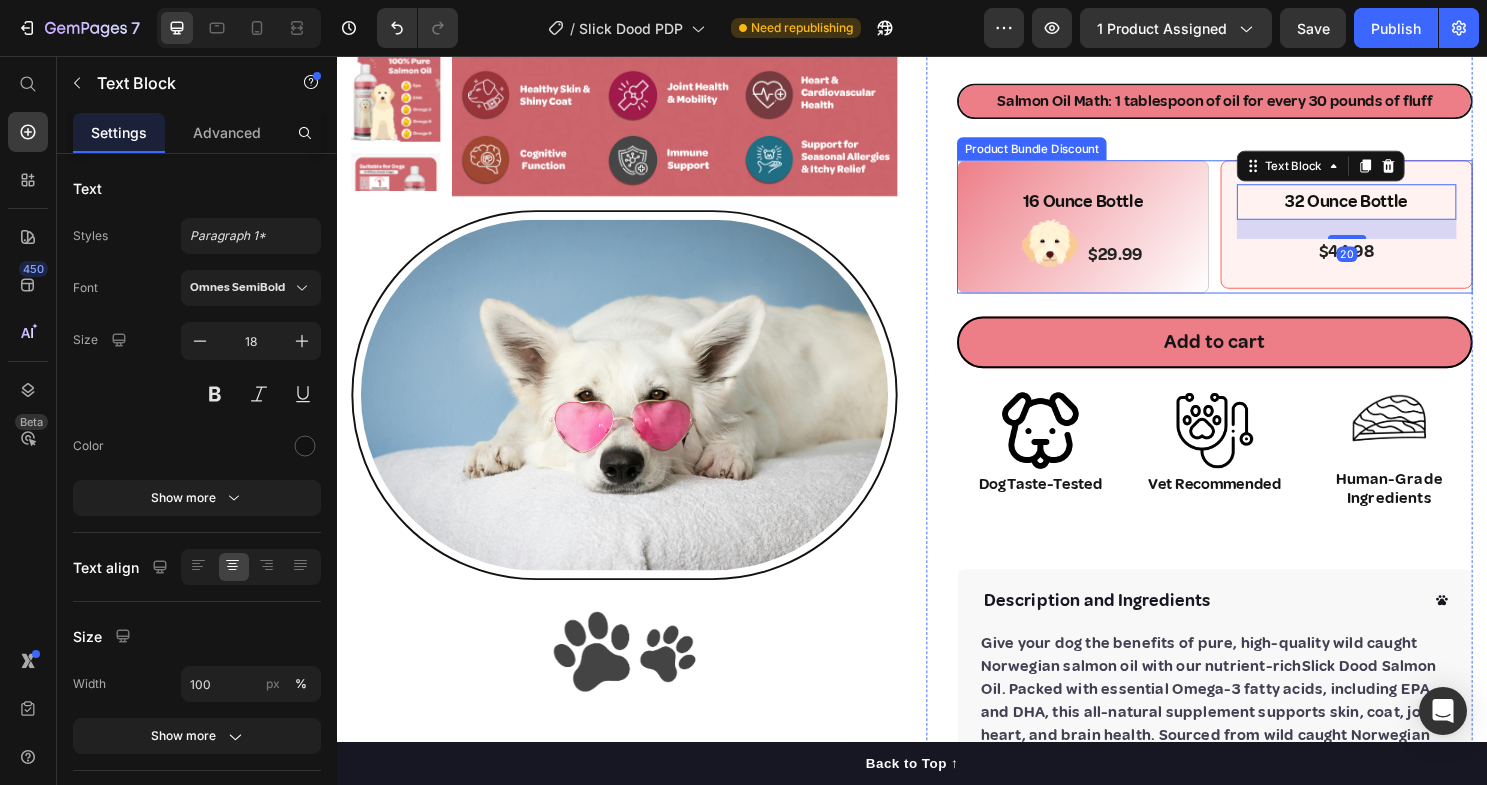 click on "32 Ounce Bottle Text Block   20 $44.98 Product Price Row" at bounding box center (1390, 232) 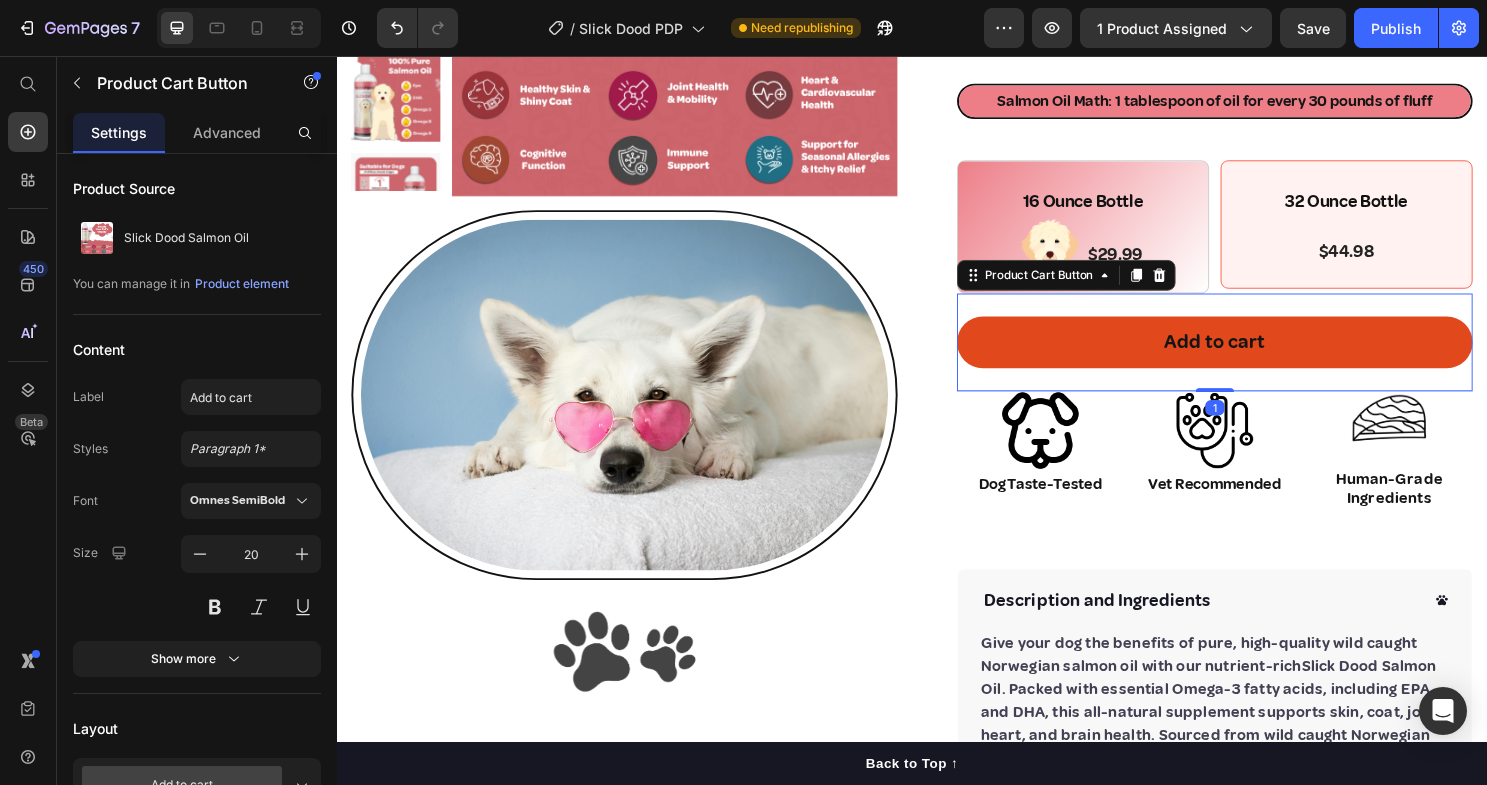 click on "Add to cart" at bounding box center (1253, 355) 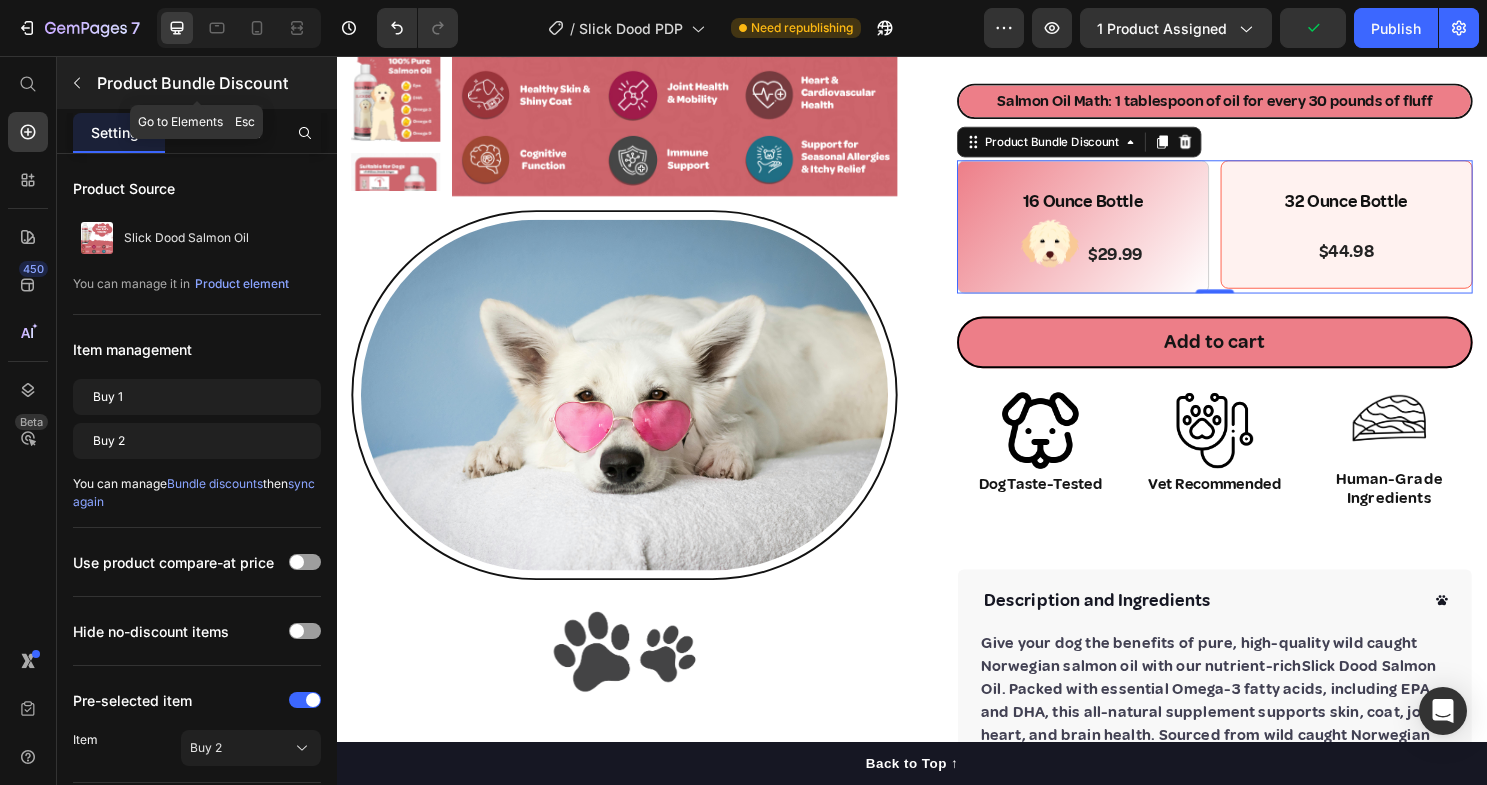 click on "Product Bundle Discount" at bounding box center (215, 83) 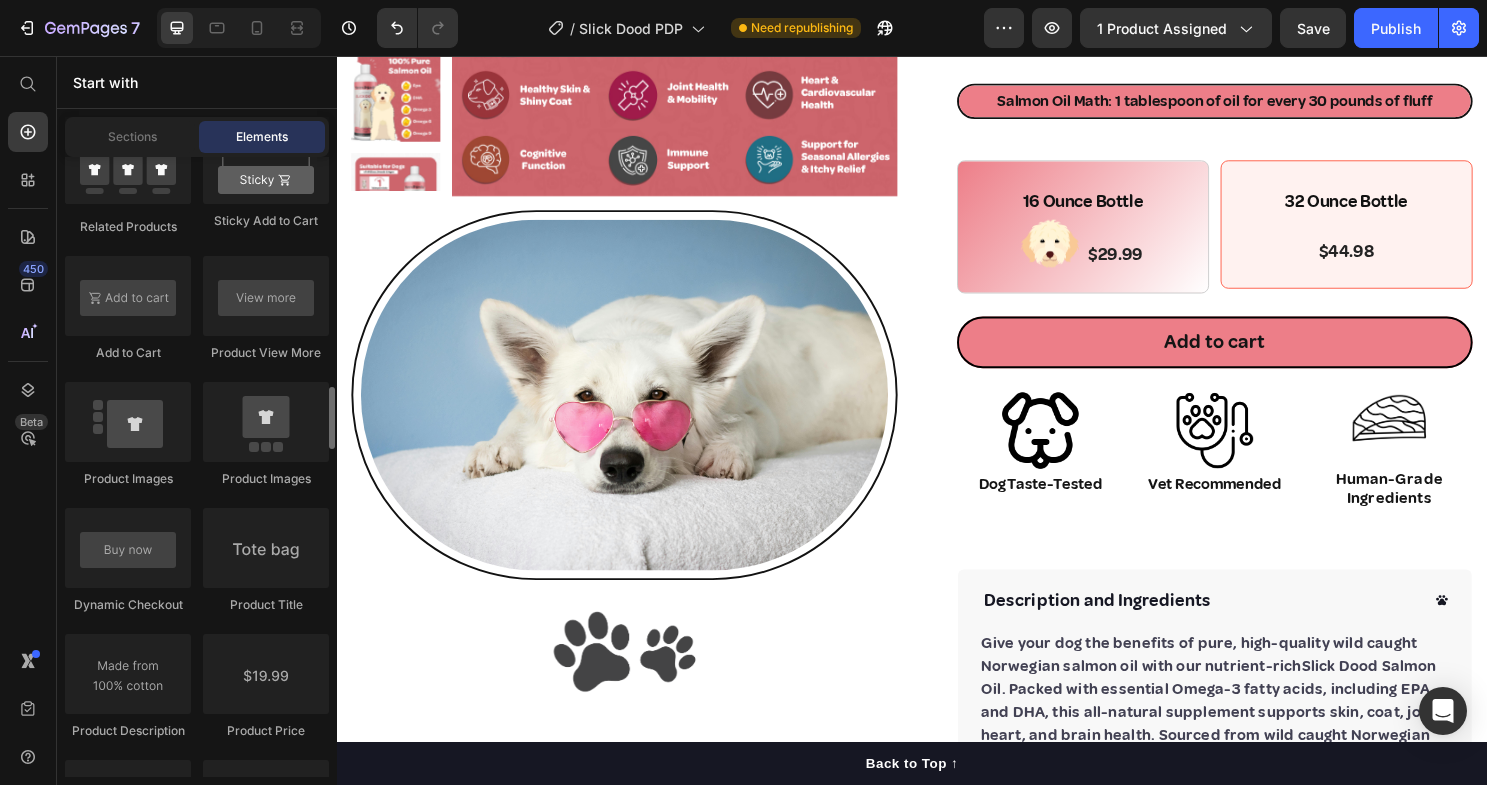scroll, scrollTop: 3017, scrollLeft: 0, axis: vertical 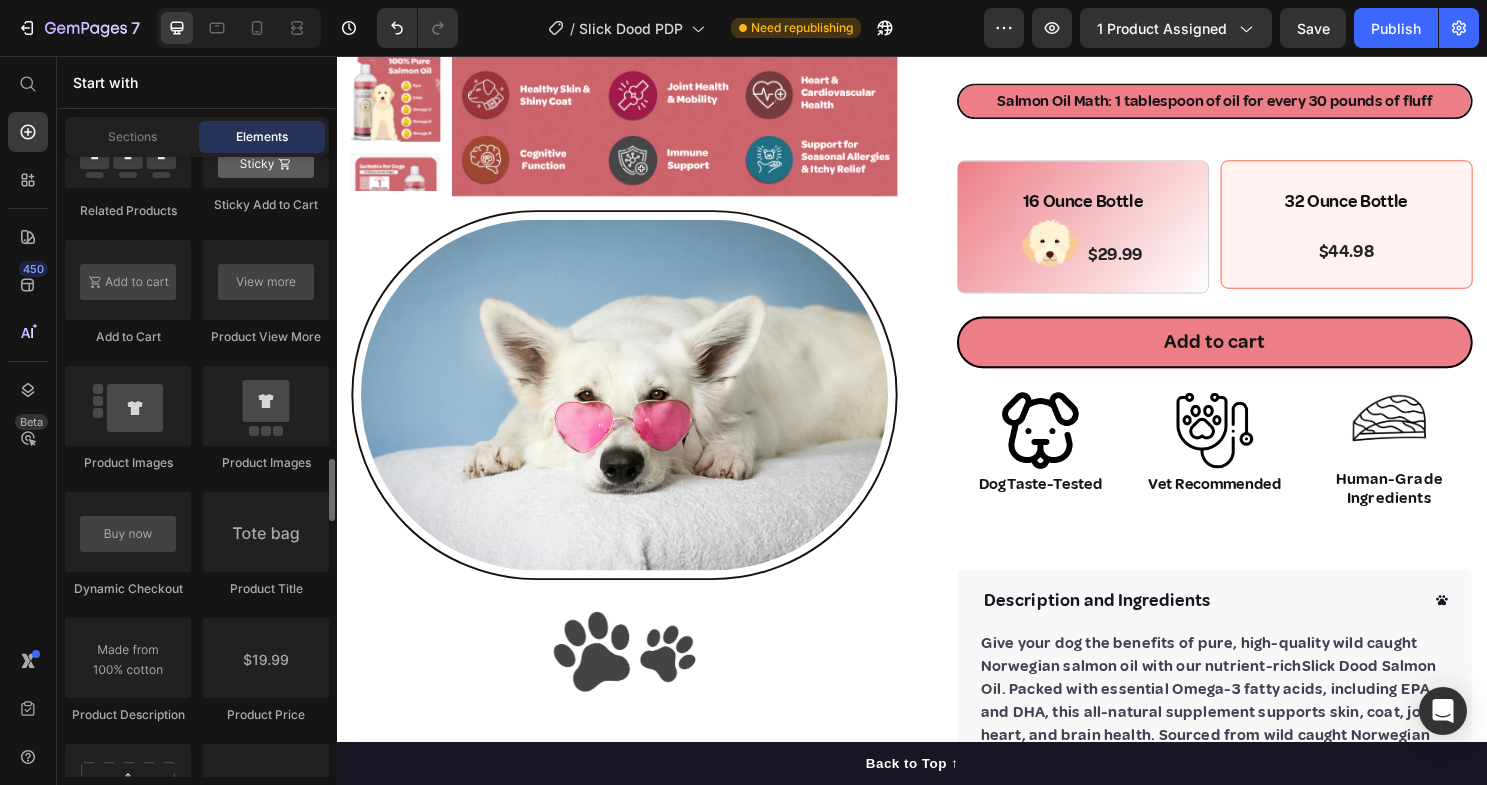 click on "Product
Product
Product
Product List
Related Products
Sticky Add to Cart
Add to Cart
Product View More
Product Images" 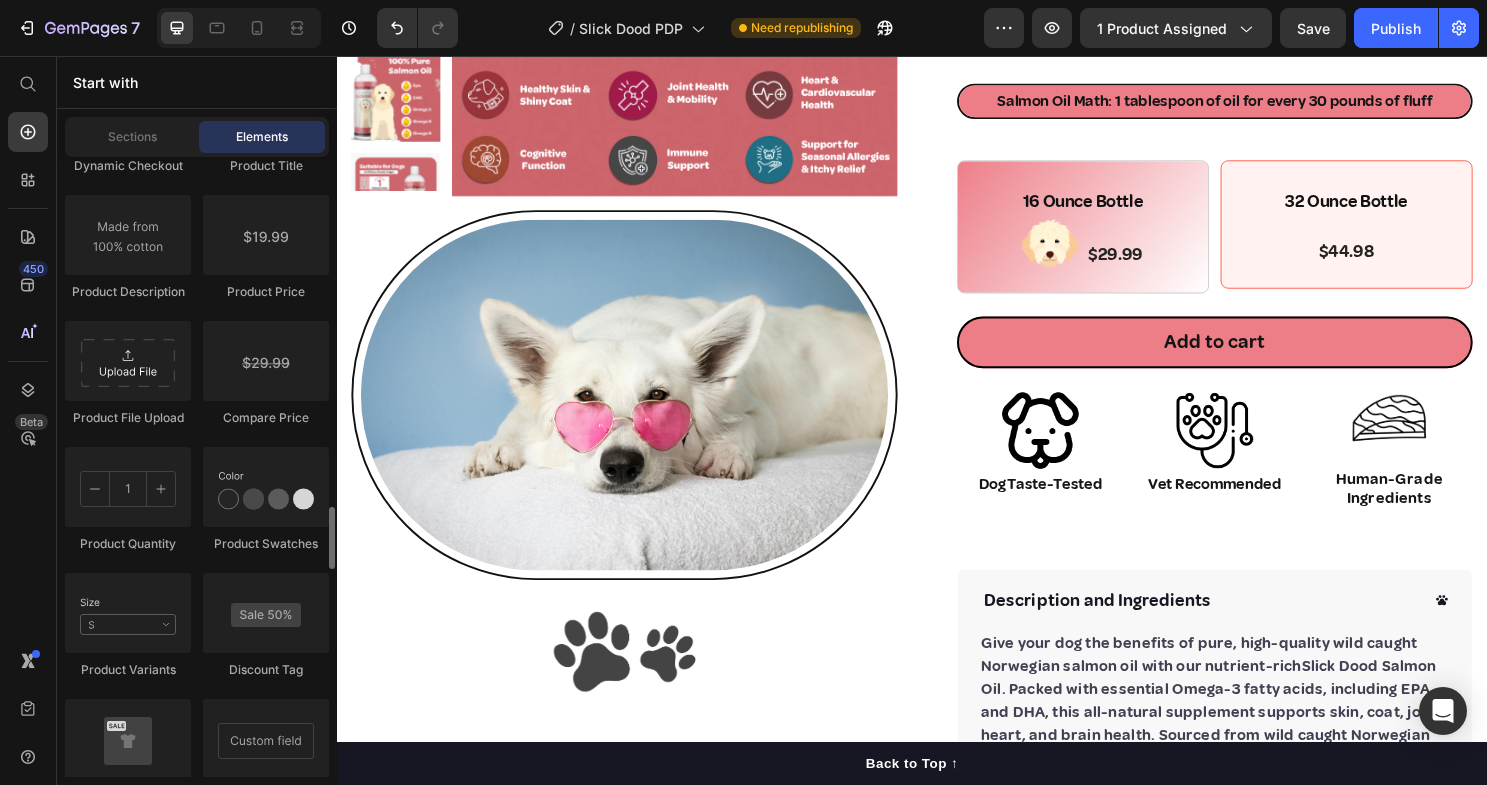 scroll, scrollTop: 3454, scrollLeft: 0, axis: vertical 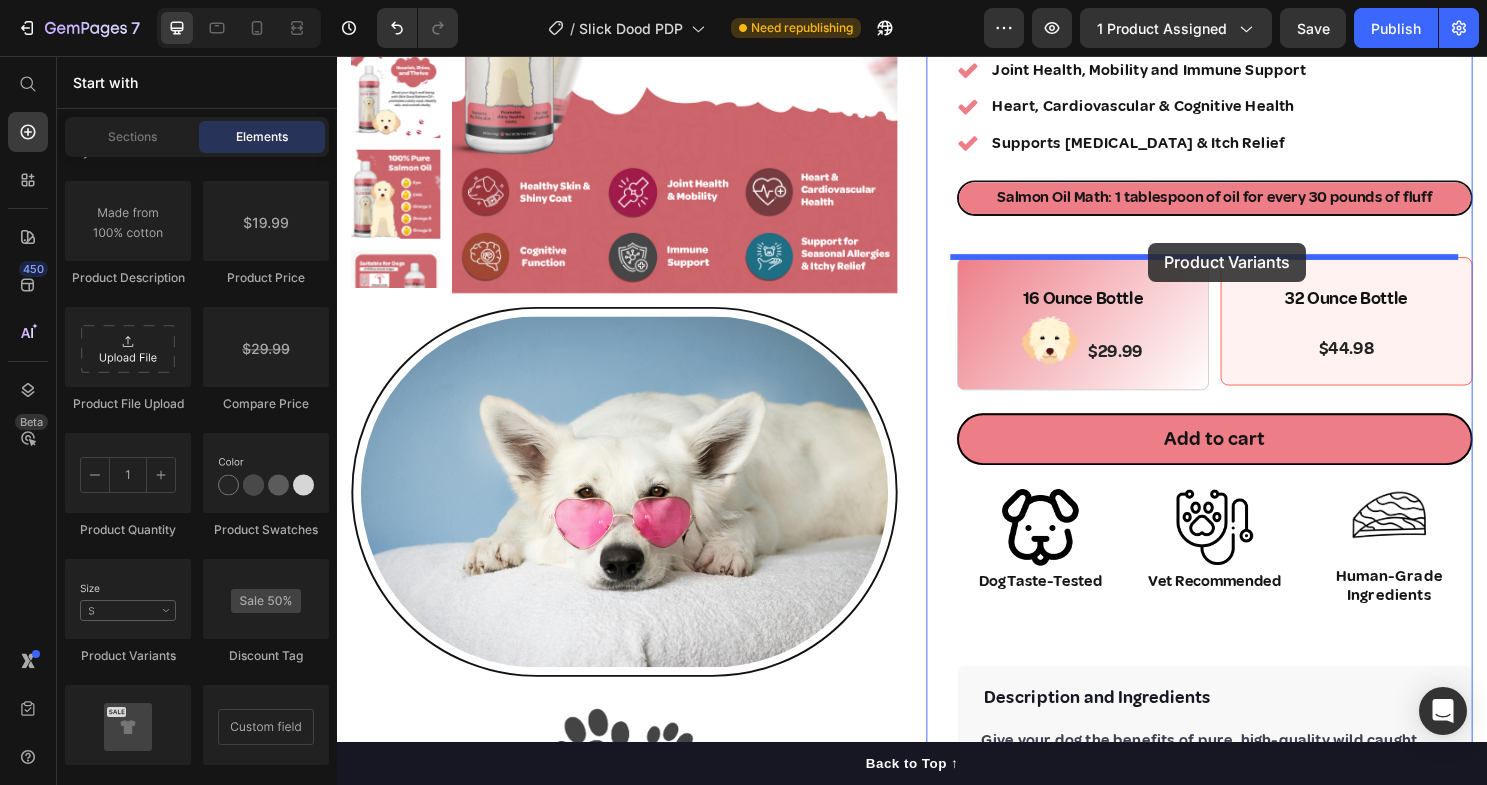 drag, startPoint x: 459, startPoint y: 651, endPoint x: 1183, endPoint y: 251, distance: 827.1493 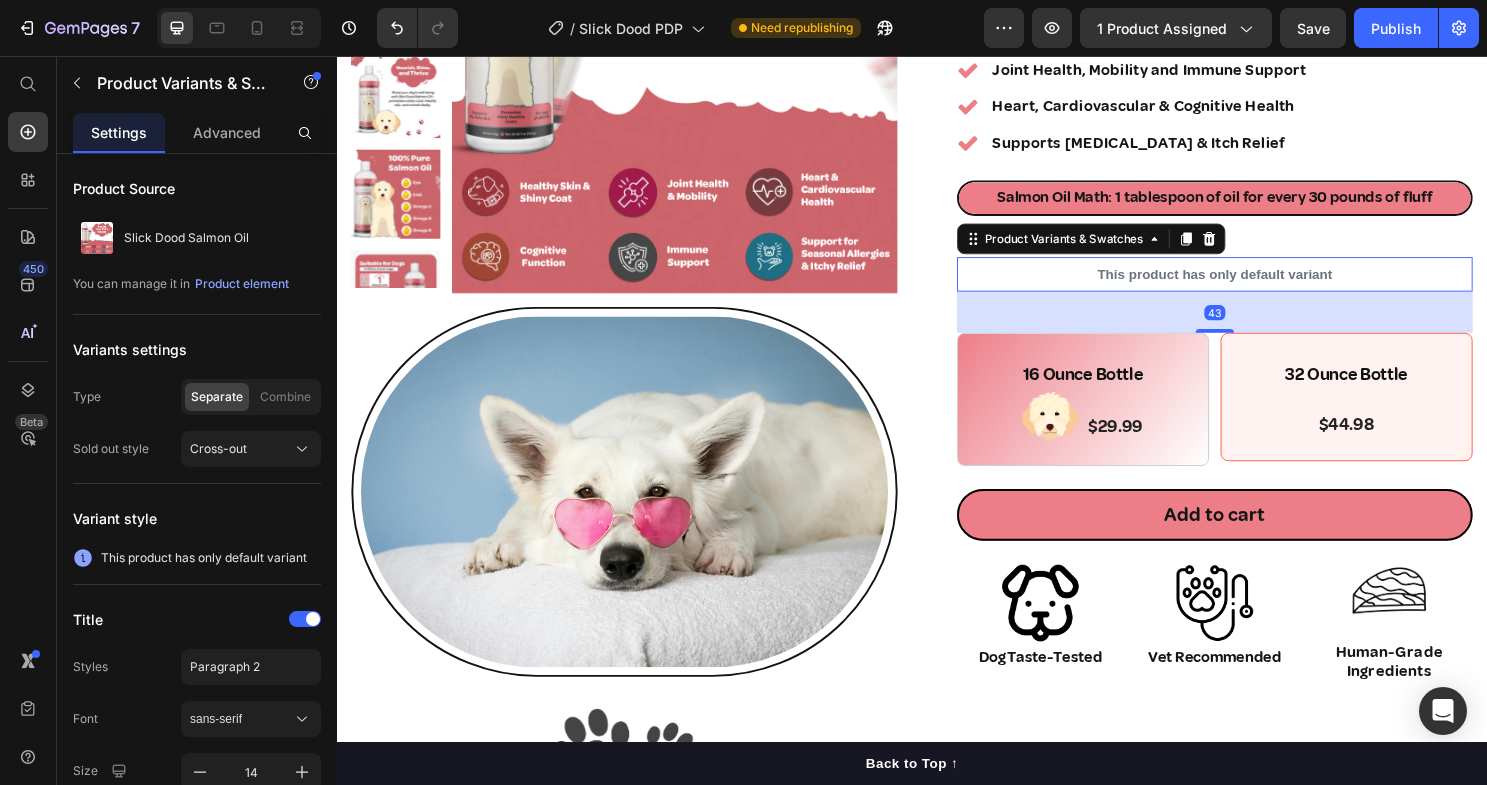 click on "This product has only default variant" at bounding box center [1253, 284] 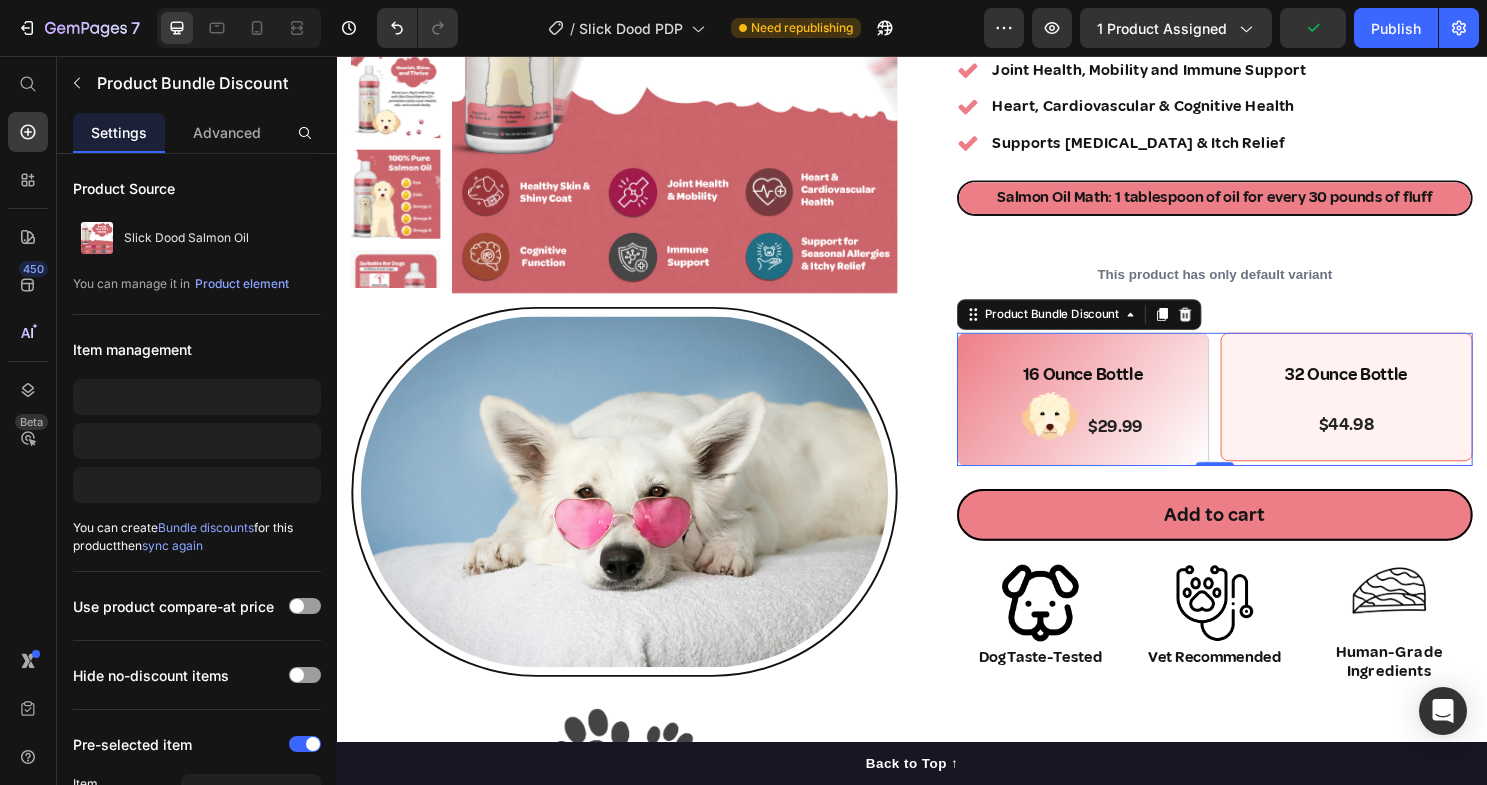 click on "16 Ounce Bottle Text Block Image $29.99 Product Price Row Row 32 Ounce Bottle Text Block $44.98 Product Price Row" at bounding box center [1253, 414] 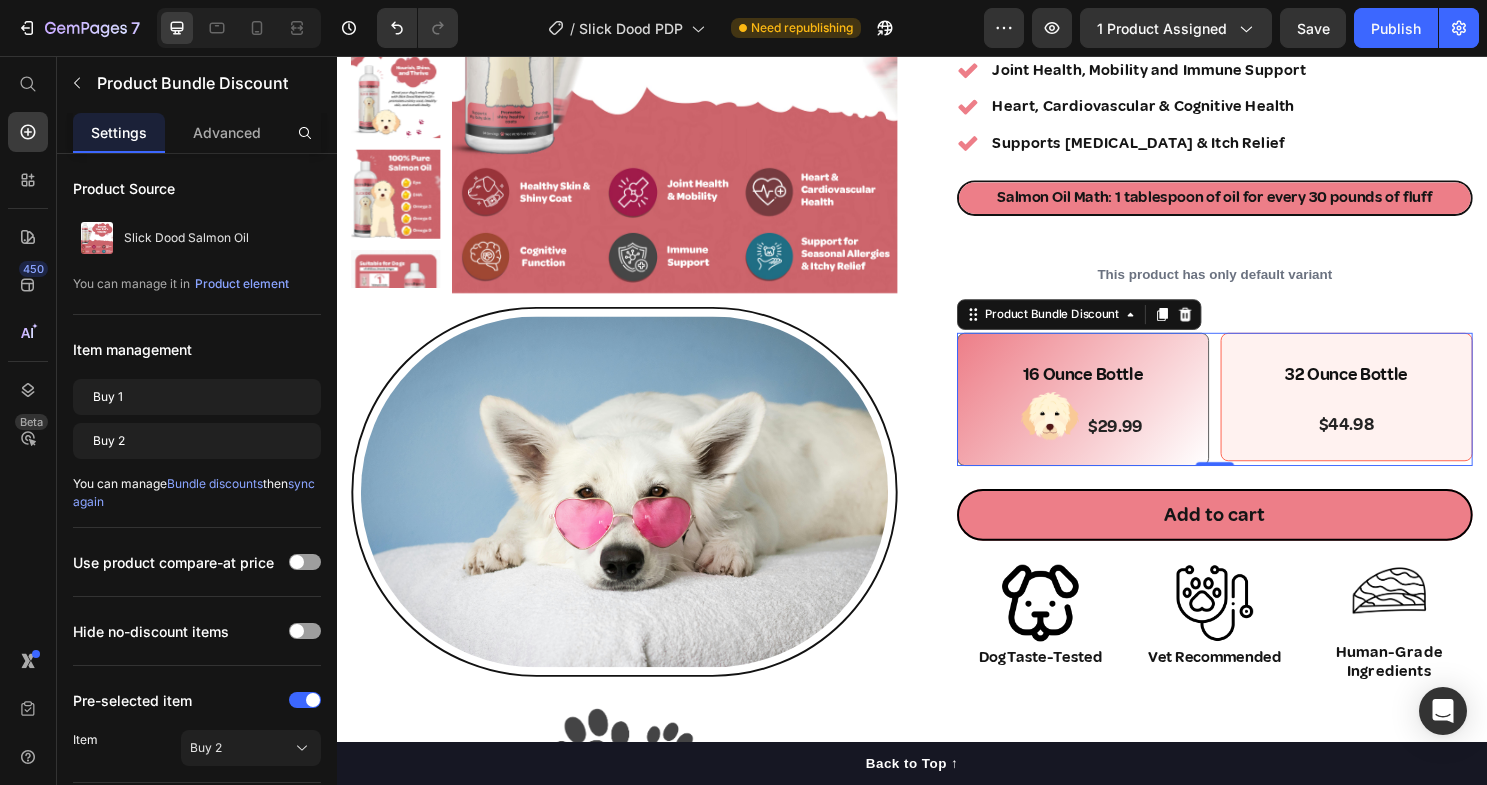 click on "16 Ounce Bottle Text Block Image $29.99 Product Price Row Row" at bounding box center (1115, 414) 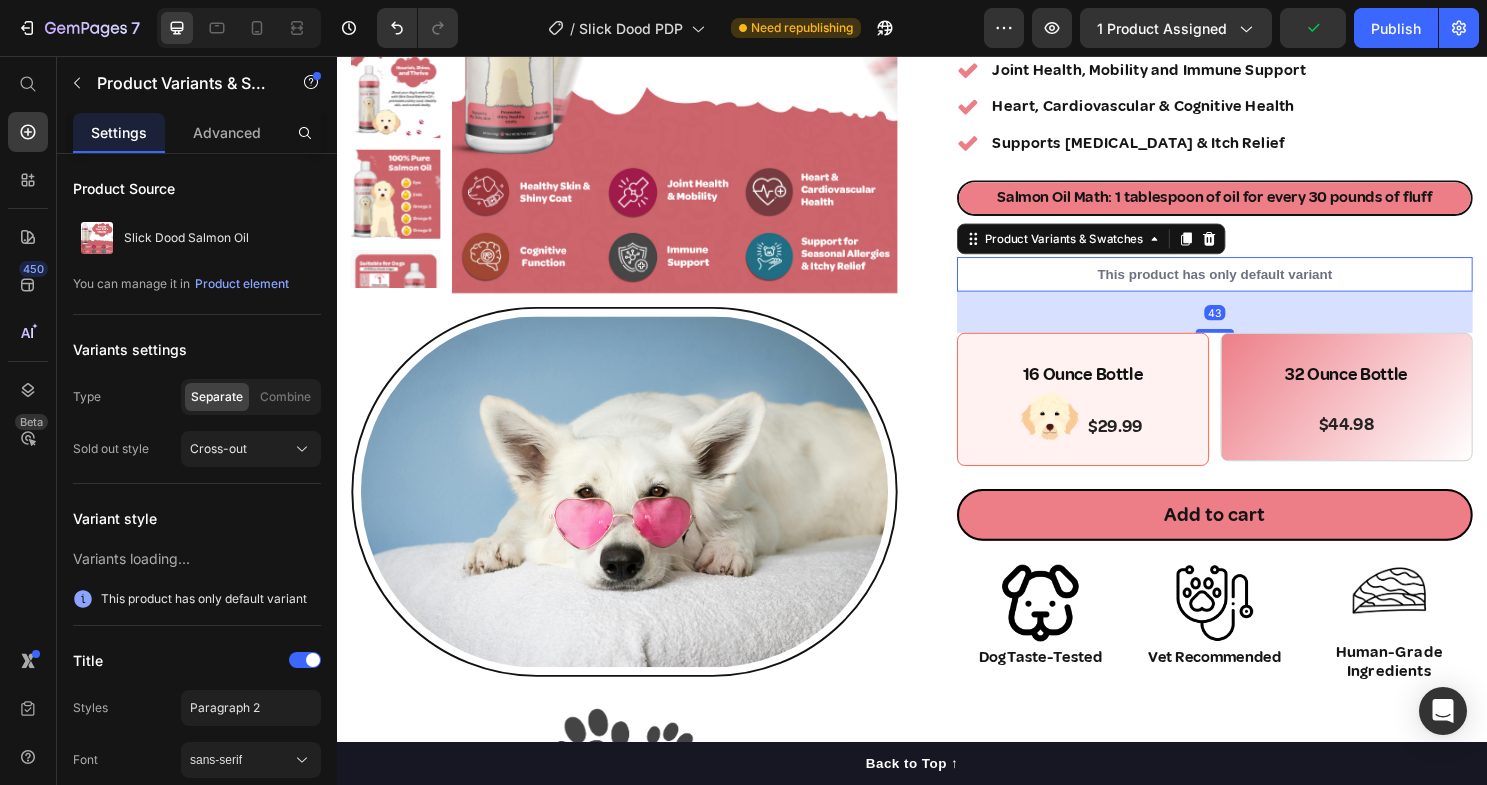 click on "This product has only default variant" at bounding box center [1253, 284] 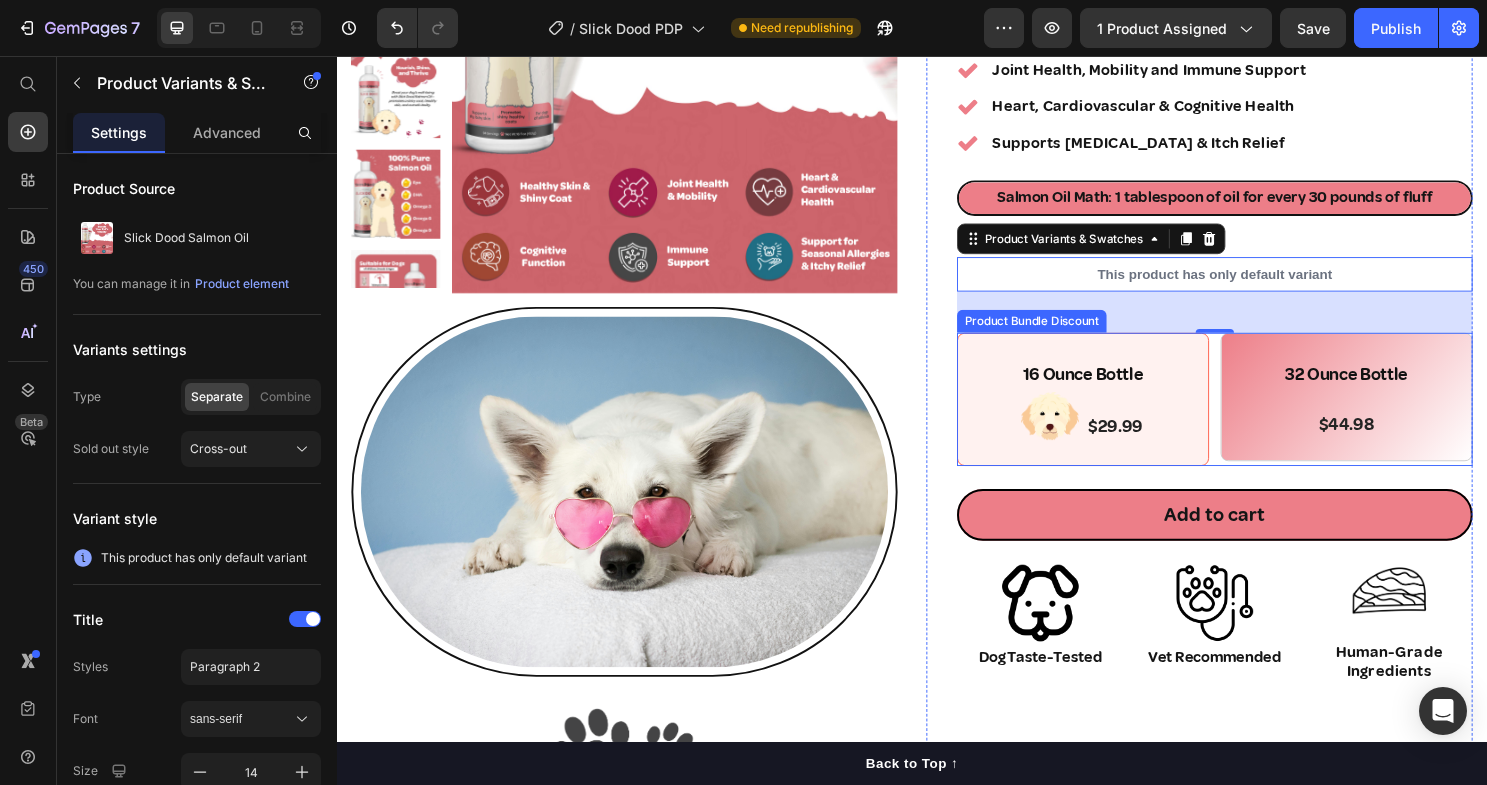click on "16 Ounce Bottle Text Block Image $29.99 Product Price Row Row 32 Ounce Bottle Text Block $44.98 Product Price Row" at bounding box center [1253, 414] 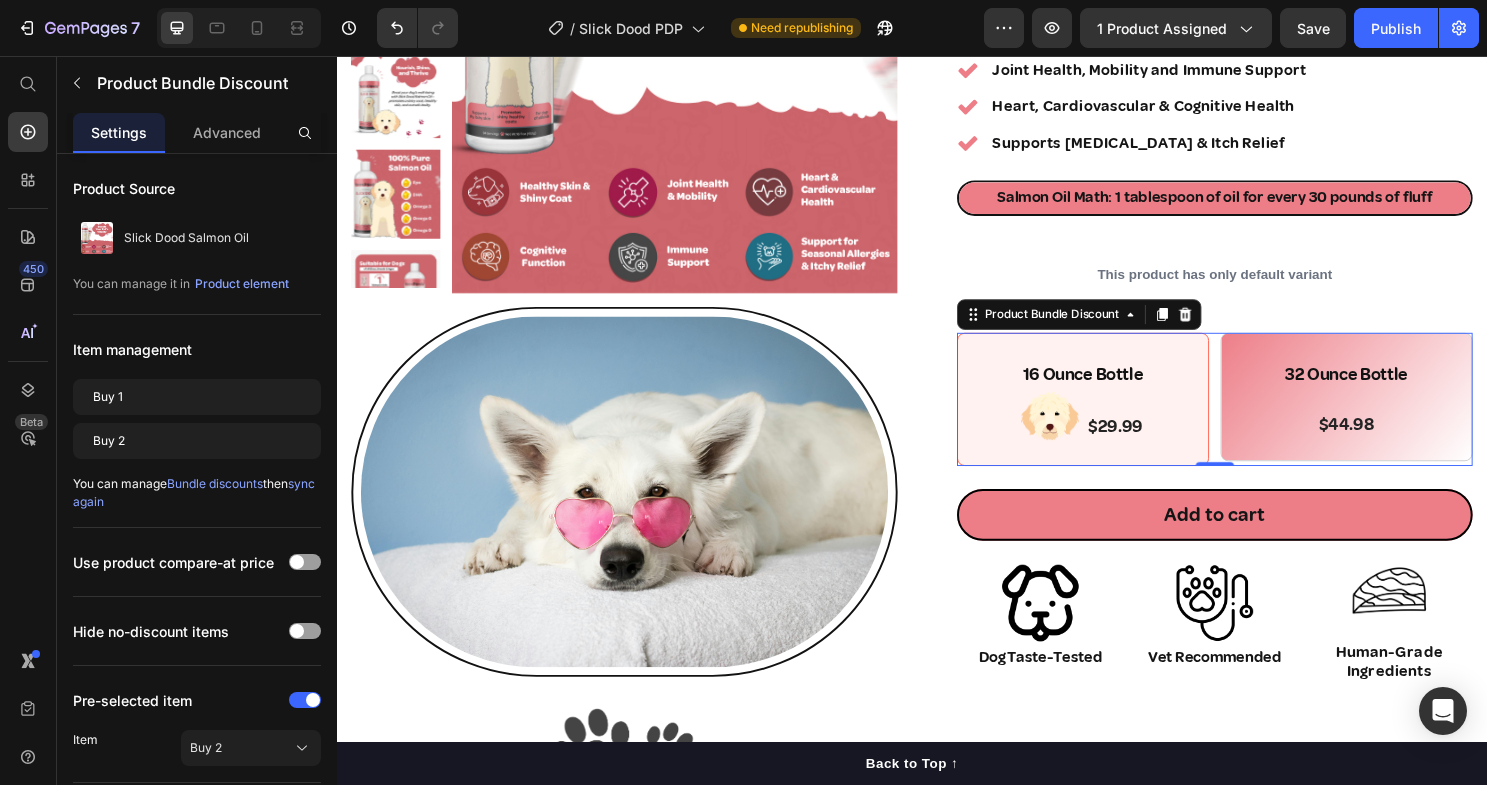 click on "16 Ounce Bottle Text Block Image $29.99 Product Price Row Row 32 Ounce Bottle Text Block $44.98 Product Price Row" at bounding box center (1253, 414) 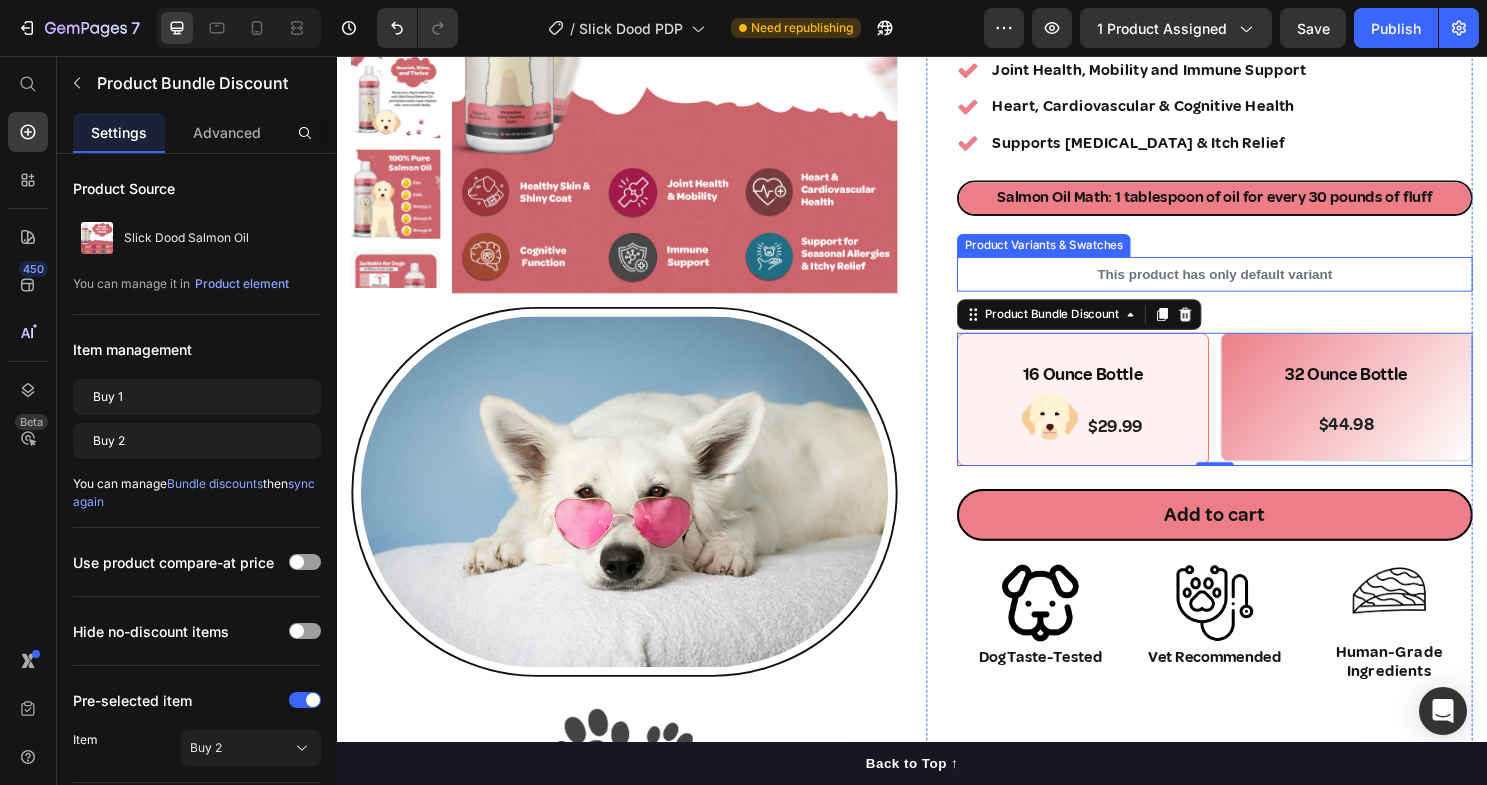 click on "This product has only default variant" at bounding box center (1253, 284) 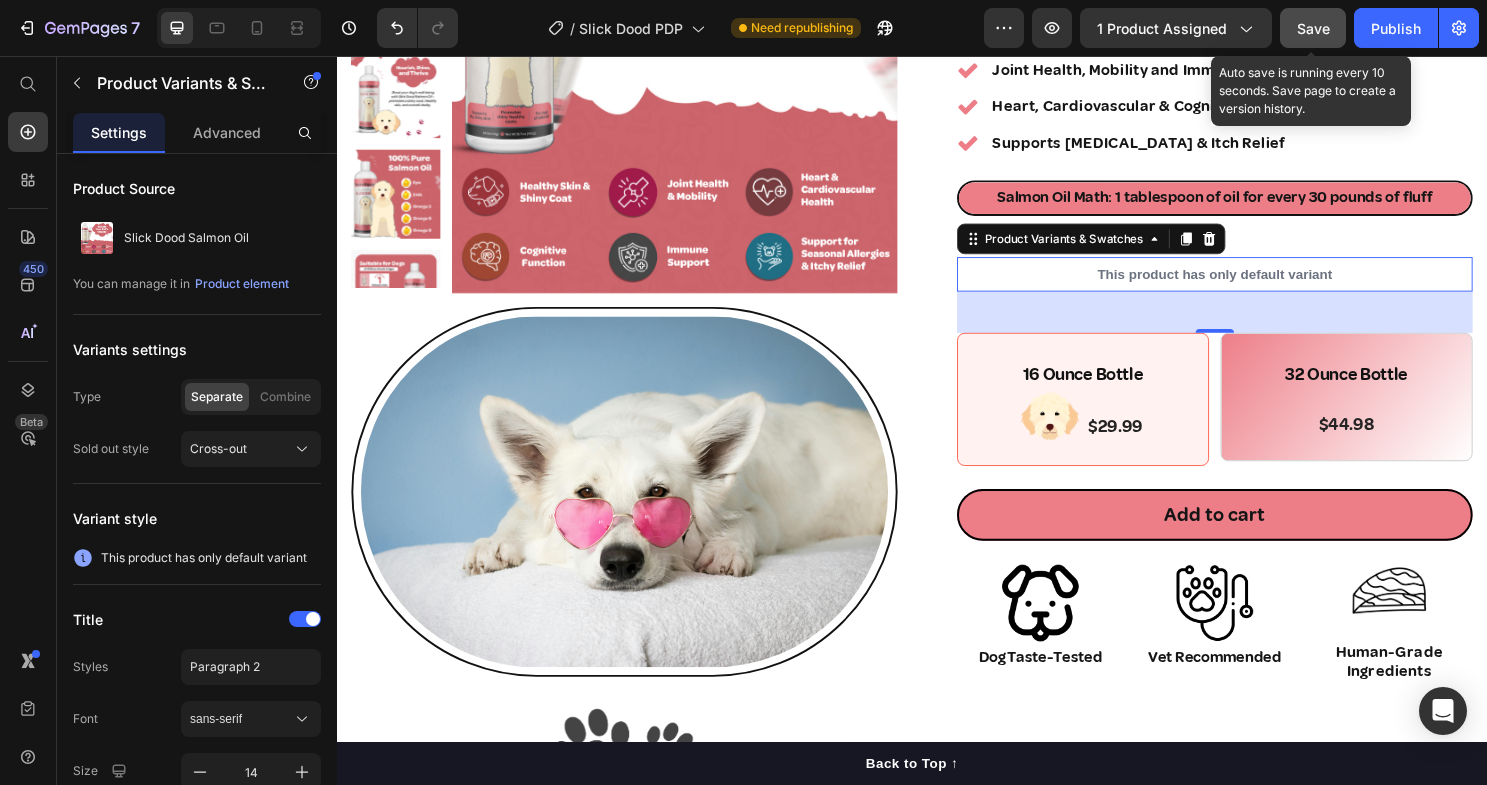 click on "Save" at bounding box center (1313, 28) 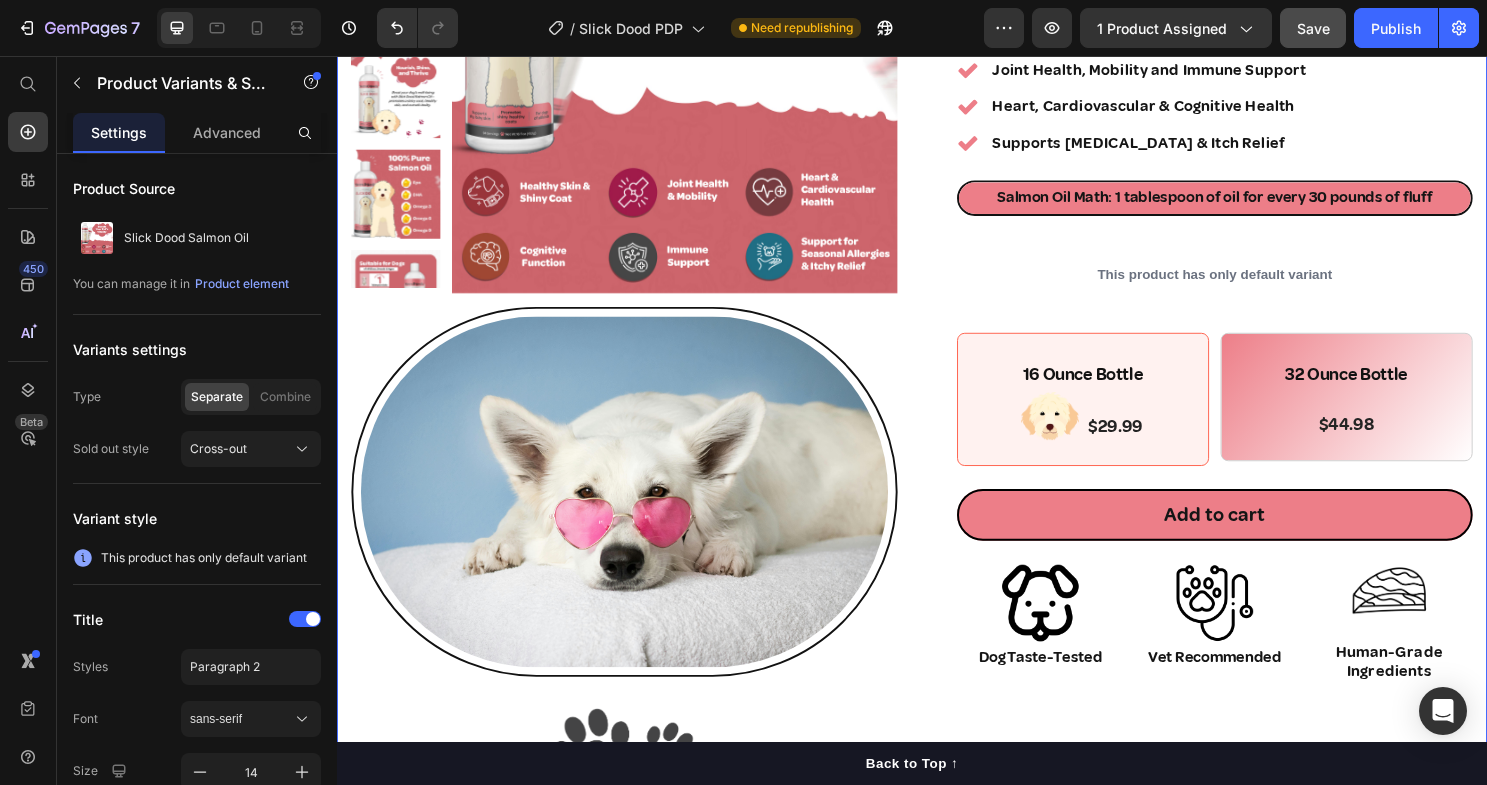 click on "Product Images "My dog absolutely loves this food! It's clear that the taste and quality are top-notch."  -Daisy Text block Row Row Image Image Icon Icon Icon Icon Icon Icon List Hoz Happy Pups, Happier Pawrents Text block Row Slick Dood Salmon Oil Product Title 100% Wild-Caught Norwegian Salmon Oil Text block Pure Salmon Oil Text Block 100% Human-Grade Ingredients Text Block Row
Healthy Skin & Shiny Coat
Joint Health, Mobility and Immune Support
Heart, Cardiovascular & Cognitive Health
Supports [MEDICAL_DATA] & Itch Relief Item list Salmon Oil Math: 1 tablespoon of oil for every 30 pounds of fluff   Text Block This product has only default variant Product Variants & Swatches 16 Ounce Bottle Text Block Image $29.99 Product Price Row Row 32 Ounce Bottle Text Block $44.98 Product Price Row Product Bundle Discount Add to cart Product Cart Button Image  Dog Taste-Tested Text Block Image  Vet Recommended Text Block Image Human-Grade Ingredients" at bounding box center (937, 494) 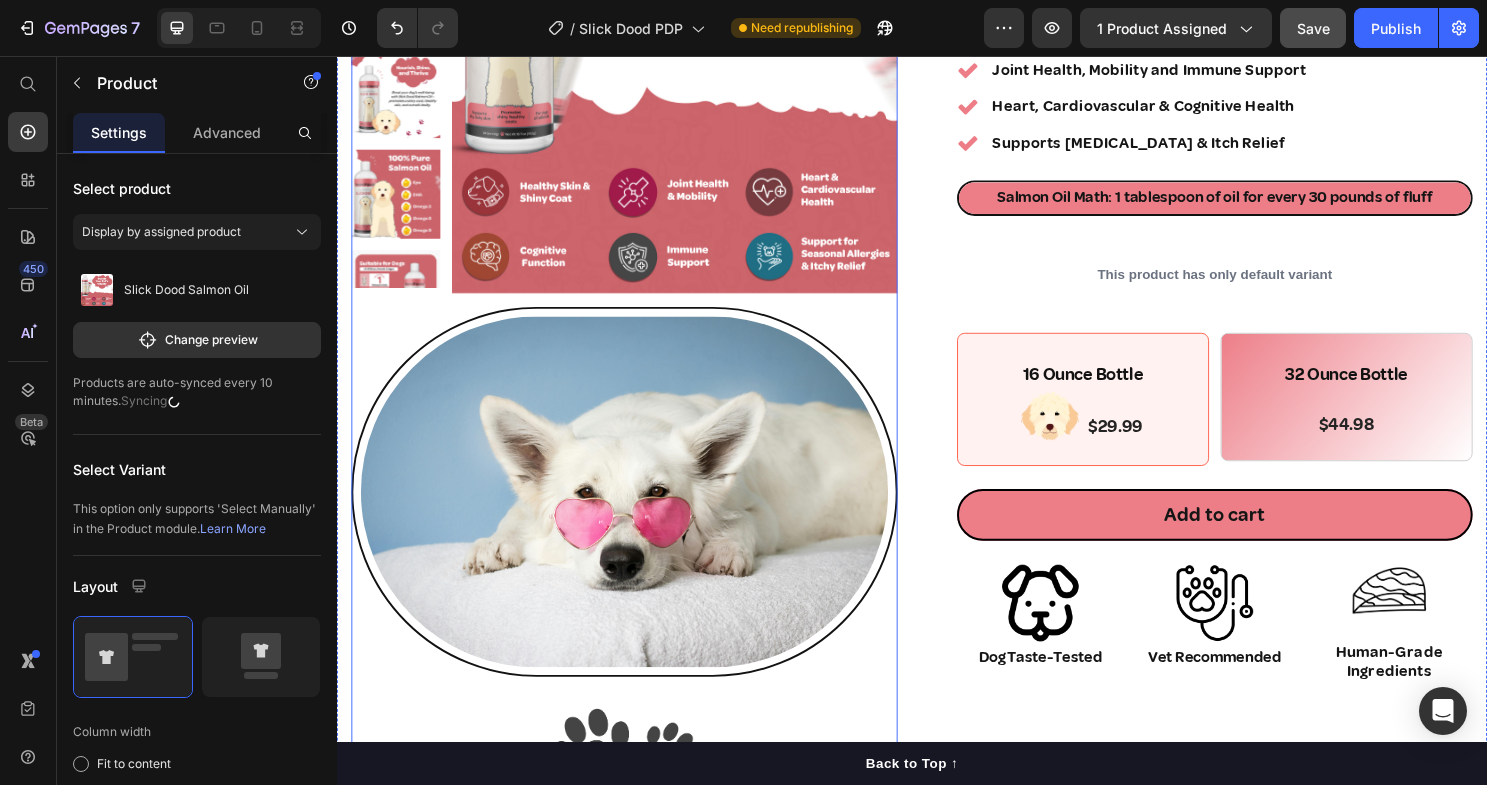 click at bounding box center [637, 494] 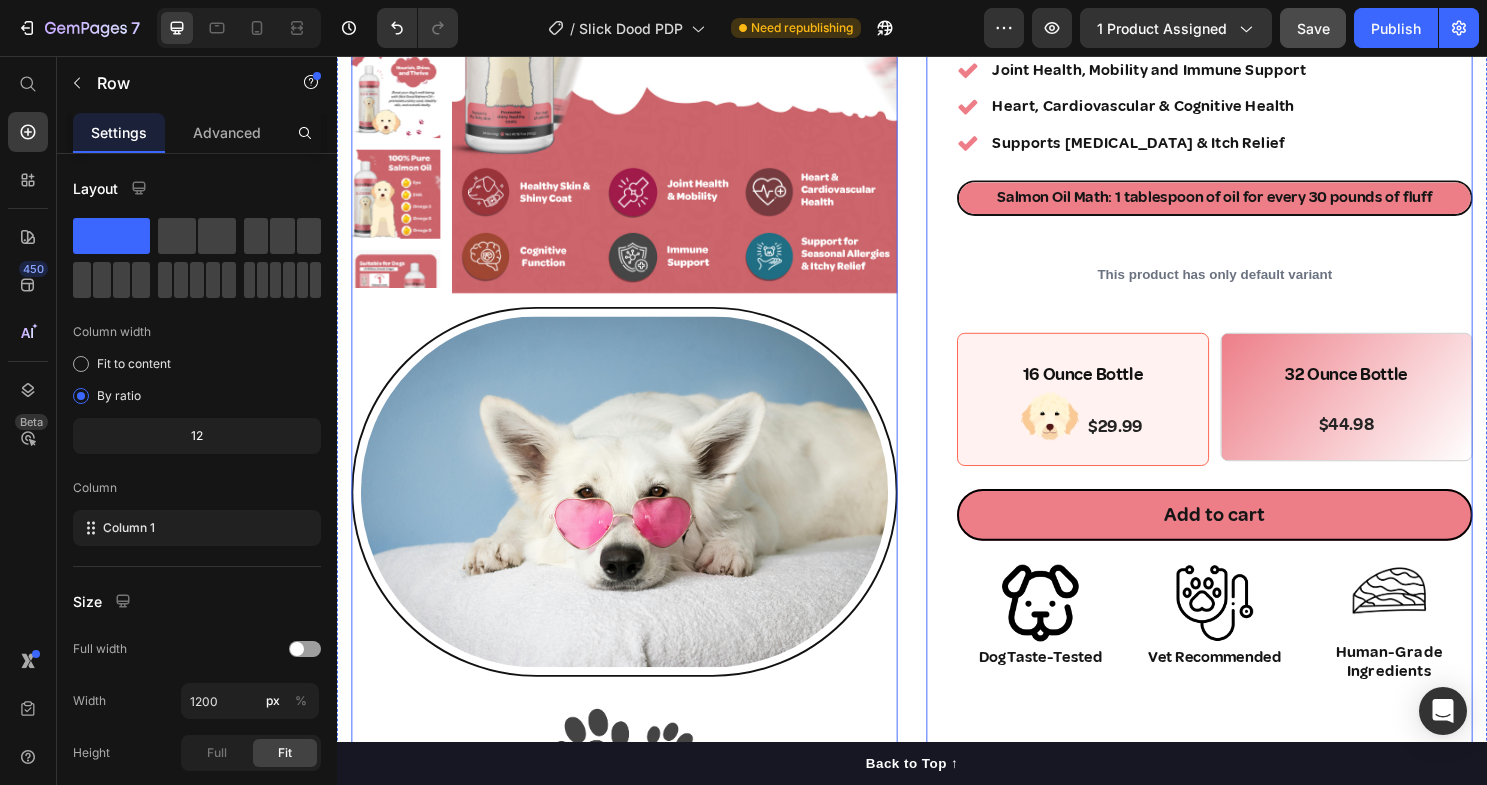 click on "Icon Icon Icon Icon Icon Icon List Hoz Happy Pups, Happier Pawrents Text block Row Slick Dood Salmon Oil Product Title 100% Wild-Caught Norwegian Salmon Oil Text block Pure Salmon Oil Text Block 100% Human-Grade Ingredients Text Block Row
Healthy Skin & Shiny Coat
Joint Health, Mobility and Immune Support
Heart, Cardiovascular & Cognitive Health
Supports [MEDICAL_DATA] & Itch Relief Item list Salmon Oil Math: 1 tablespoon of oil for every 30 pounds of fluff   Text Block This product has only default variant Product Variants & Swatches 16 Ounce Bottle Text Block Image $29.99 Product Price Row Row 32 Ounce Bottle Text Block $44.98 Product Price Row Product Bundle Discount Add to cart Product Cart Button Image  Dog Taste-Tested Text Block Image  Vet Recommended Text Block Image Human-Grade Ingredients Text Block Row Perfect for sensitive tummies Supercharge immunity System Bursting with protein, vitamins, and minerals Item list
Accordion" at bounding box center [1253, 494] 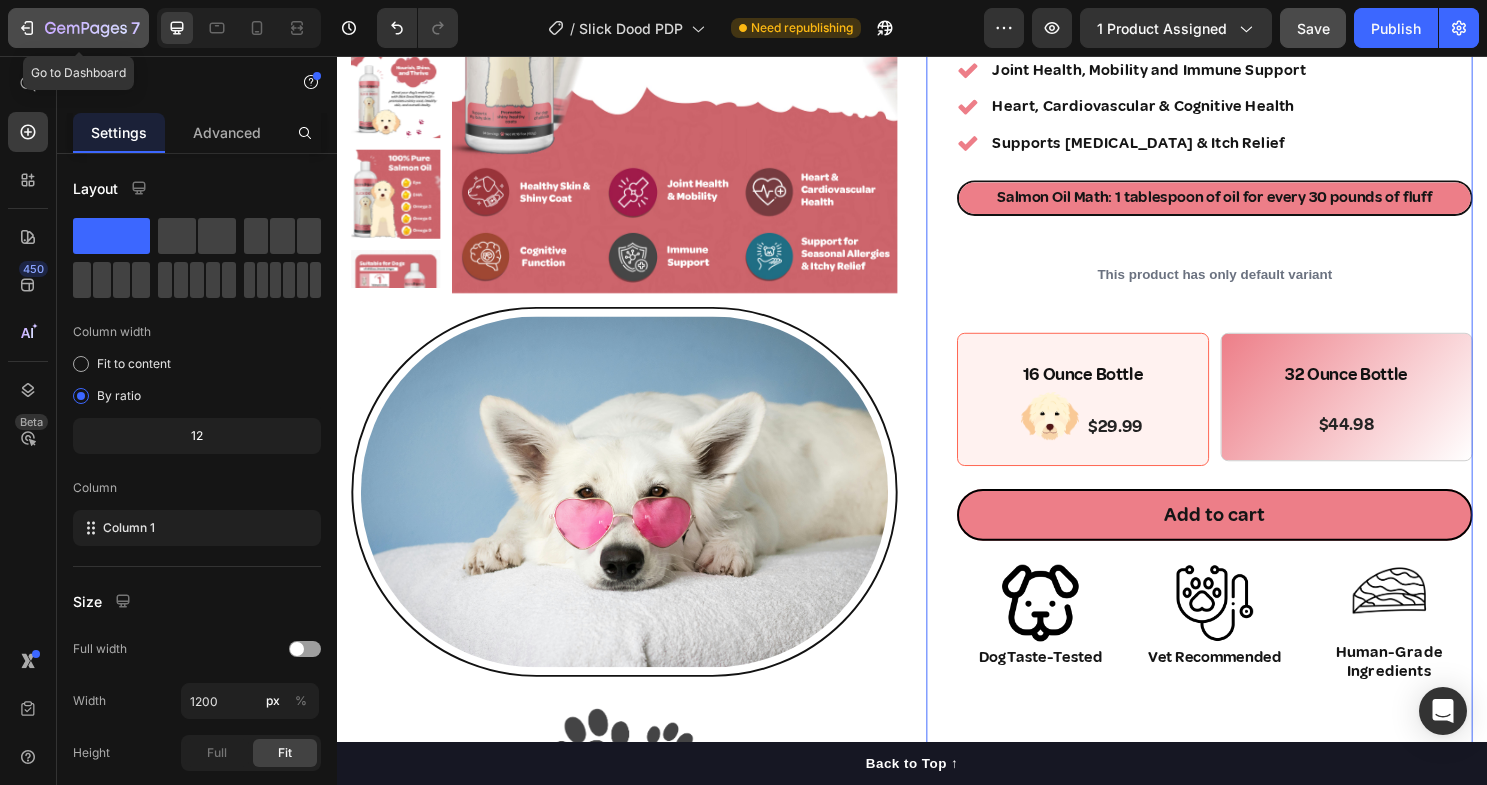 click 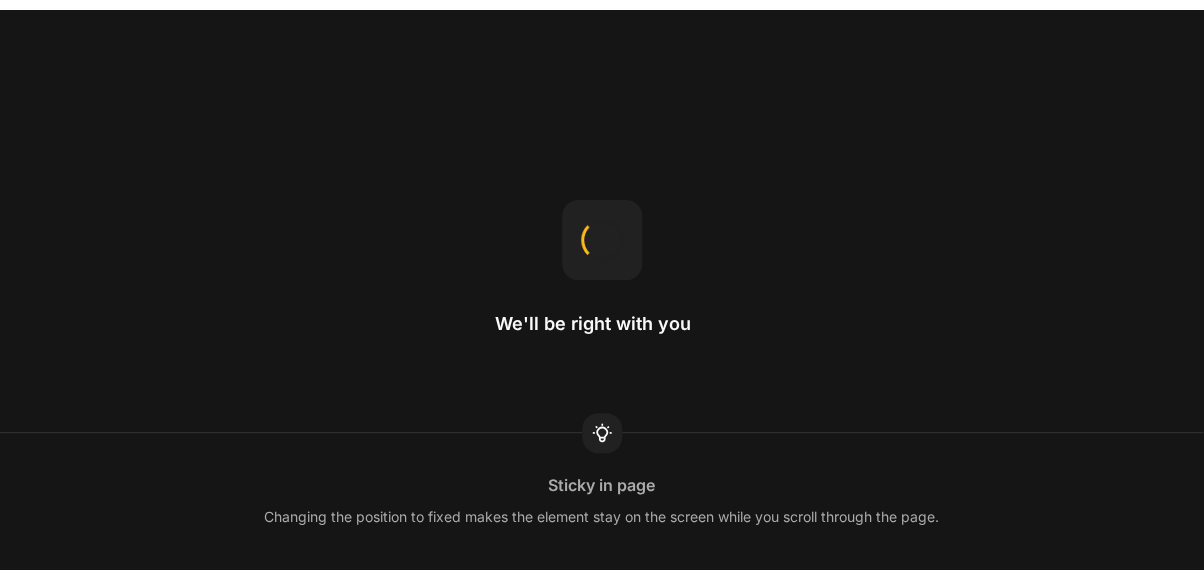 scroll, scrollTop: 0, scrollLeft: 0, axis: both 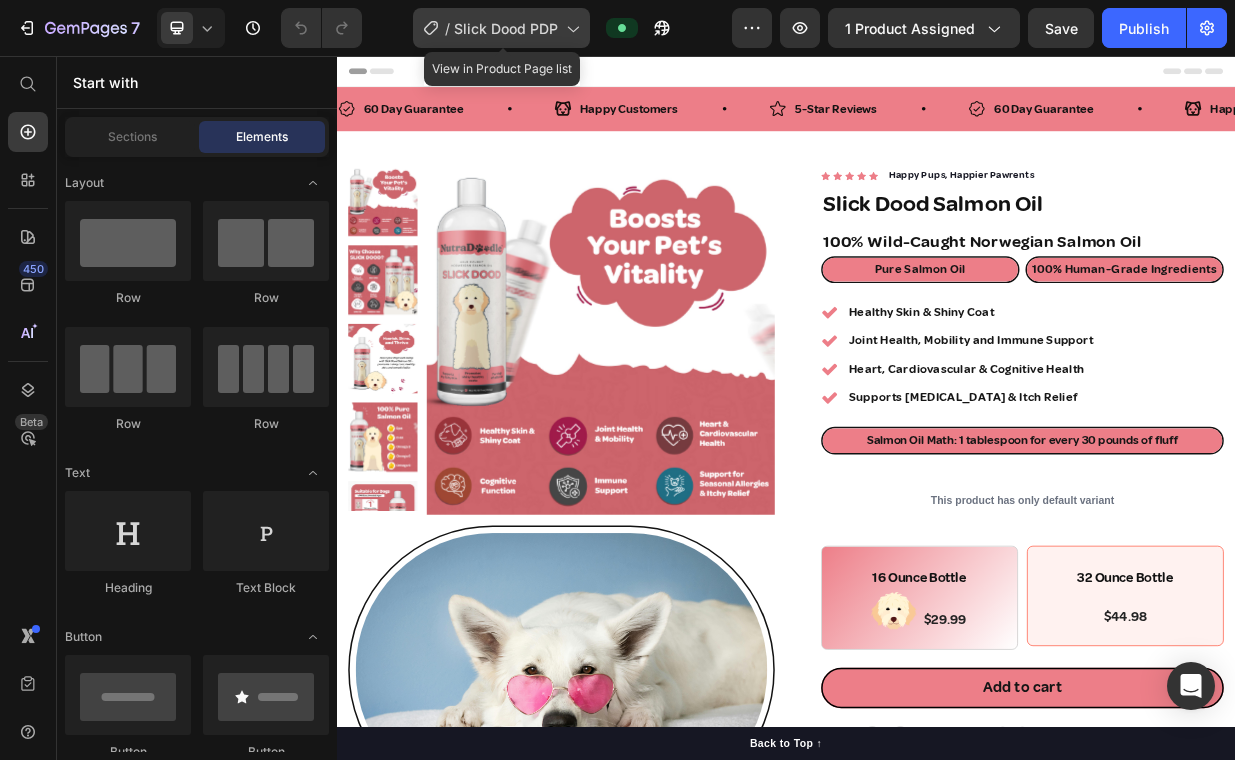 click on "/  Slick Dood PDP" 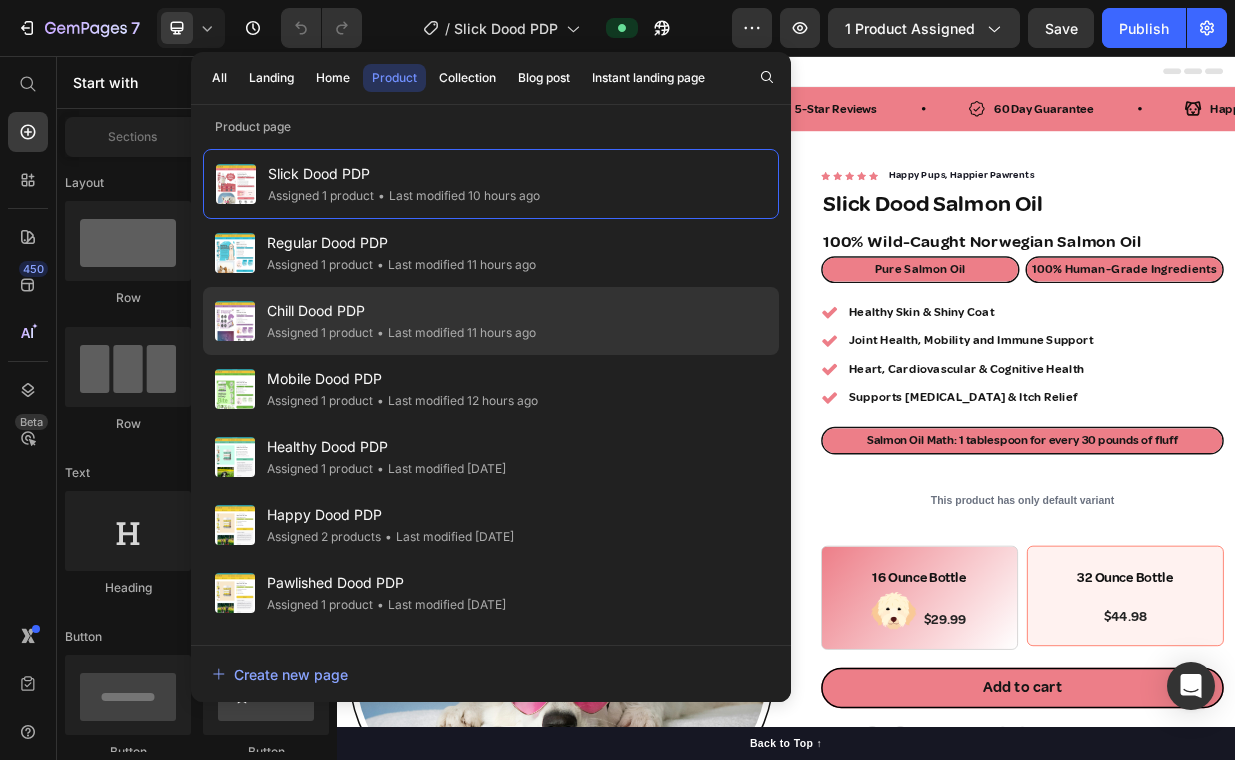 click on "Chill Dood PDP" at bounding box center [401, 311] 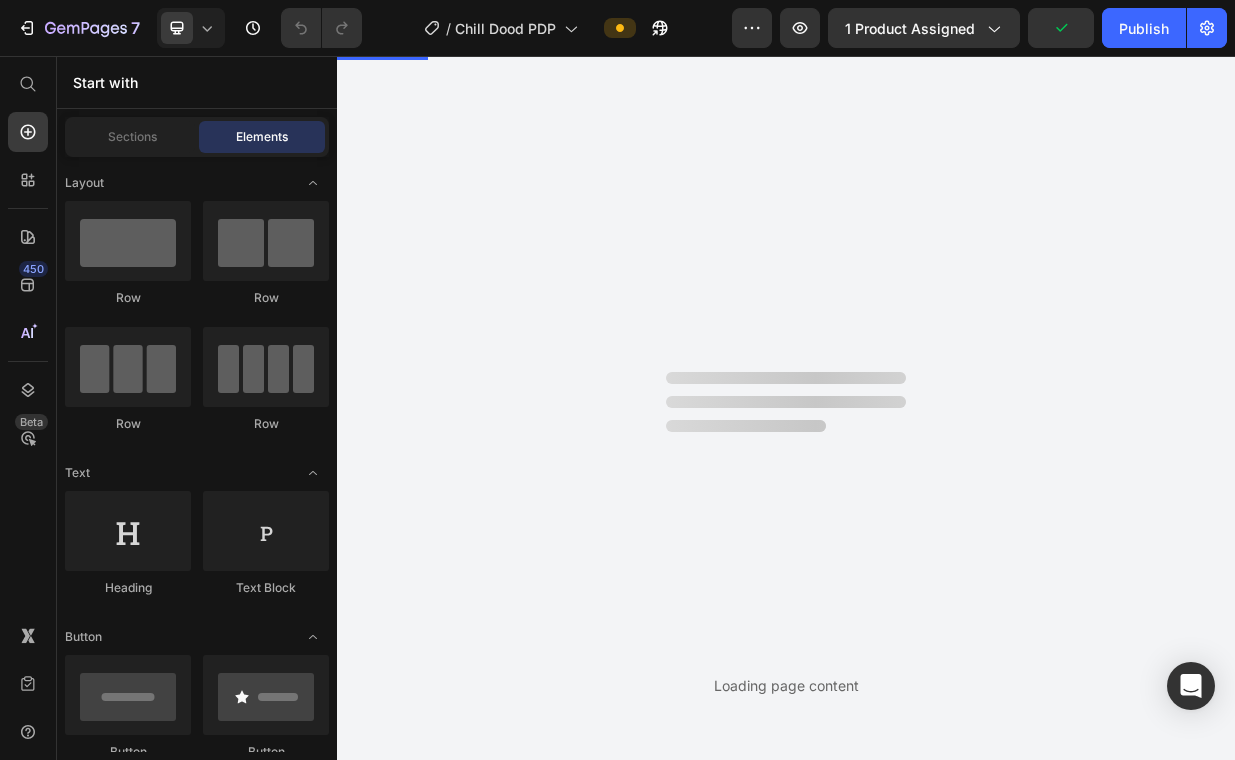 scroll, scrollTop: 0, scrollLeft: 0, axis: both 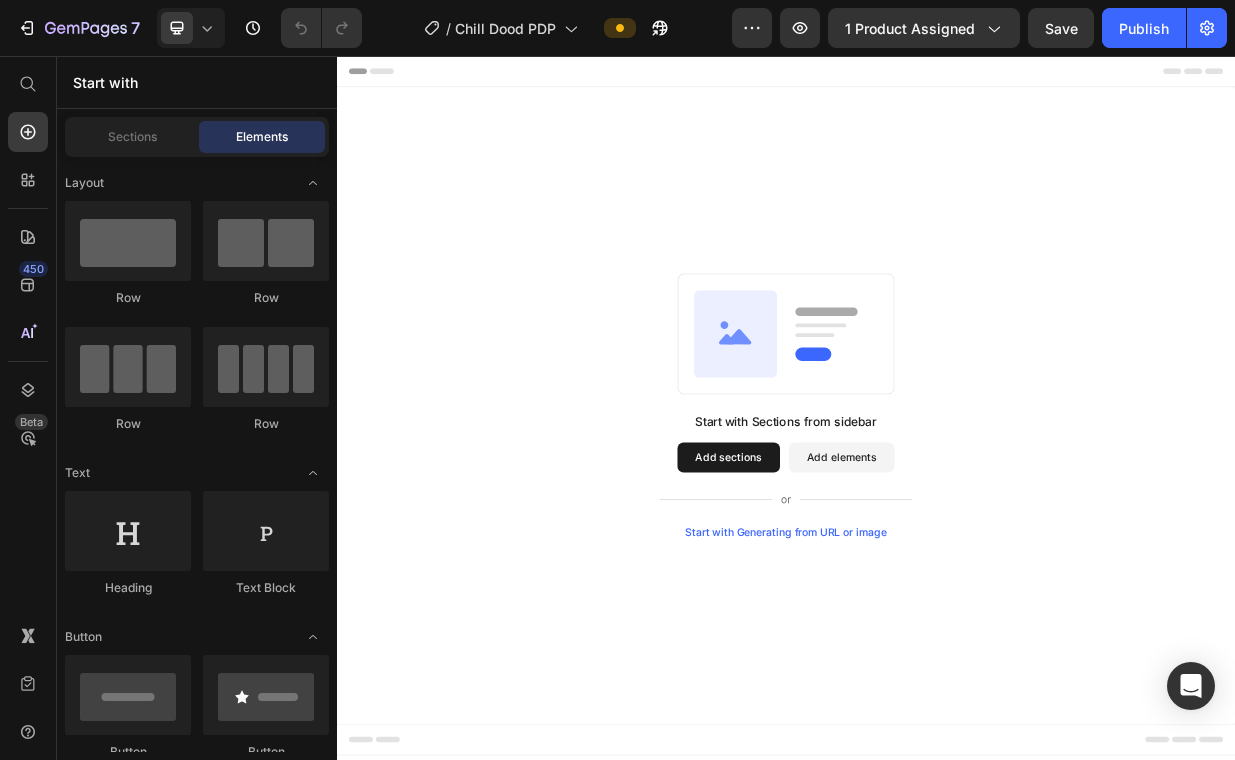 click on "Start with Sections from sidebar Add sections Add elements Start with Generating from URL or image" at bounding box center (937, 522) 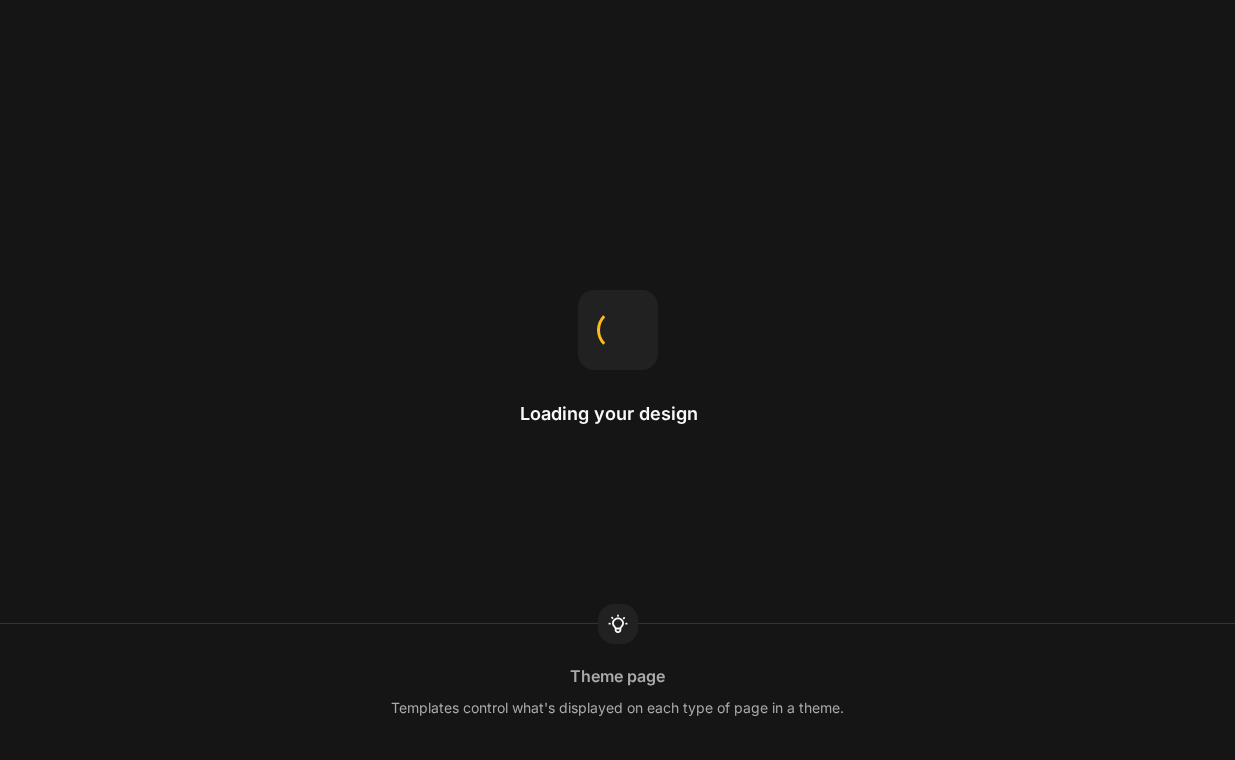 scroll, scrollTop: 0, scrollLeft: 0, axis: both 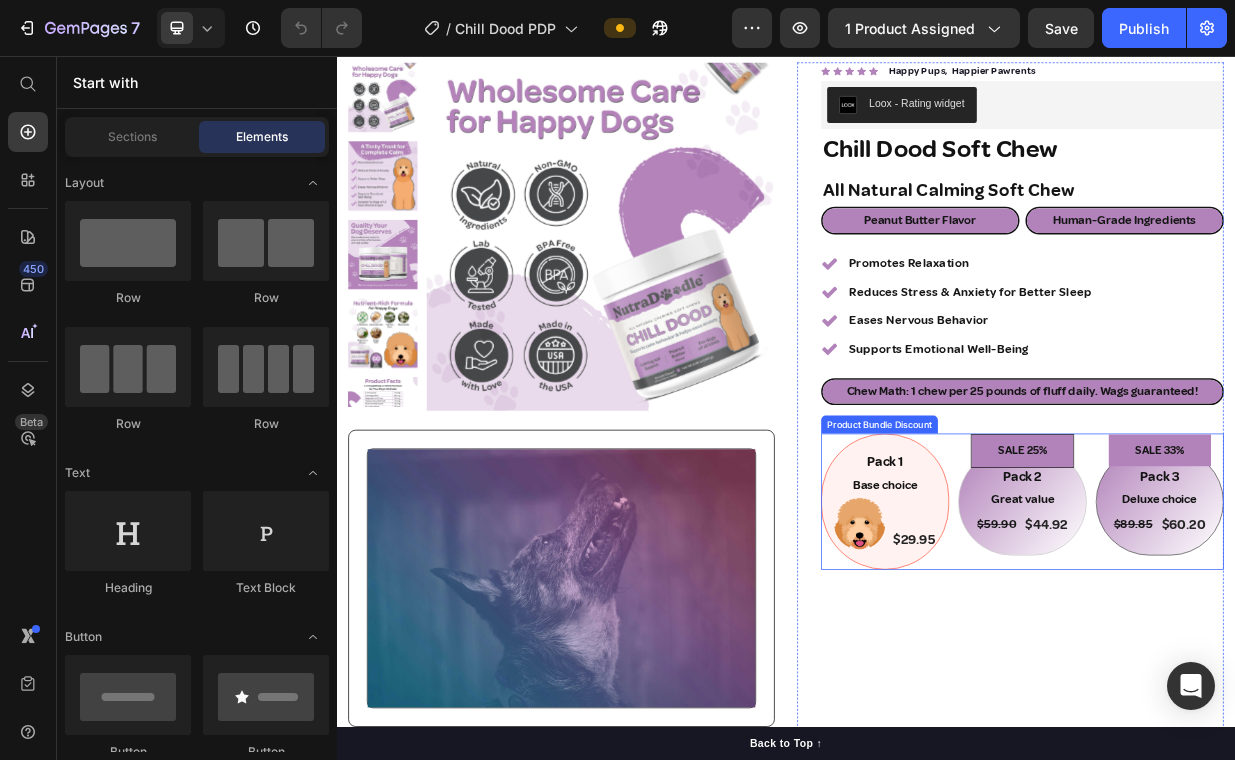 click on "SALE 33% Product Badge Pack 3 Text Block Deluxe choice Text Block $89.85 Product Price $60.20 Product Price Row Row" at bounding box center [1436, 651] 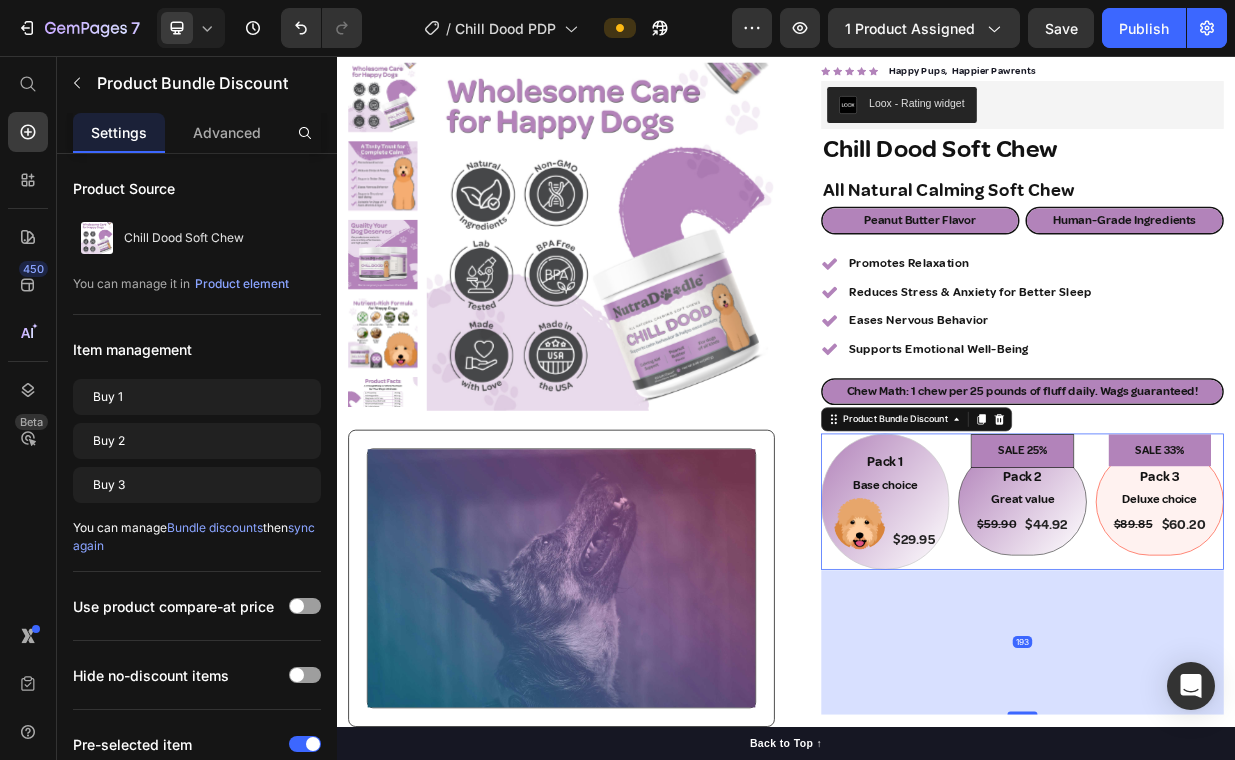 click on "SALE 25% Product Badge Pack 2 Text Block Great value Text Block $59.90 Product Price $44.92 Product Price Row Row" at bounding box center (1252, 651) 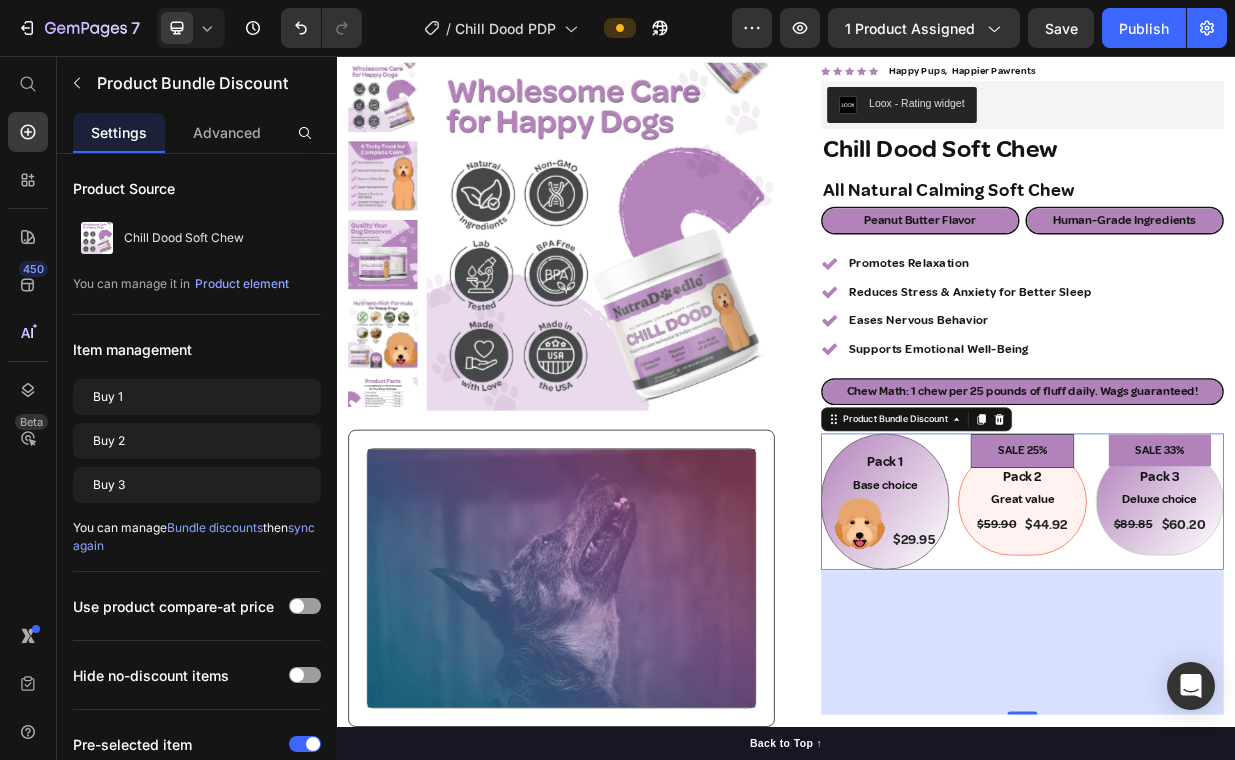 click on "Pack 1 Text Block Base choice Text Block Image $29.95 Product Price Row Row" at bounding box center [1069, 651] 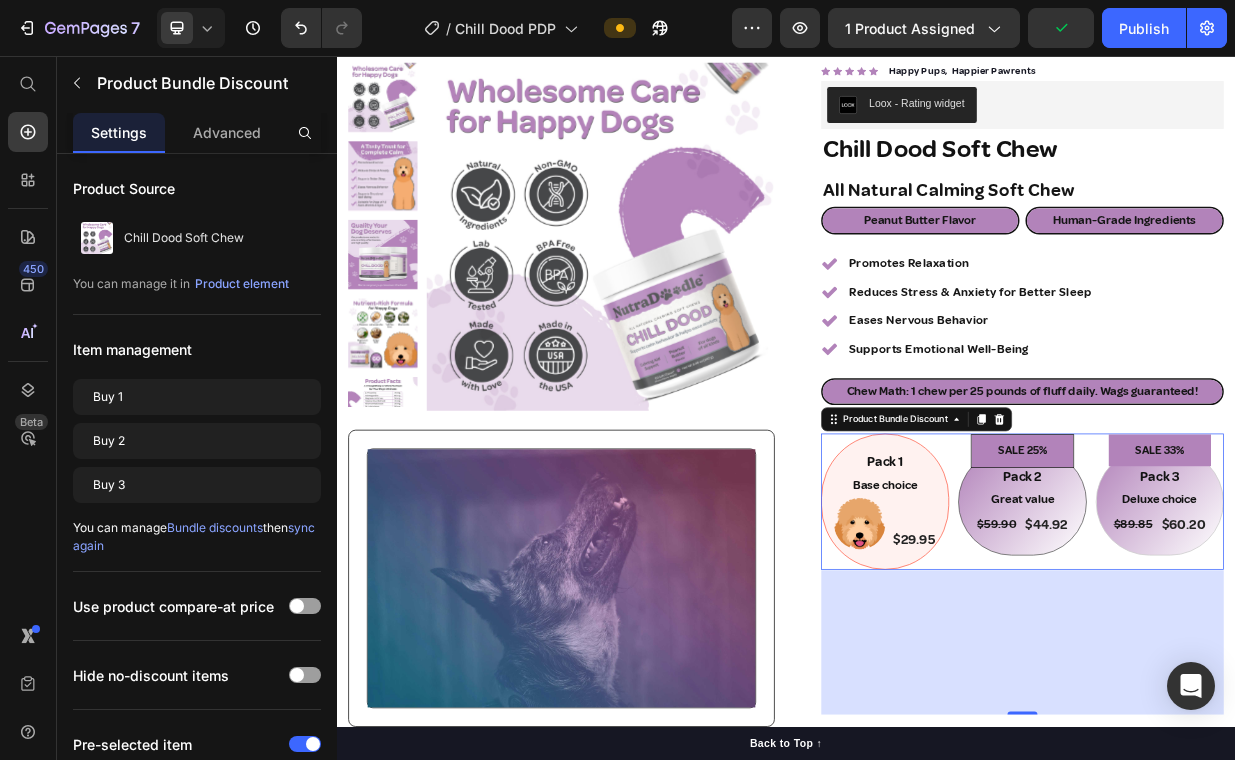 click on "SALE 25% Product Badge Pack 2 Text Block Great value Text Block $59.90 Product Price $44.92 Product Price Row Row" at bounding box center (1252, 651) 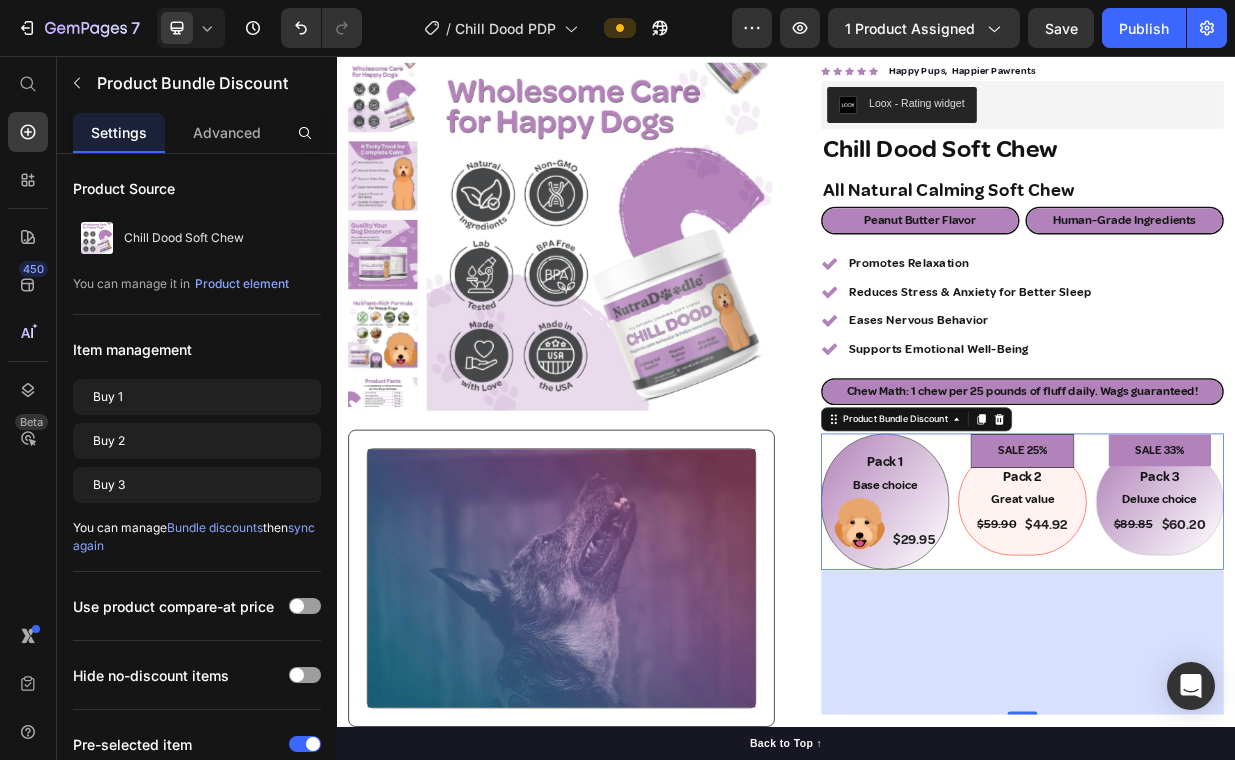 click on "Pack 1 Text Block Base choice Text Block Image $29.95 Product Price Row Row" at bounding box center (1069, 651) 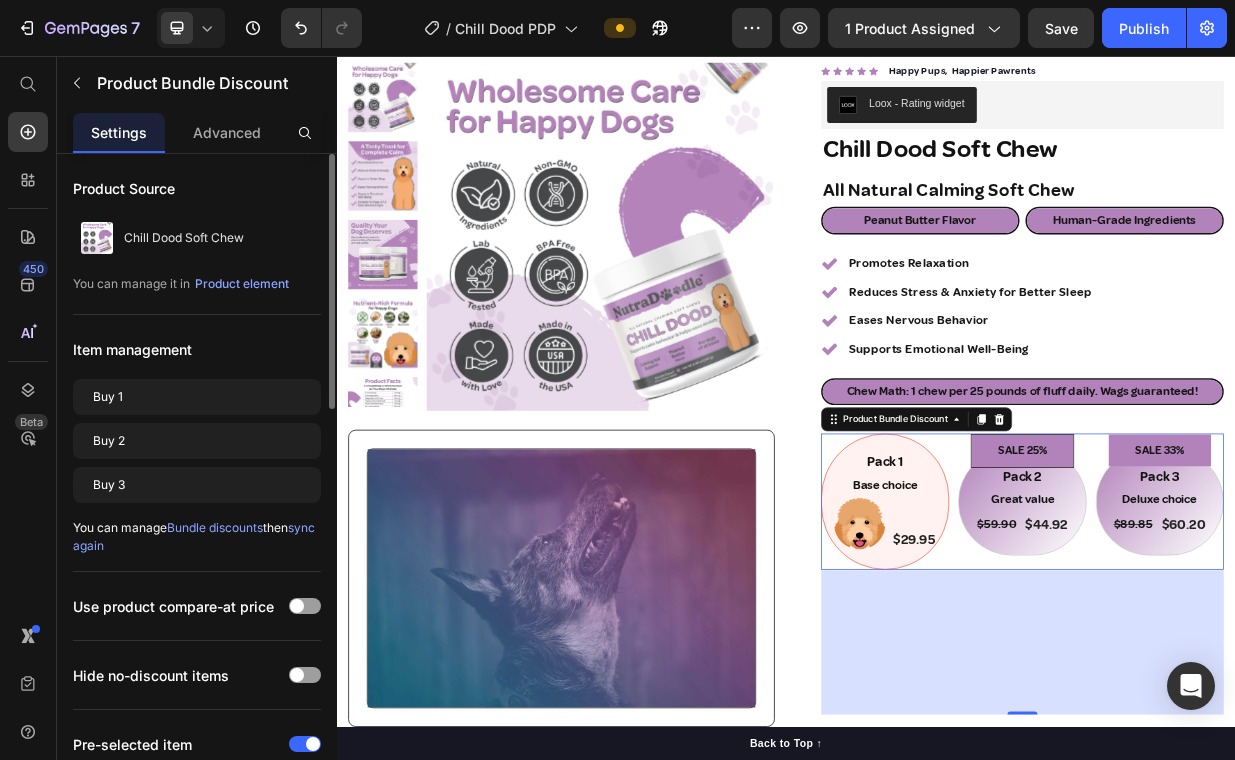 click on "Bundle discounts" at bounding box center (215, 527) 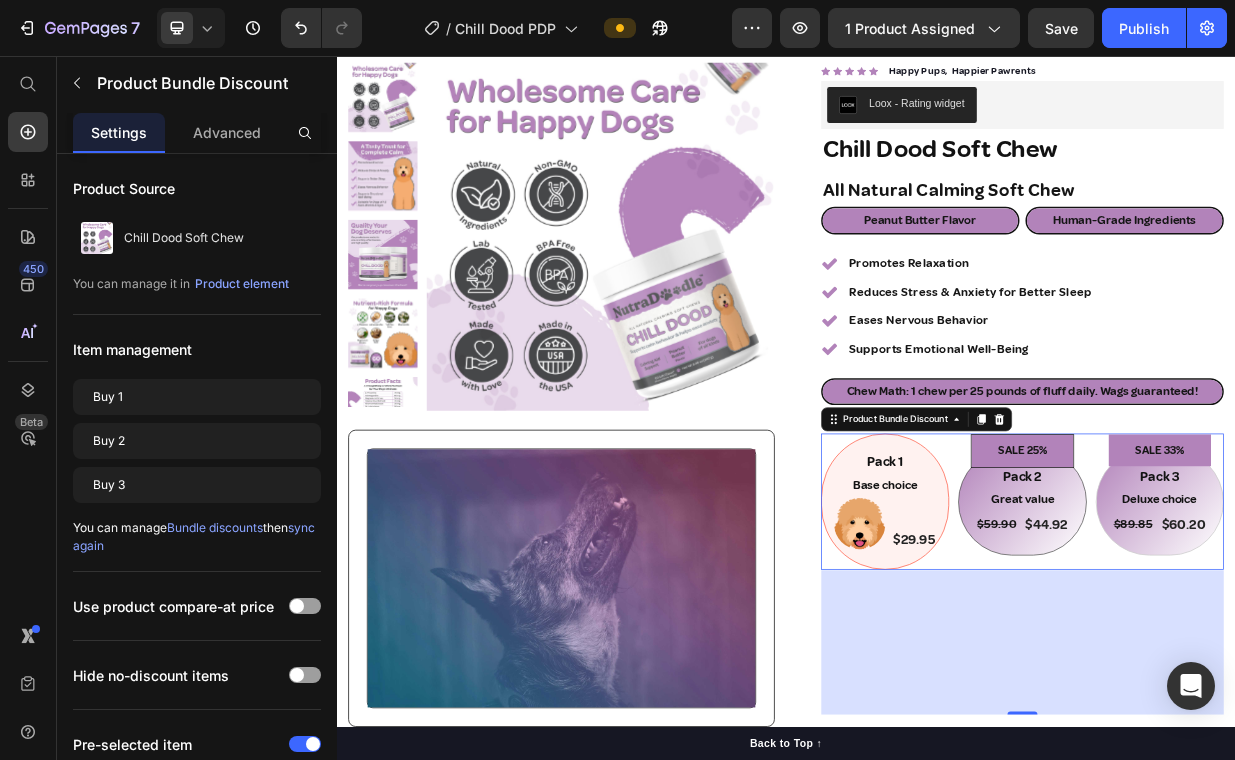 click on "SALE 25% Product Badge Pack 2 Text Block Great value Text Block $59.90 Product Price $44.92 Product Price Row Row" at bounding box center [1252, 651] 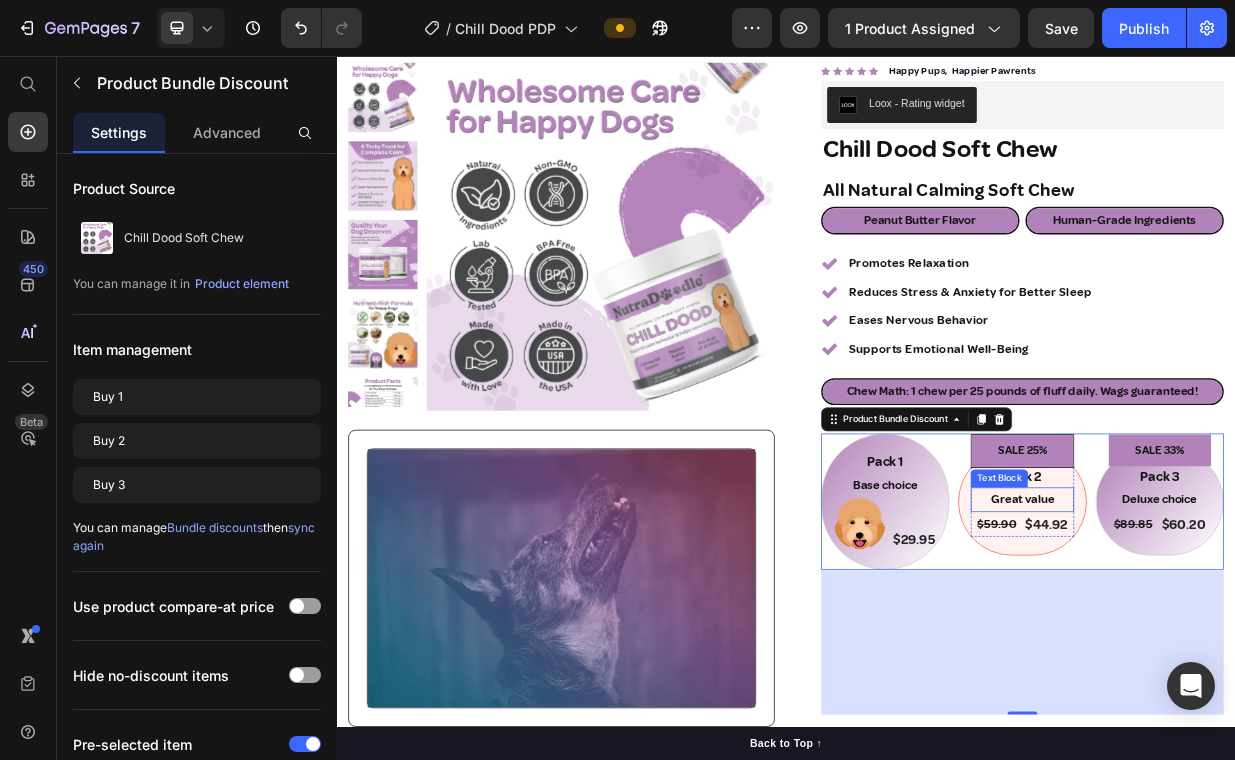 click on "Great value" at bounding box center (1252, 648) 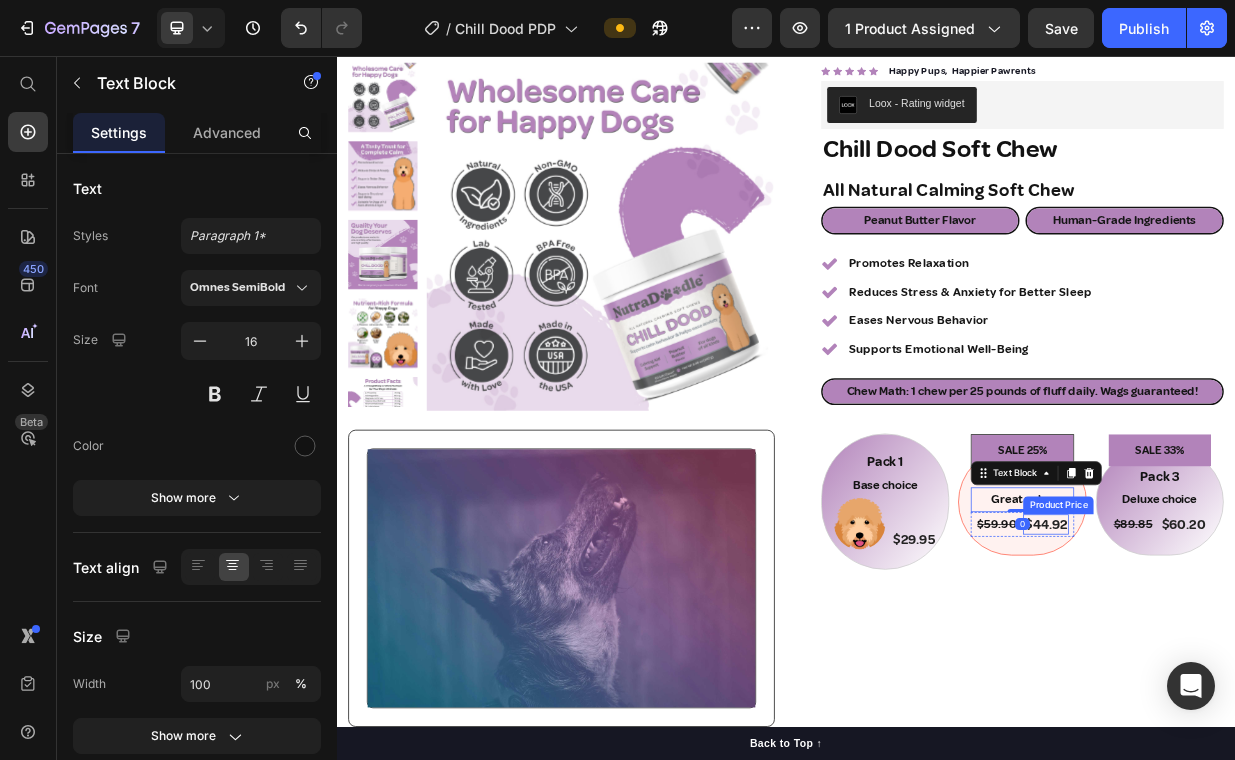 click on "$44.92 Product Price" at bounding box center (1284, 681) 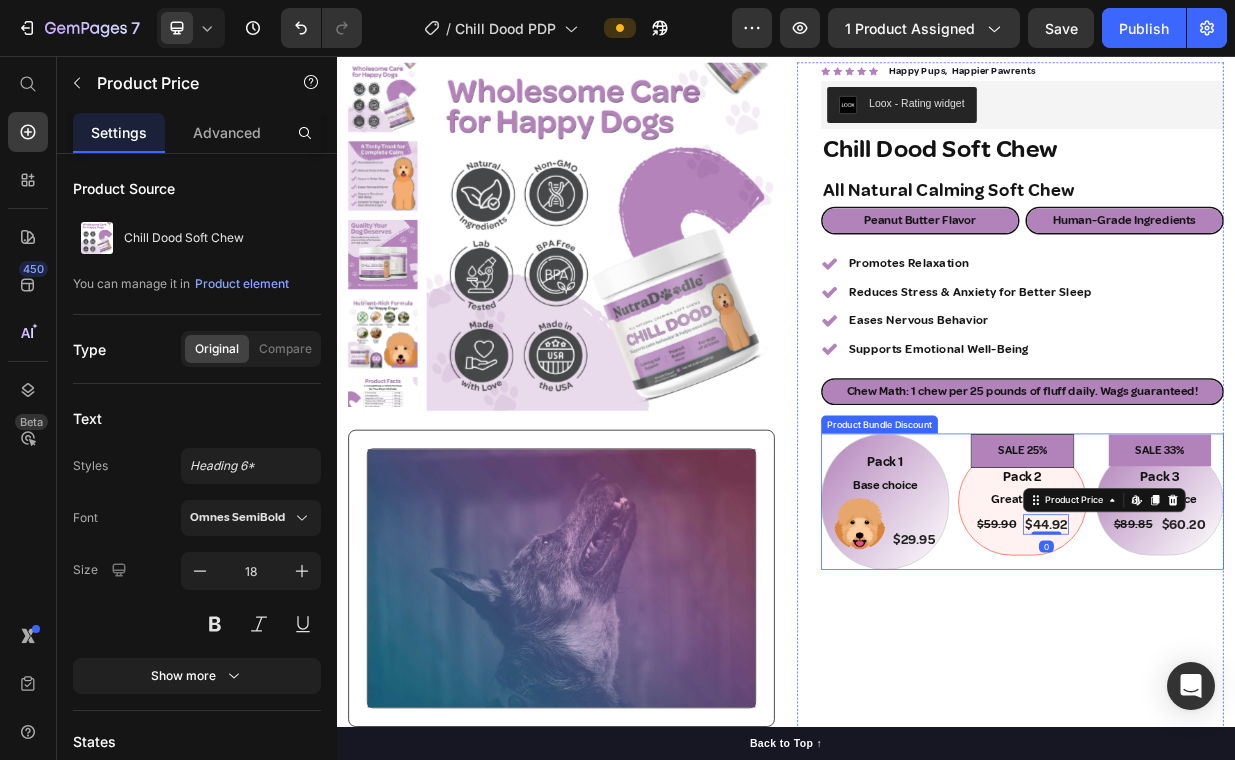 click on "SALE 25% Product Badge Pack 2 Text Block Great value Text Block $59.90 Product Price $44.92 Product Price   Edit content in Shopify 0 Row Row" at bounding box center (1252, 651) 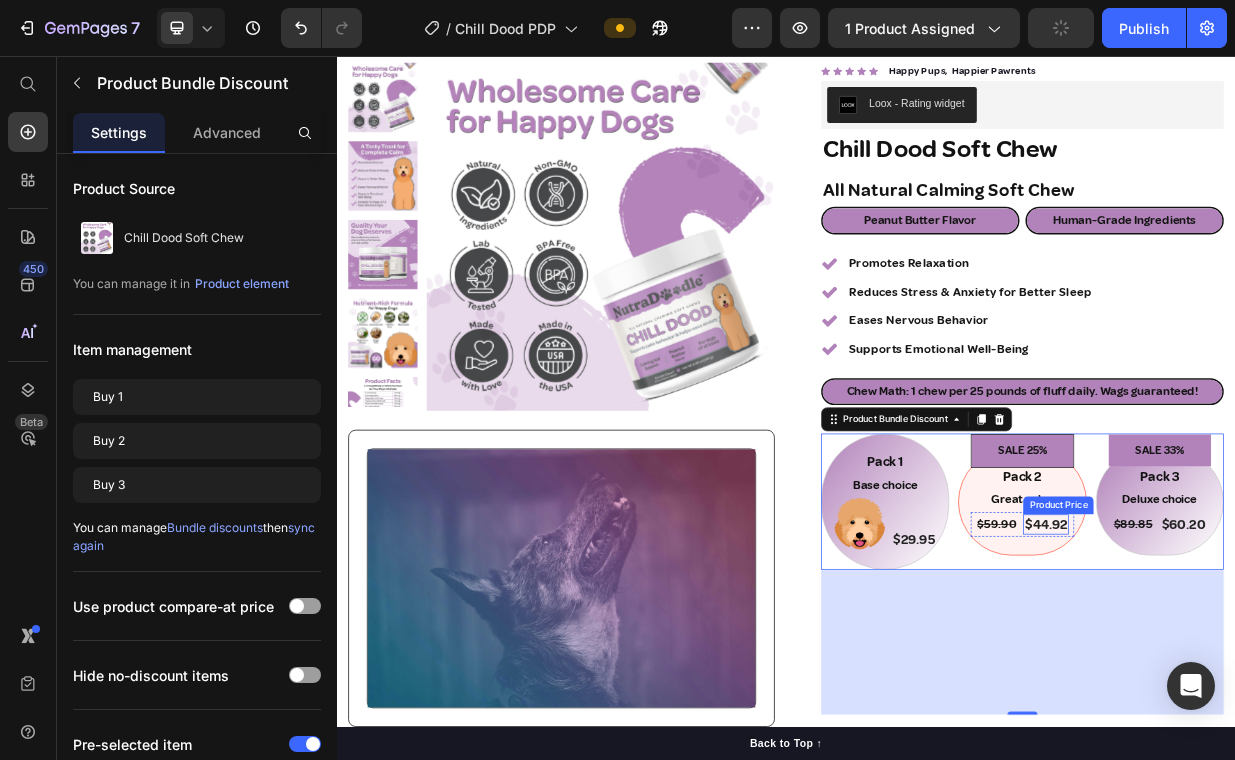 click on "$44.92" at bounding box center (1284, 681) 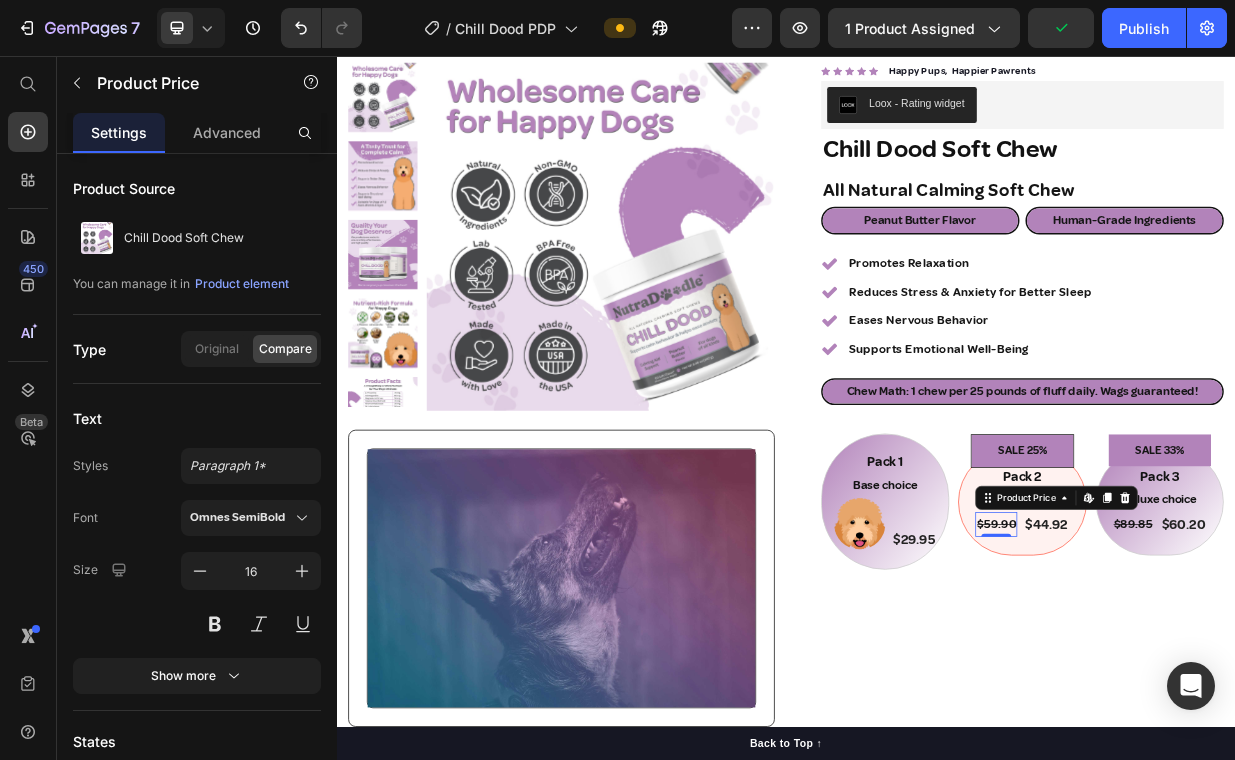 click on "$59.90" at bounding box center [1218, 681] 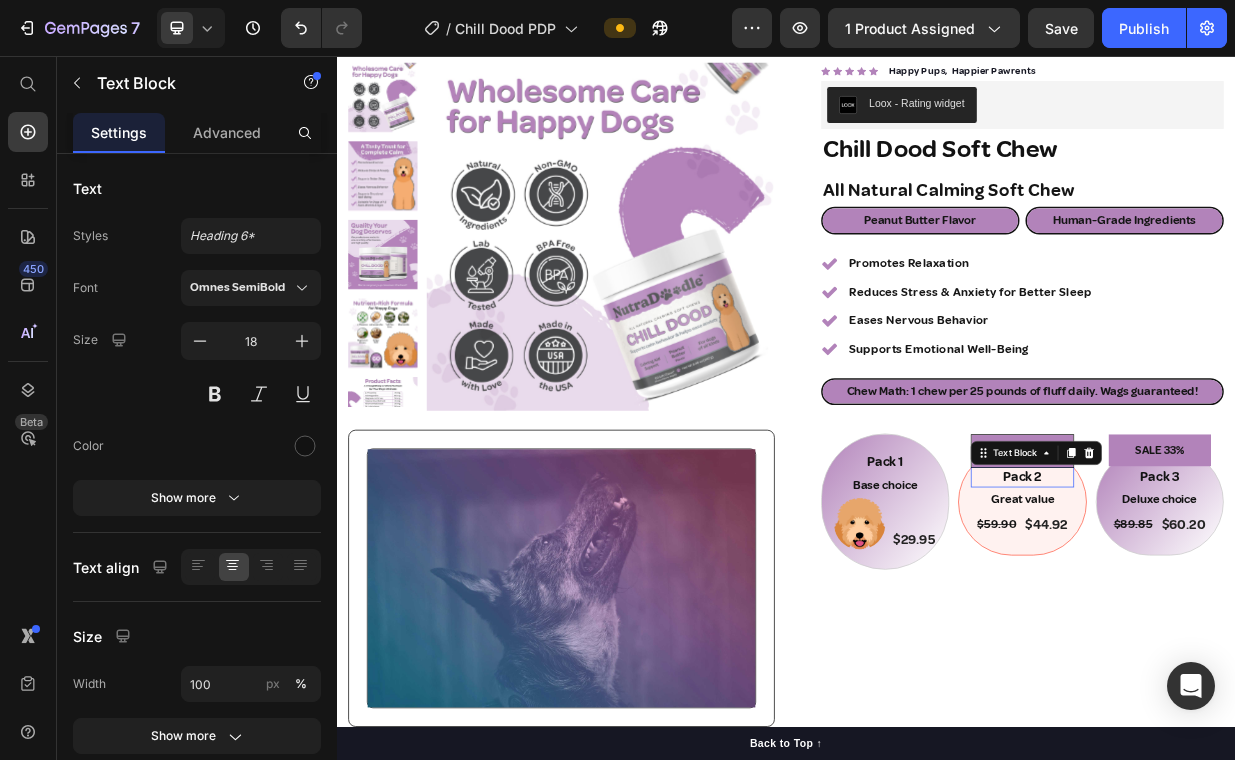 click on "Pack 2" at bounding box center (1252, 618) 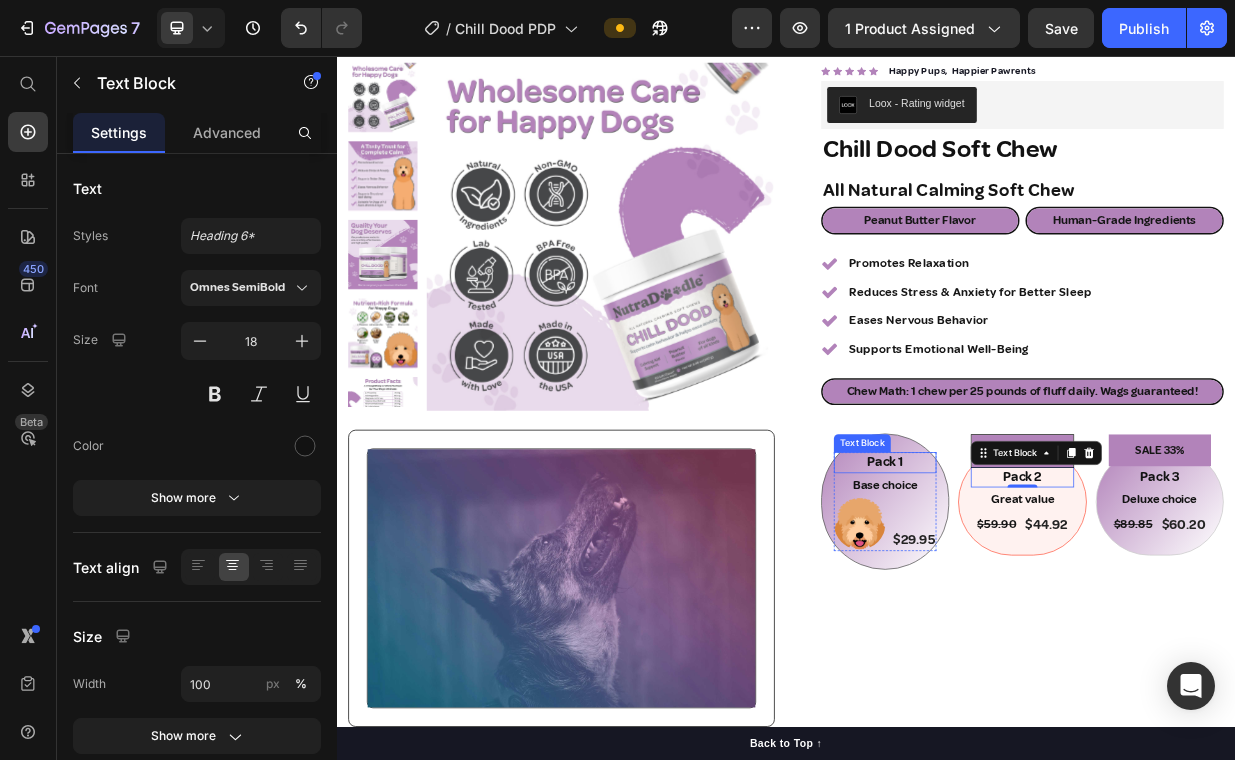 click on "Pack 1" at bounding box center [1069, 598] 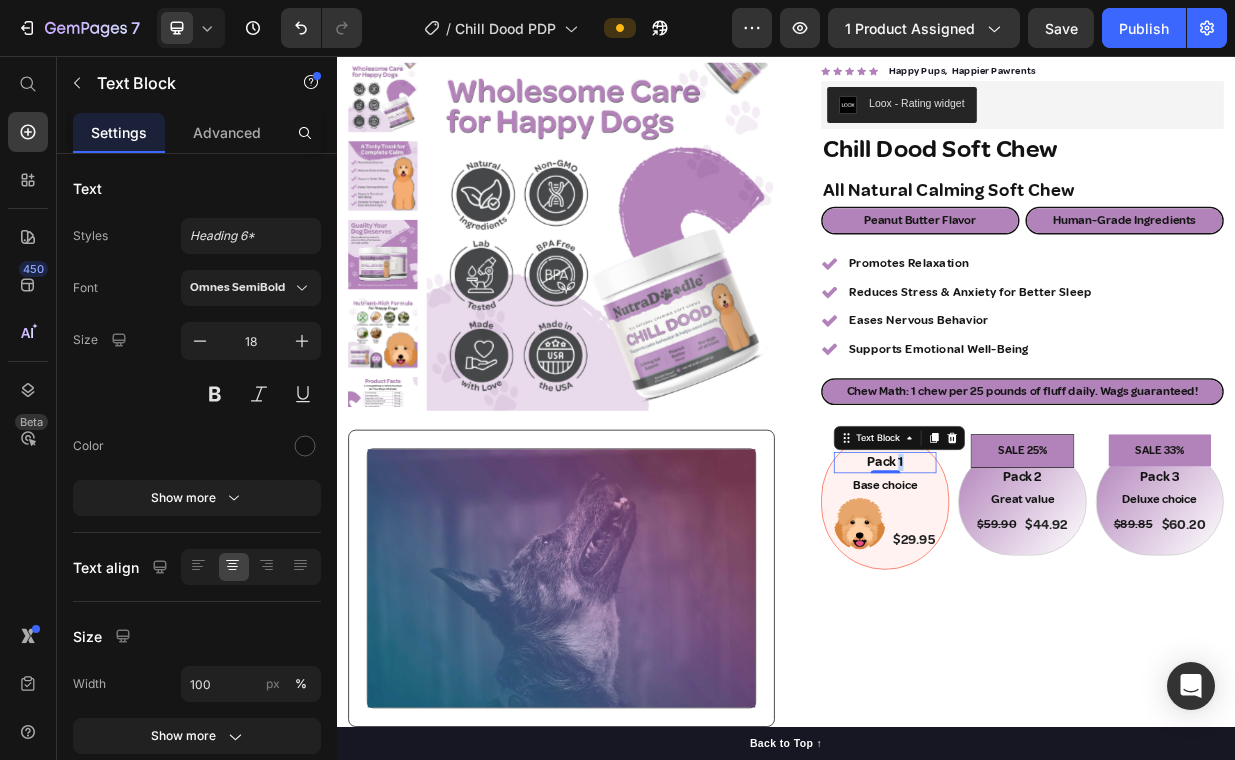 click on "Pack 1" at bounding box center [1069, 598] 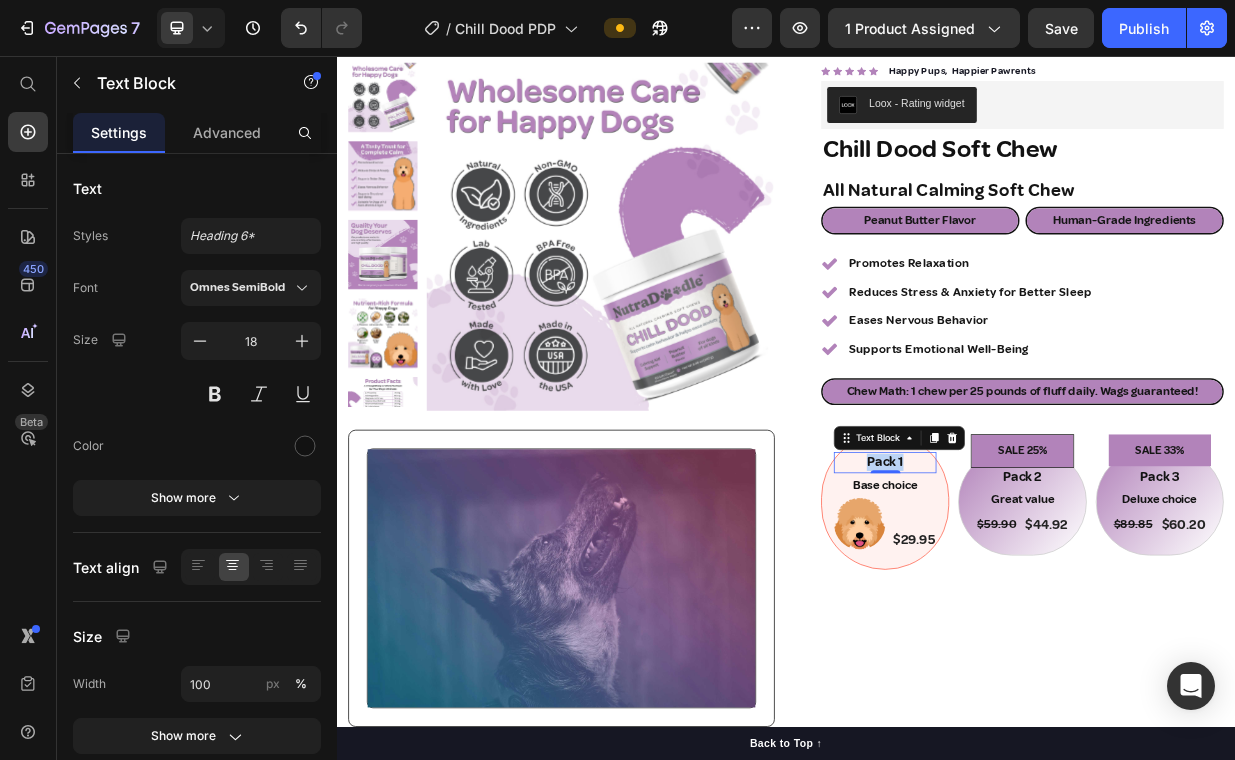 click on "Pack 1" at bounding box center (1069, 598) 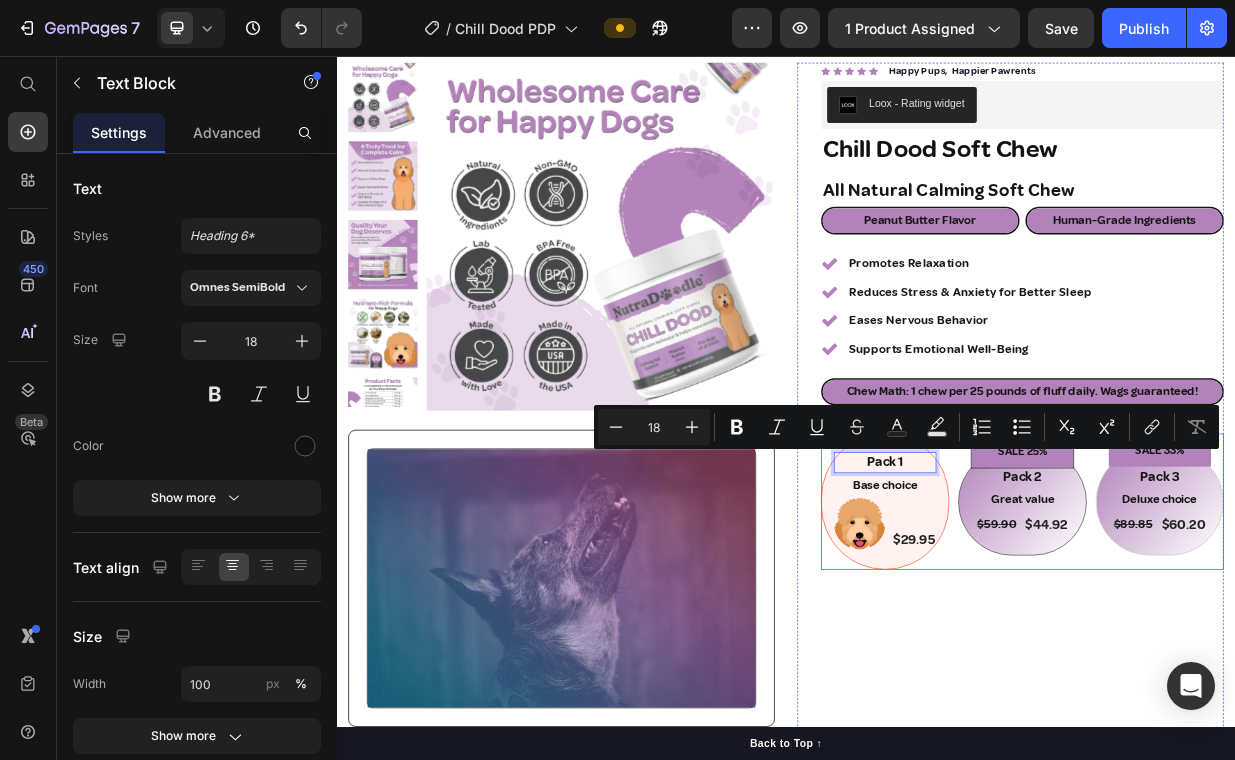 click on "SALE 25% Product Badge Pack 2 Text Block Great value Text Block $59.90 Product Price $44.92 Product Price Row Row" at bounding box center [1252, 651] 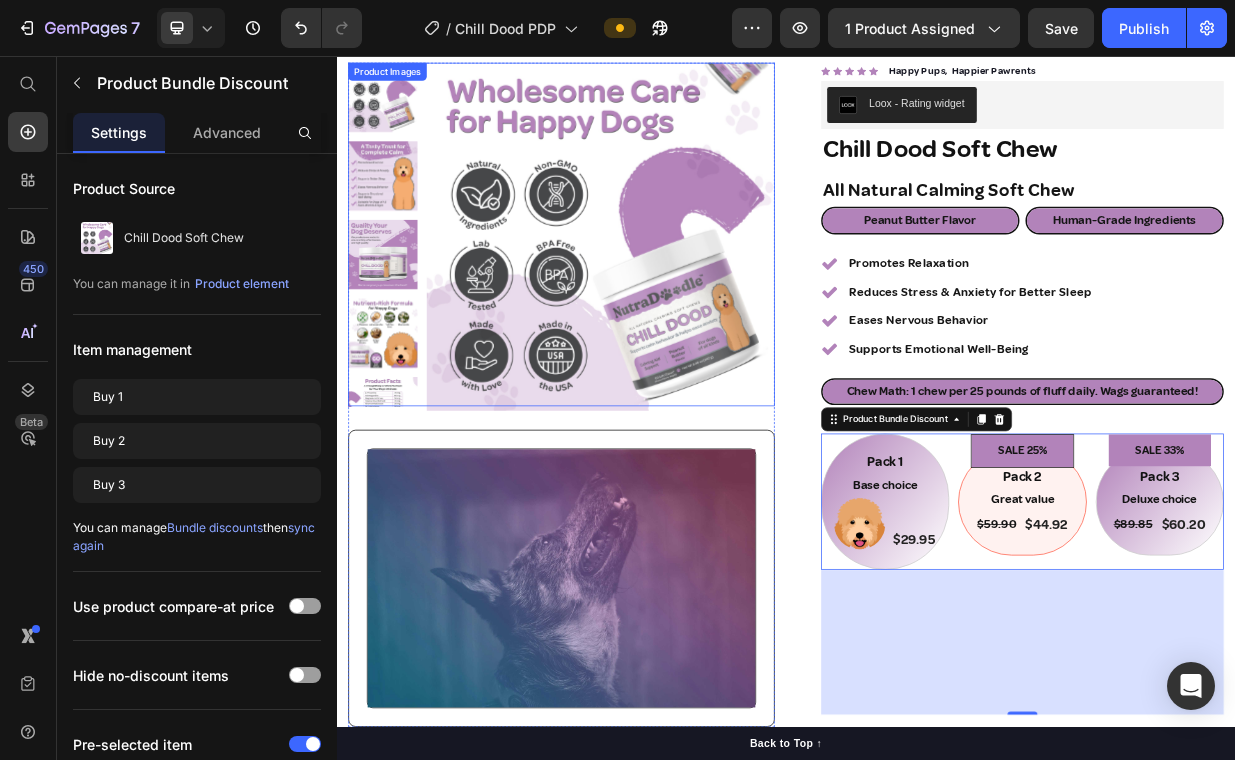 click at bounding box center (689, 296) 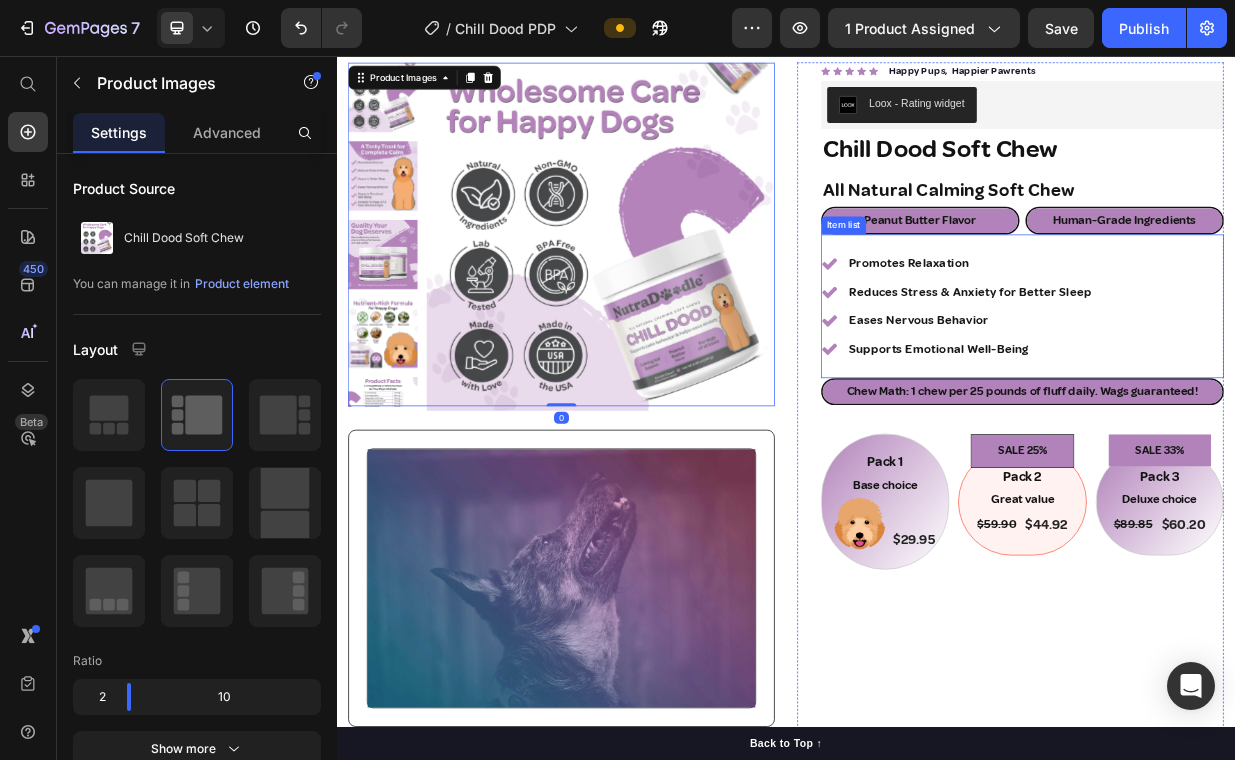 click on "Eases Nervous Behavior" at bounding box center (1166, 409) 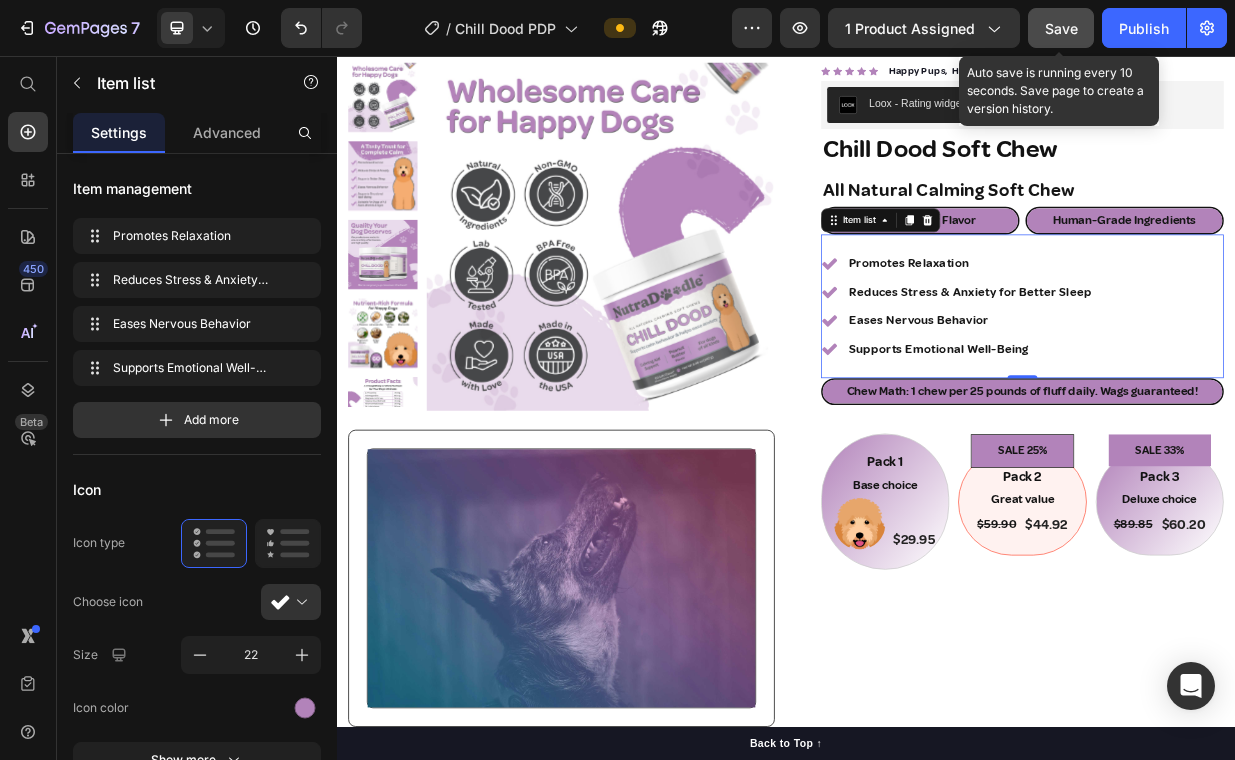 click on "Save" at bounding box center [1061, 28] 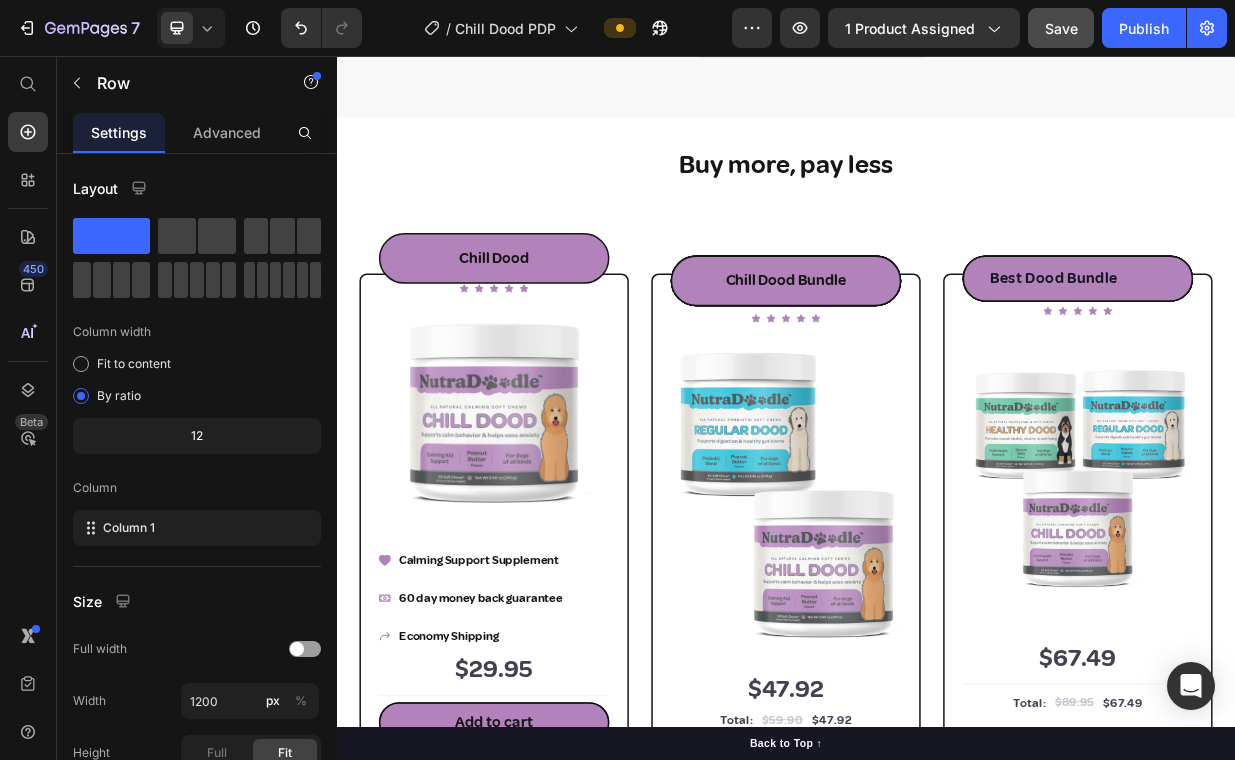 scroll, scrollTop: 2966, scrollLeft: 0, axis: vertical 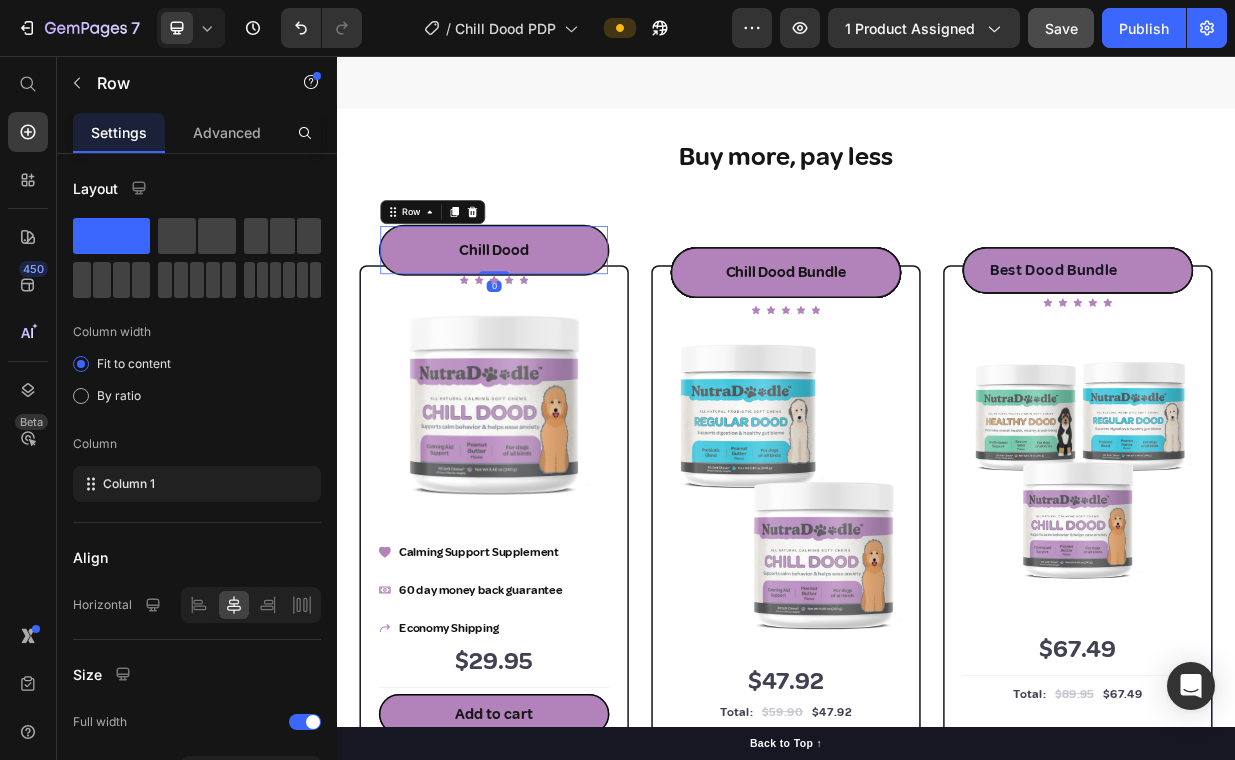 click on "Chill Dood  Text Block Row   0" at bounding box center (547, 315) 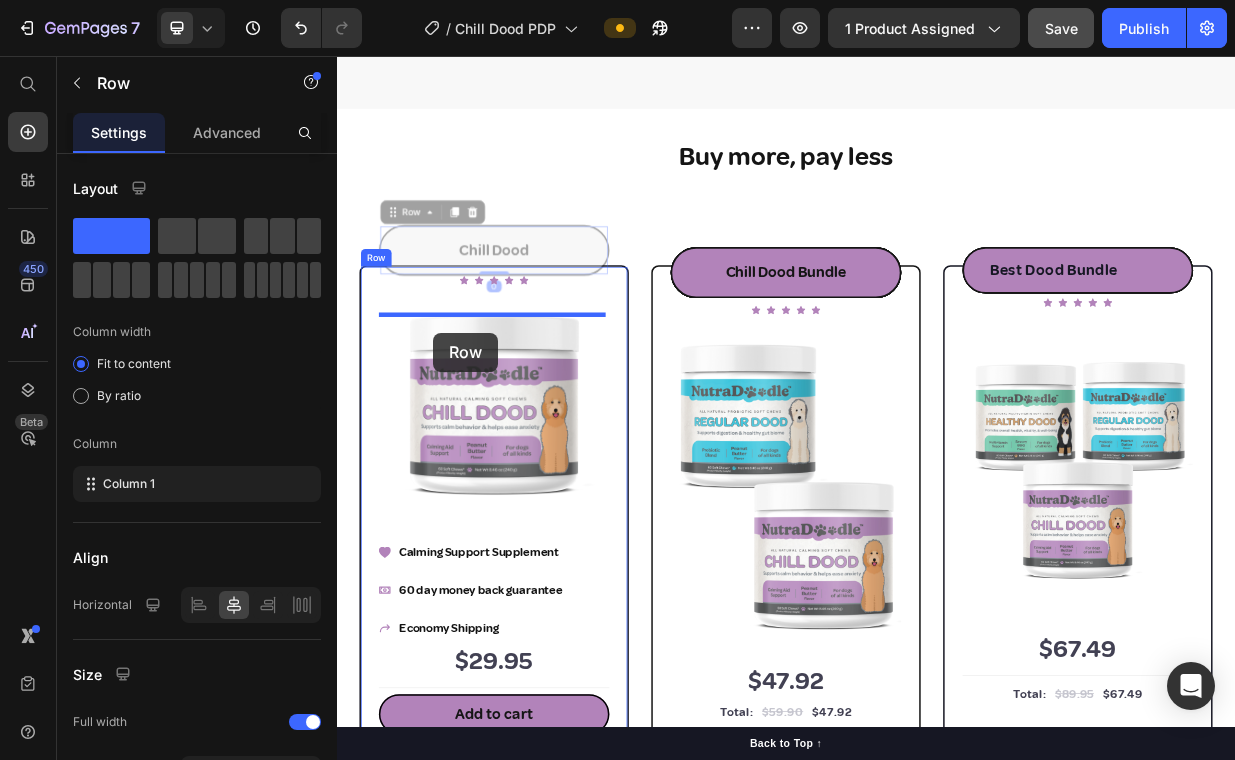 drag, startPoint x: 411, startPoint y: 297, endPoint x: 465, endPoint y: 422, distance: 136.16534 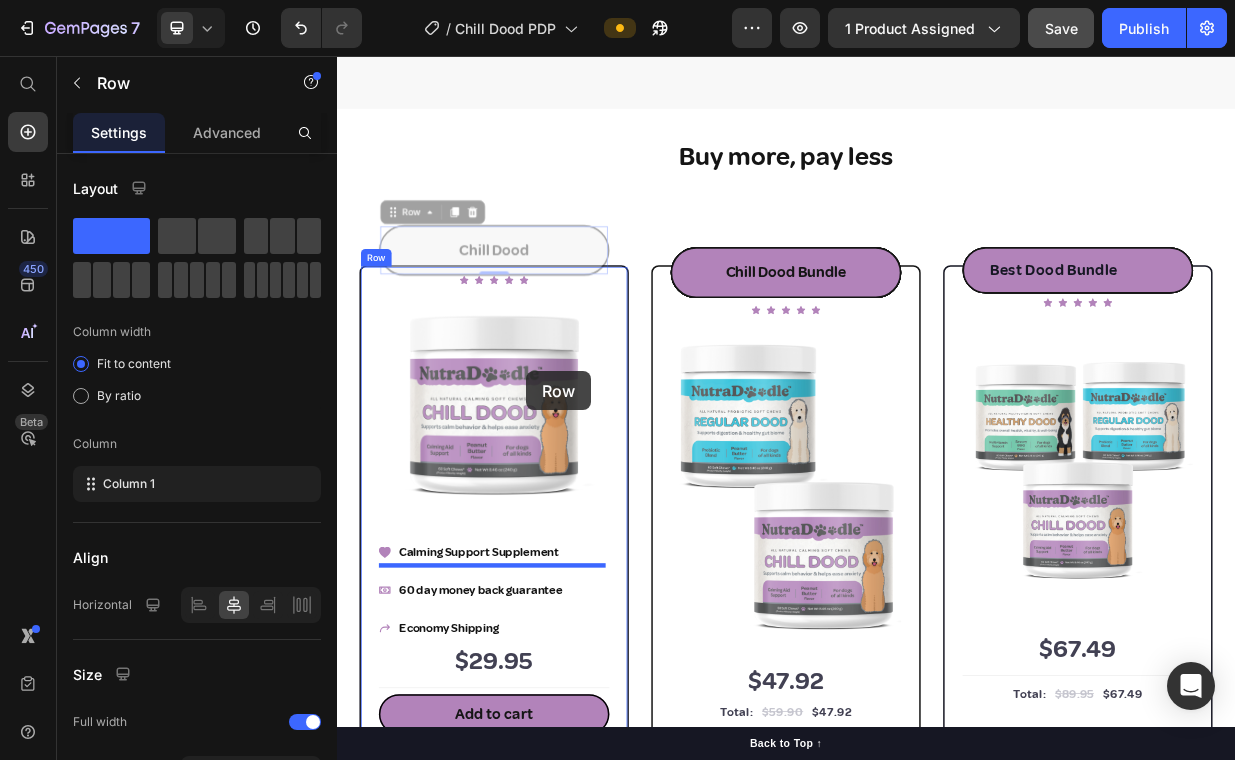 drag, startPoint x: 407, startPoint y: 305, endPoint x: 589, endPoint y: 477, distance: 250.41565 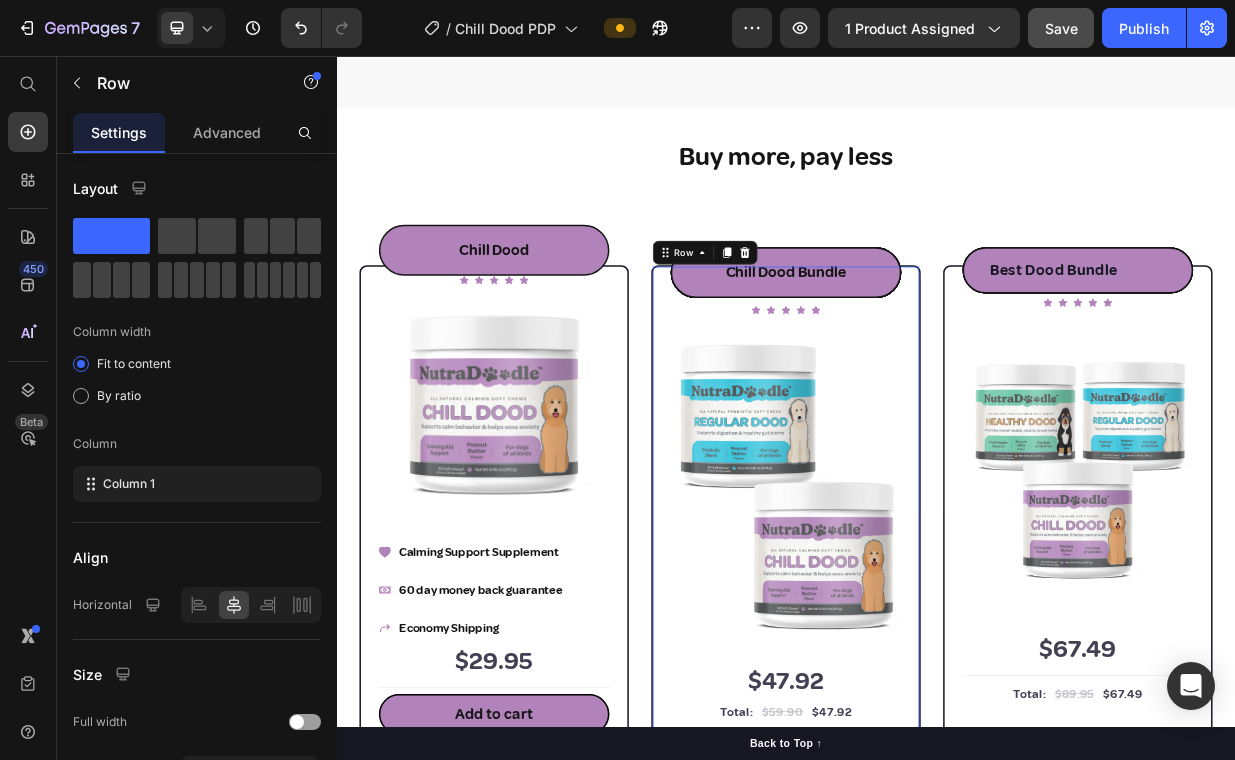click on "Most Popular Text Block Row Most Popular Text Block Row Most Popular Text Block Row Most Popular Text Block Row Most Popular Text Block Row Most Popular Text Block Row Chill Dood Bundle Text Block Row Chill Dood Bundle Text Block Row Icon Icon Icon Icon Icon Icon List Hoz Row Image Icon Most Popular Text block Icon Row $47.92 Price Total: Text block $59.90 Price $47.92 Price Row Chill Dood - Promotes relaxation and relieves anxiety and stress
Regular Dood - our gentle probiotic for anxious stomachs Save 20% by bundling Item list Add to cart Product Cart Button Product Row   0" at bounding box center [937, 809] 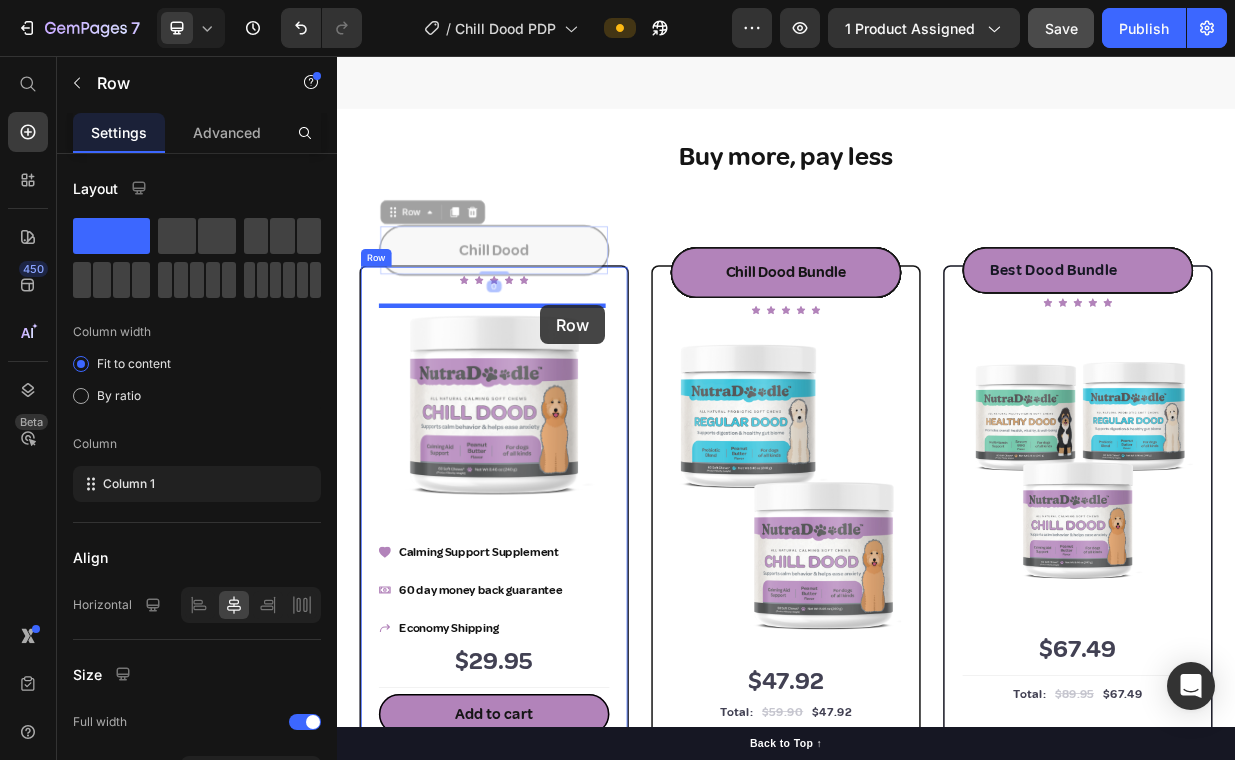 drag, startPoint x: 688, startPoint y: 365, endPoint x: 608, endPoint y: 389, distance: 83.52245 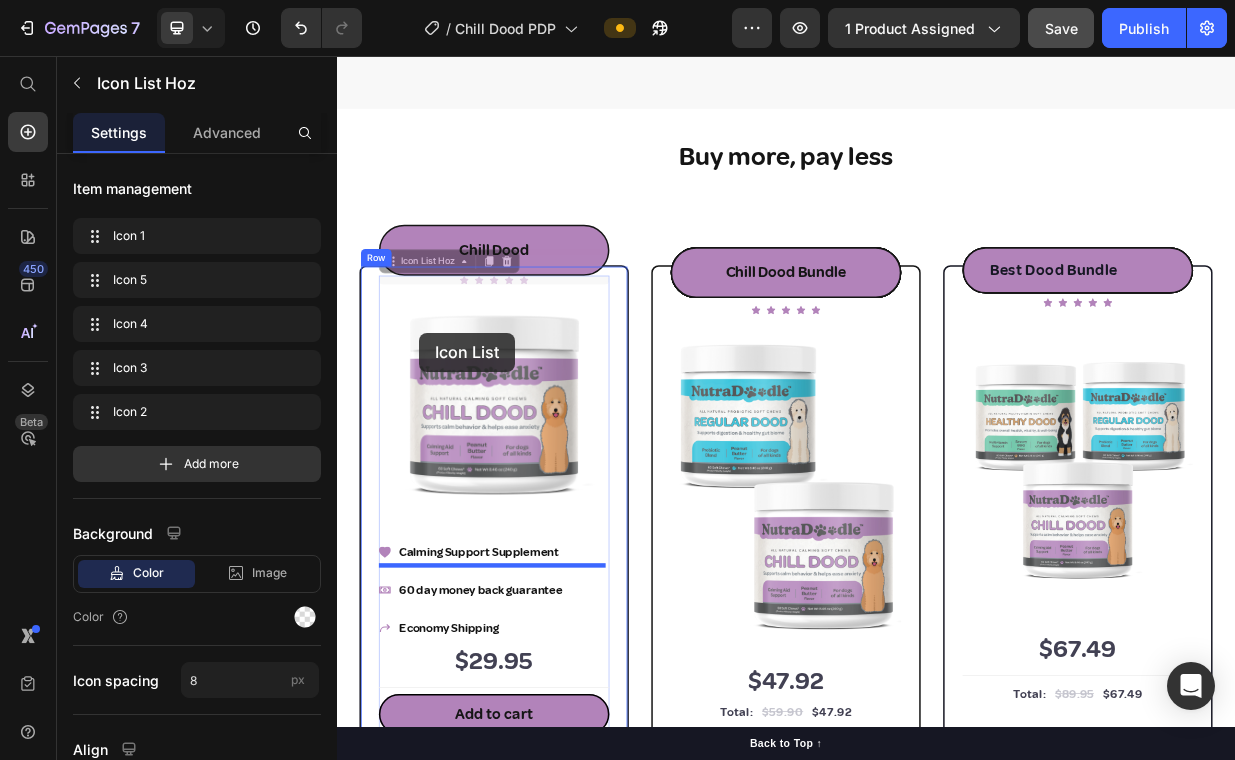 drag, startPoint x: 446, startPoint y: 381, endPoint x: 447, endPoint y: 426, distance: 45.01111 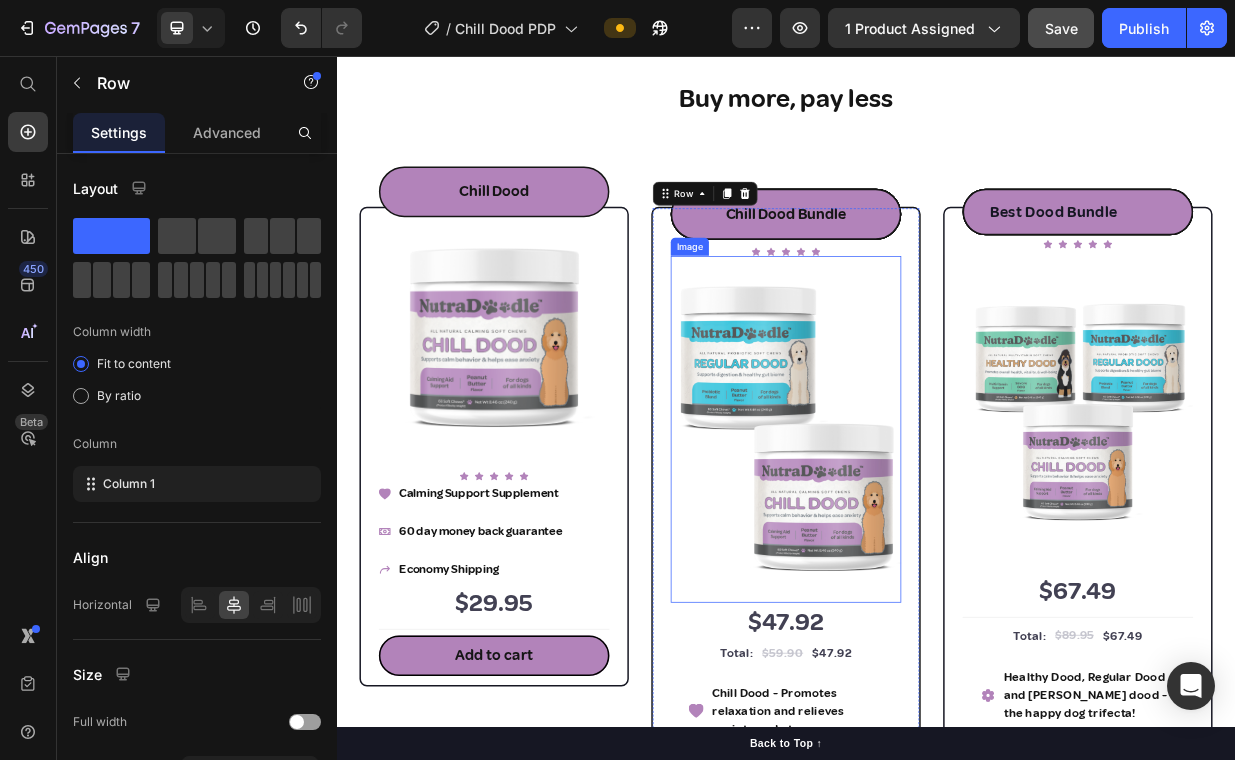 scroll, scrollTop: 2970, scrollLeft: 0, axis: vertical 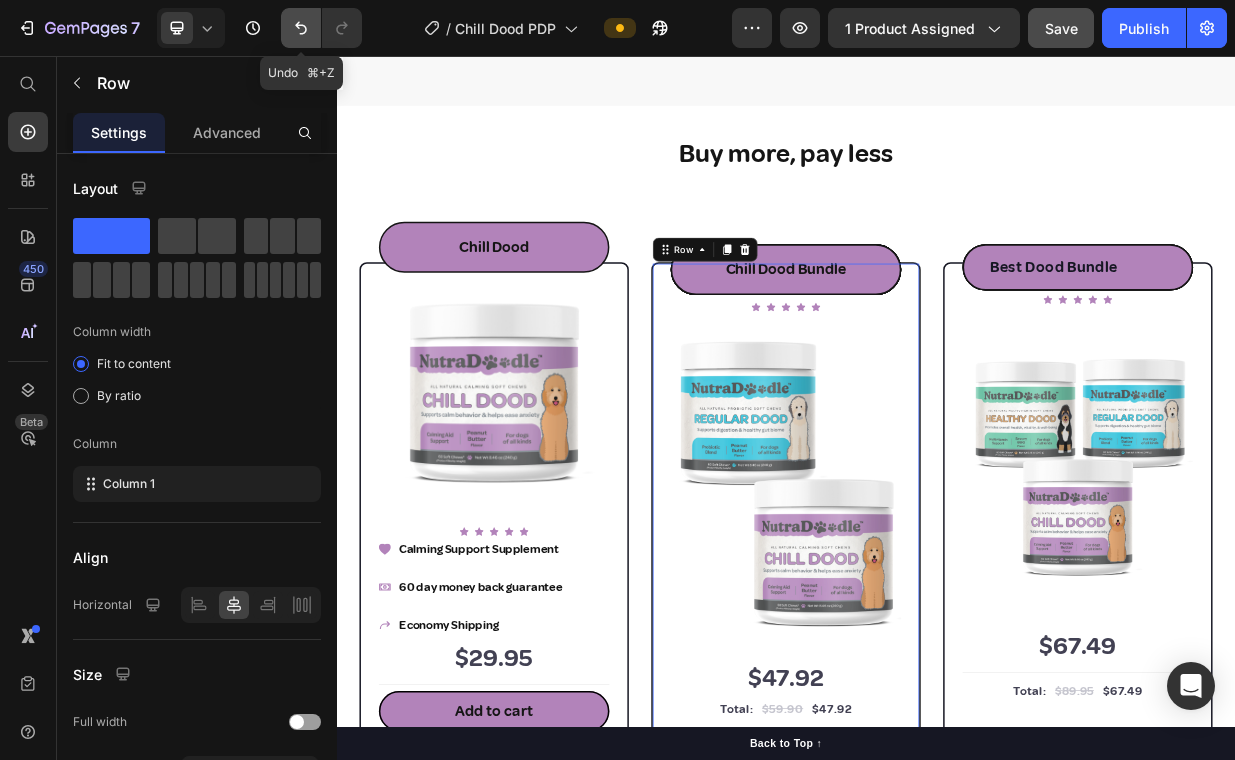 click 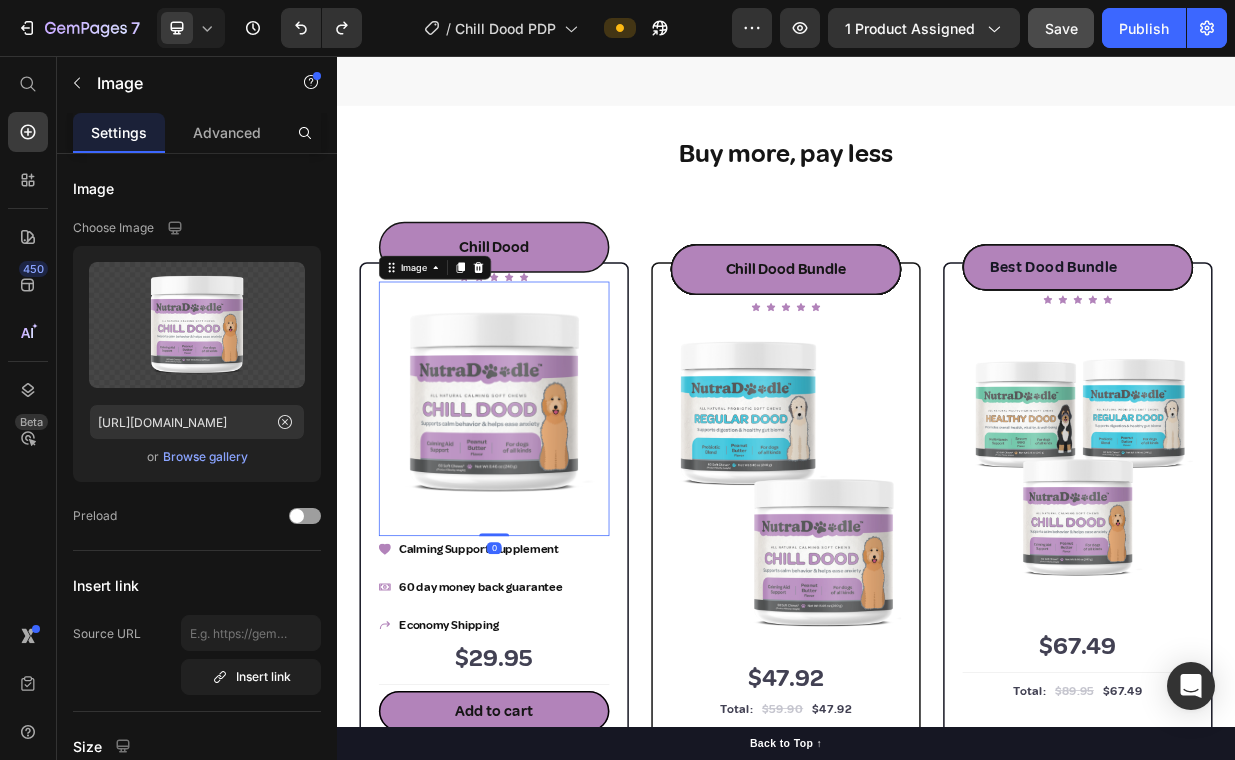 click at bounding box center (547, 527) 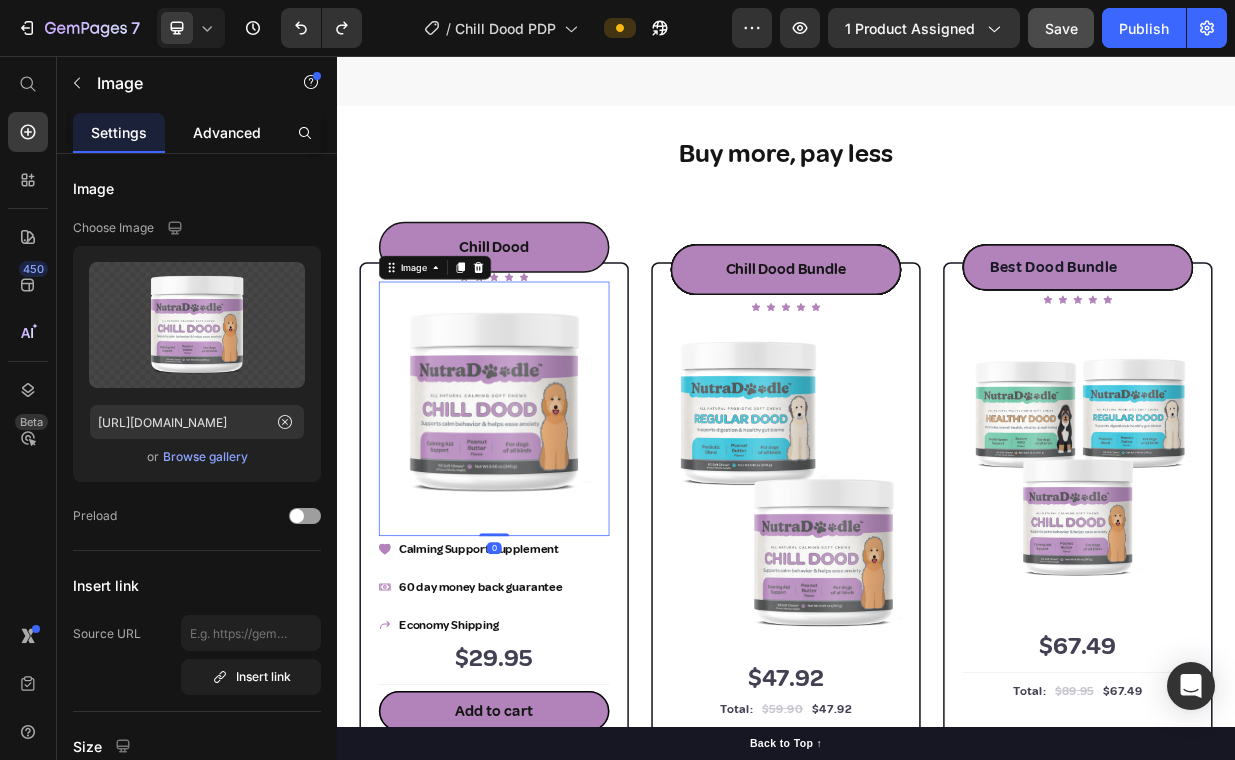 click on "Advanced" at bounding box center [227, 132] 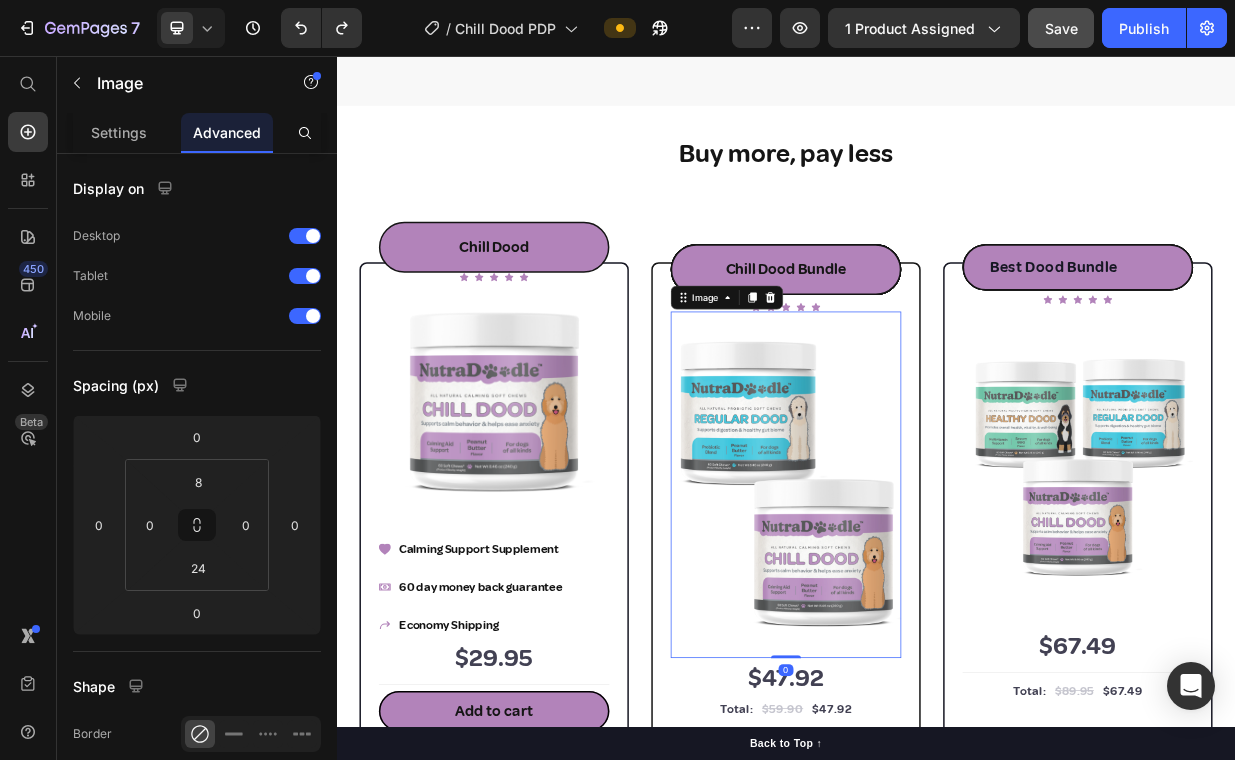 click at bounding box center [937, 628] 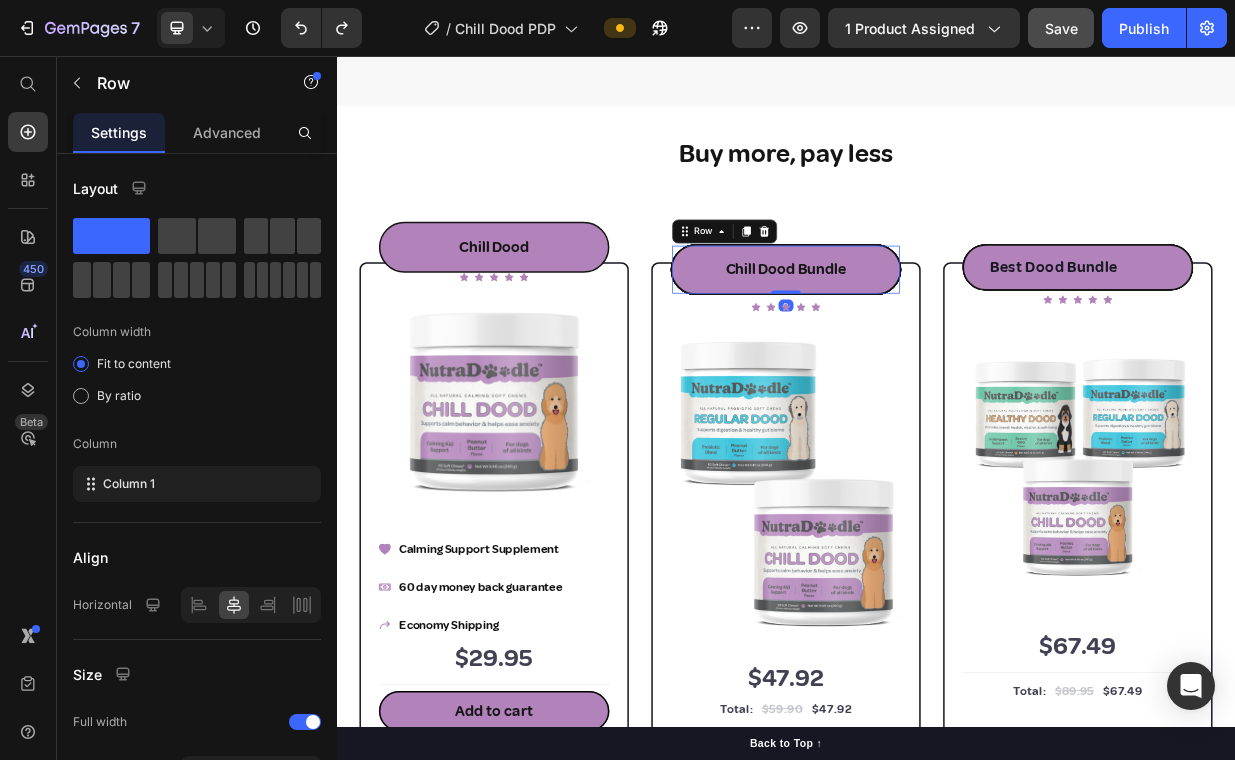 click on "Chill Dood Bundle Text Block Row   0" at bounding box center (937, 341) 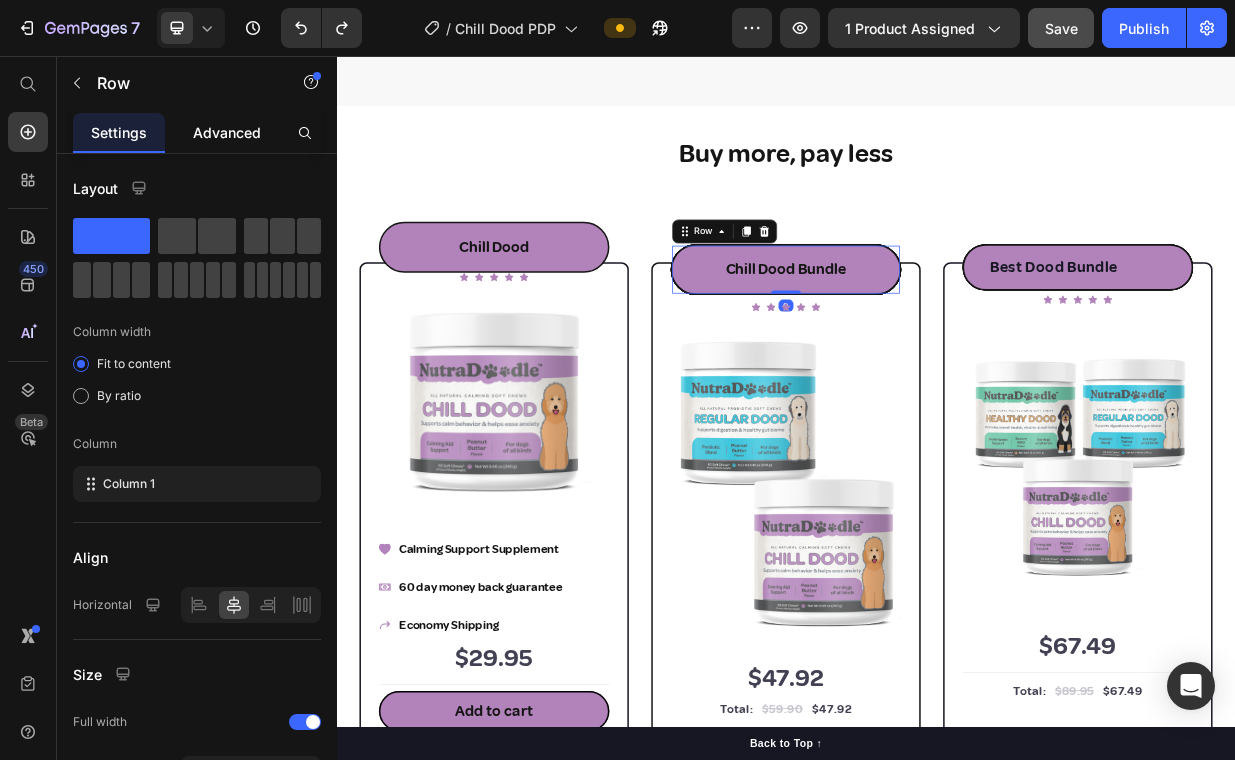 click on "Advanced" 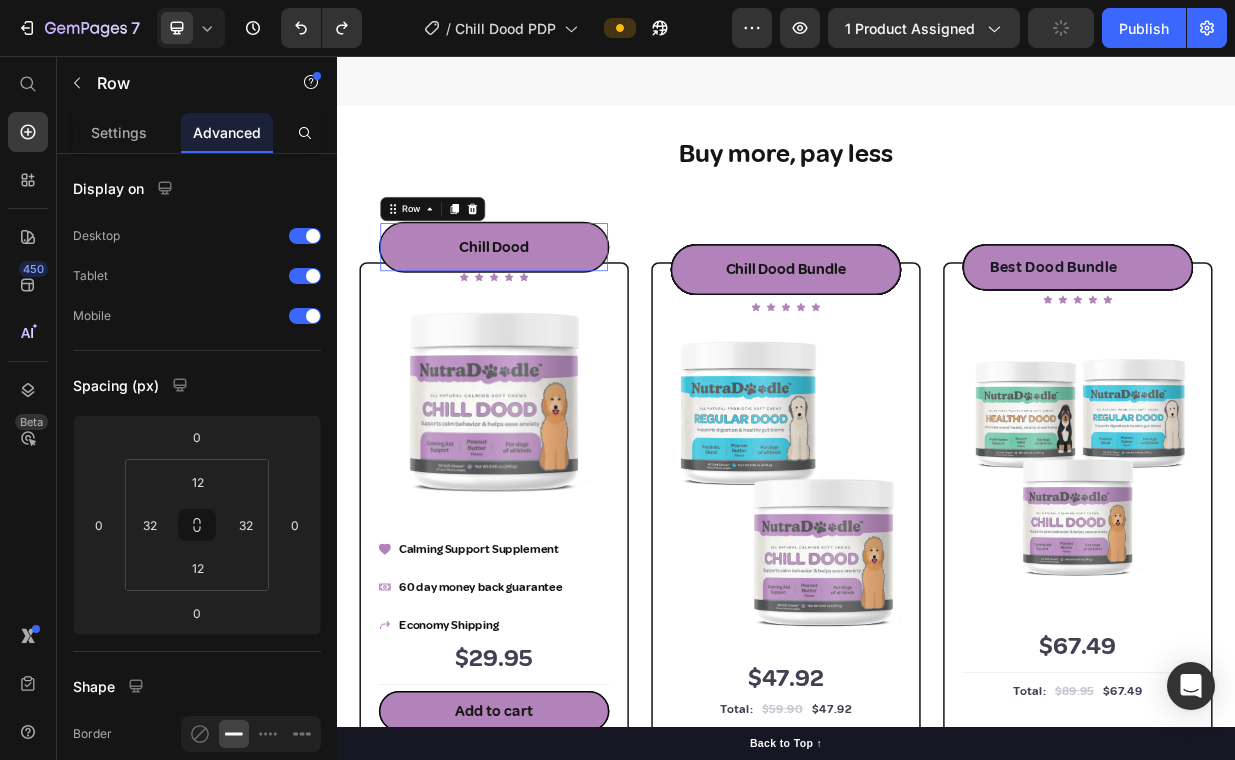 click on "Chill Dood  Text Block Row   0" at bounding box center [547, 311] 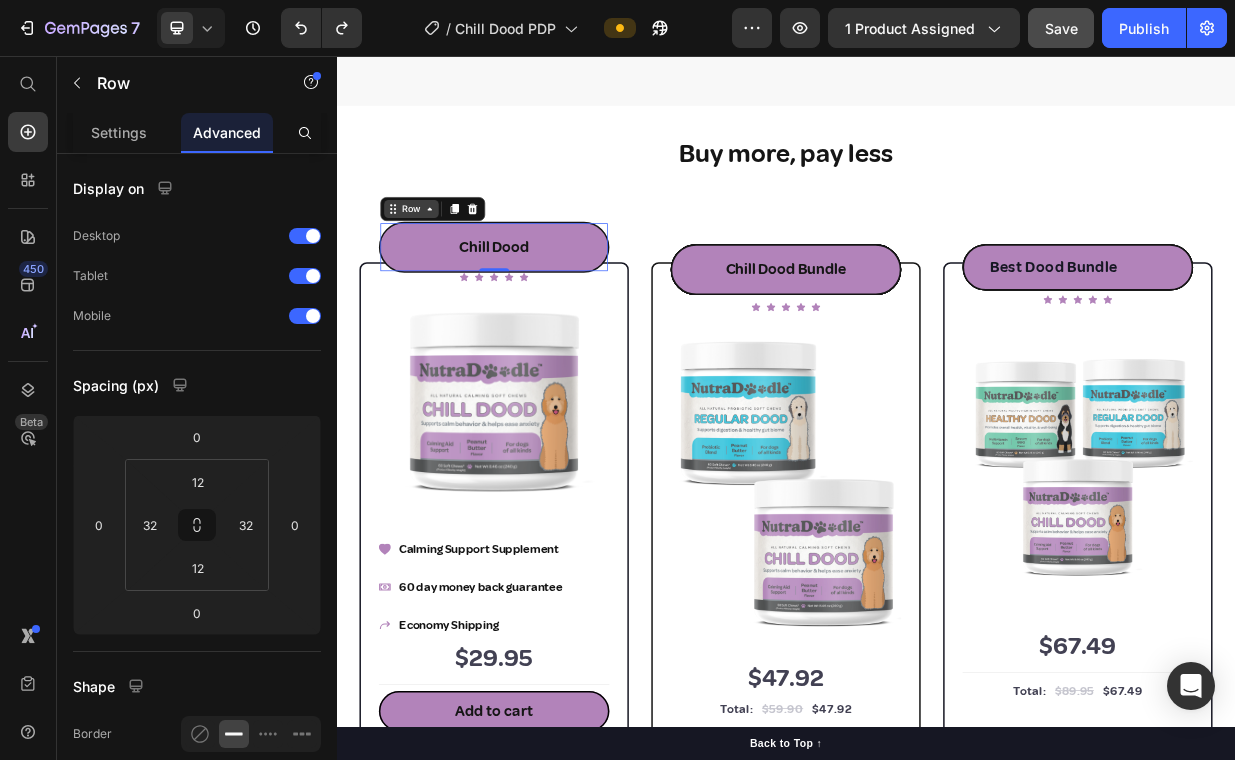 click 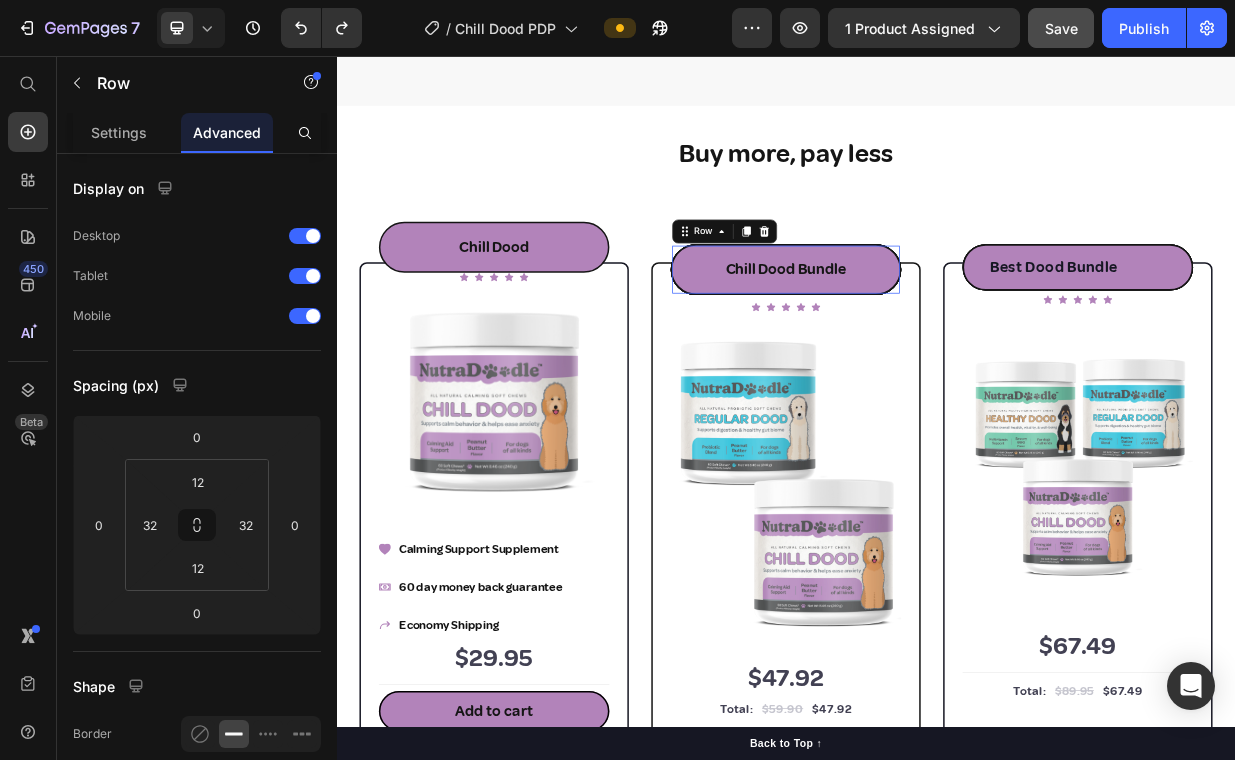click on "Chill Dood Bundle Text Block Row   0" at bounding box center [937, 341] 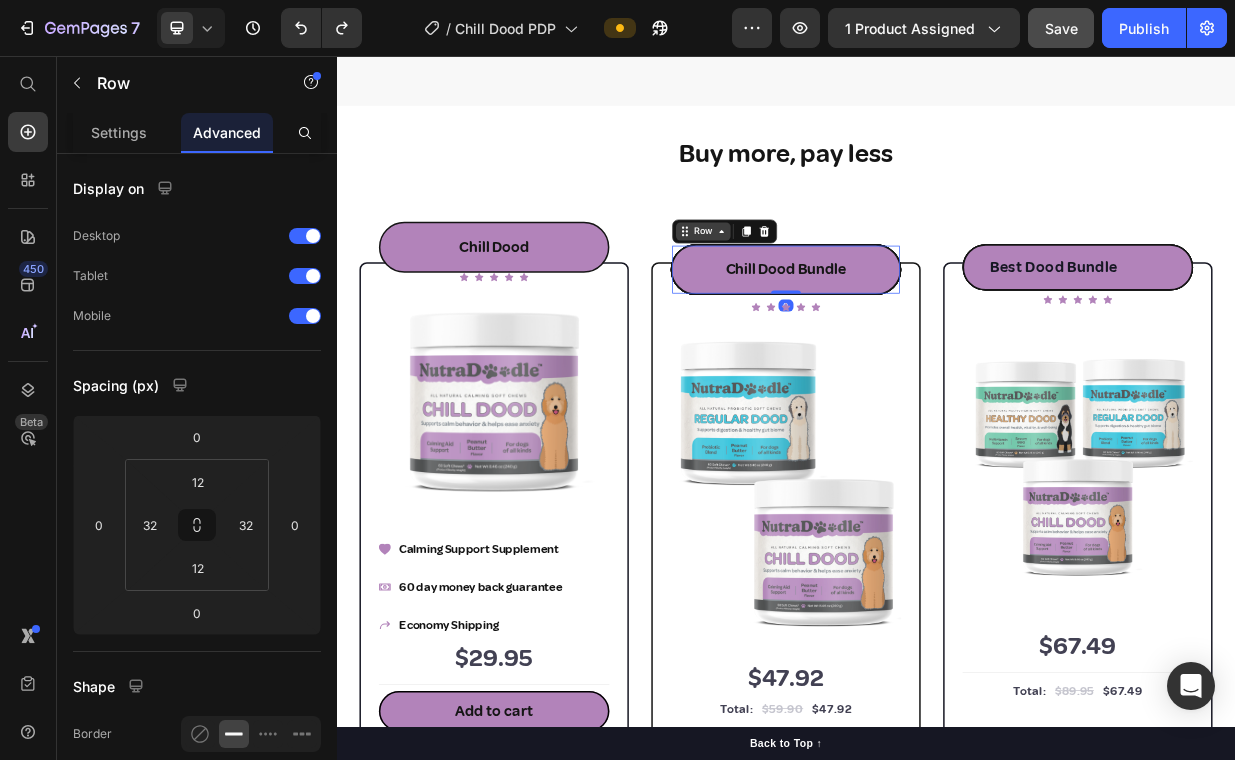 click 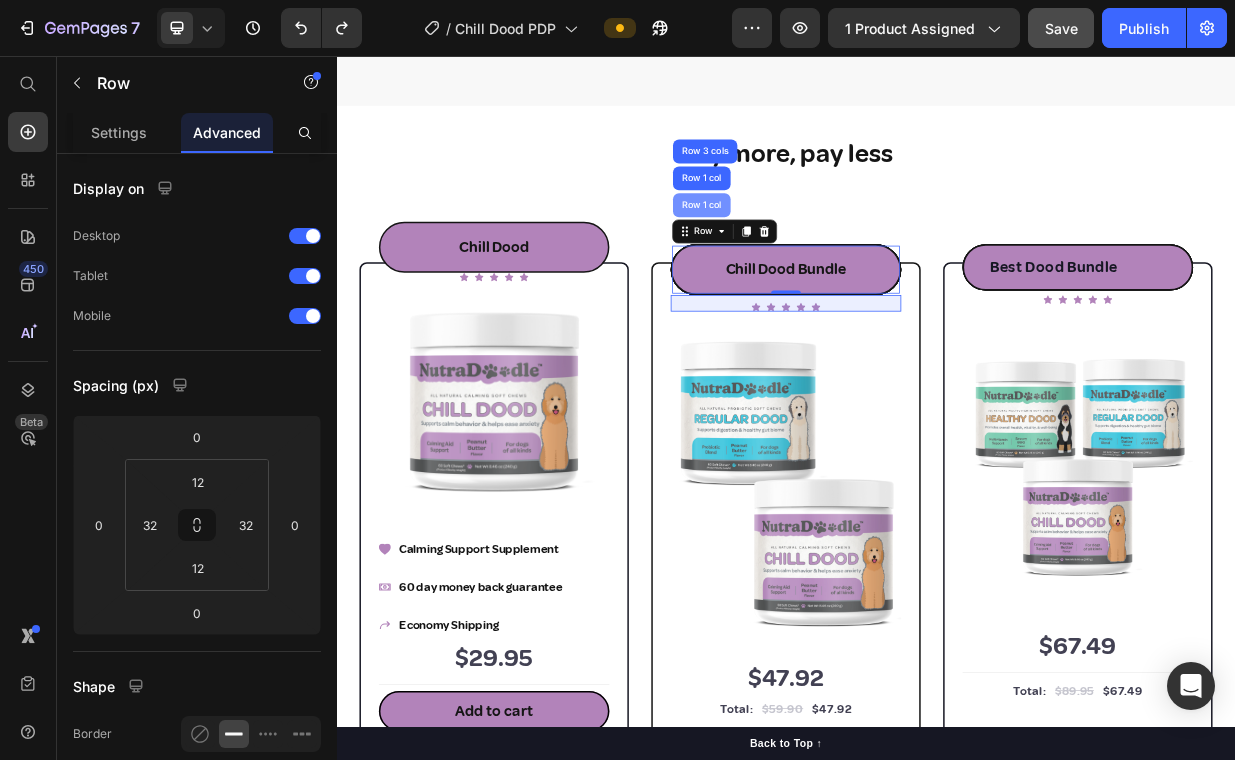 click on "Row 1 col" at bounding box center [824, 255] 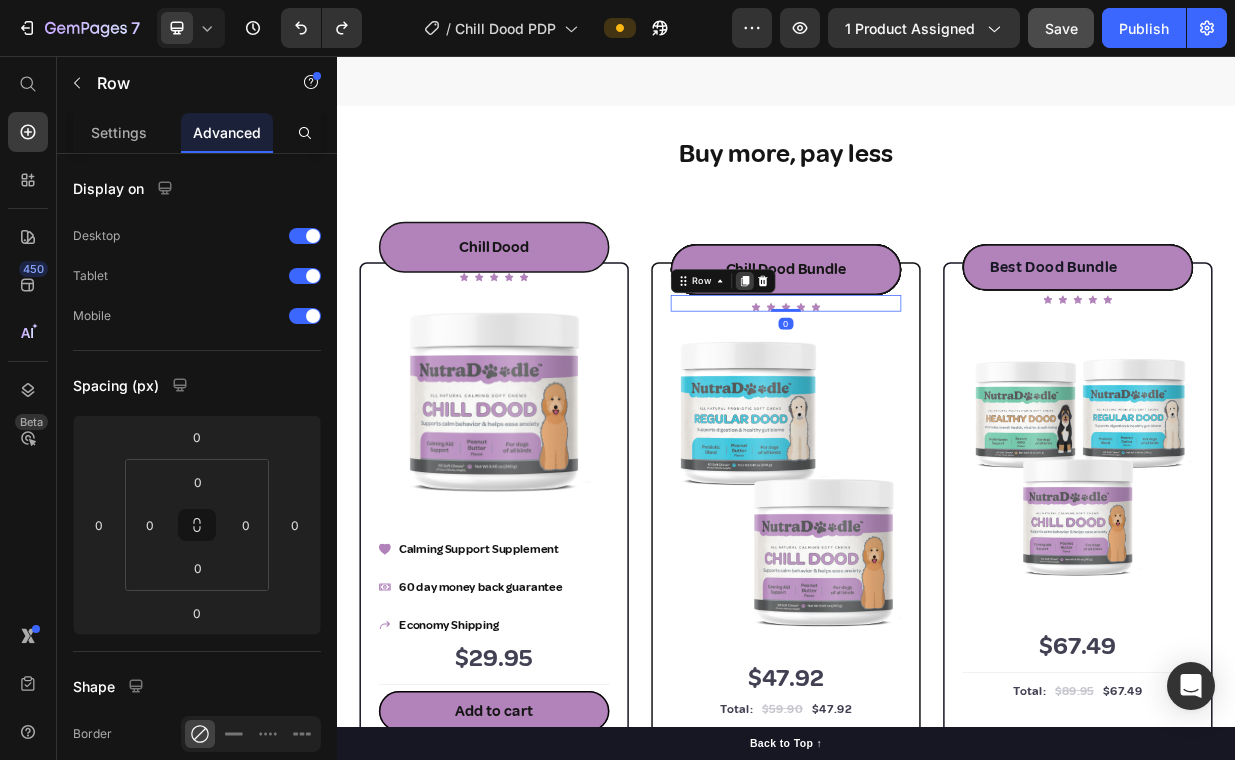 click 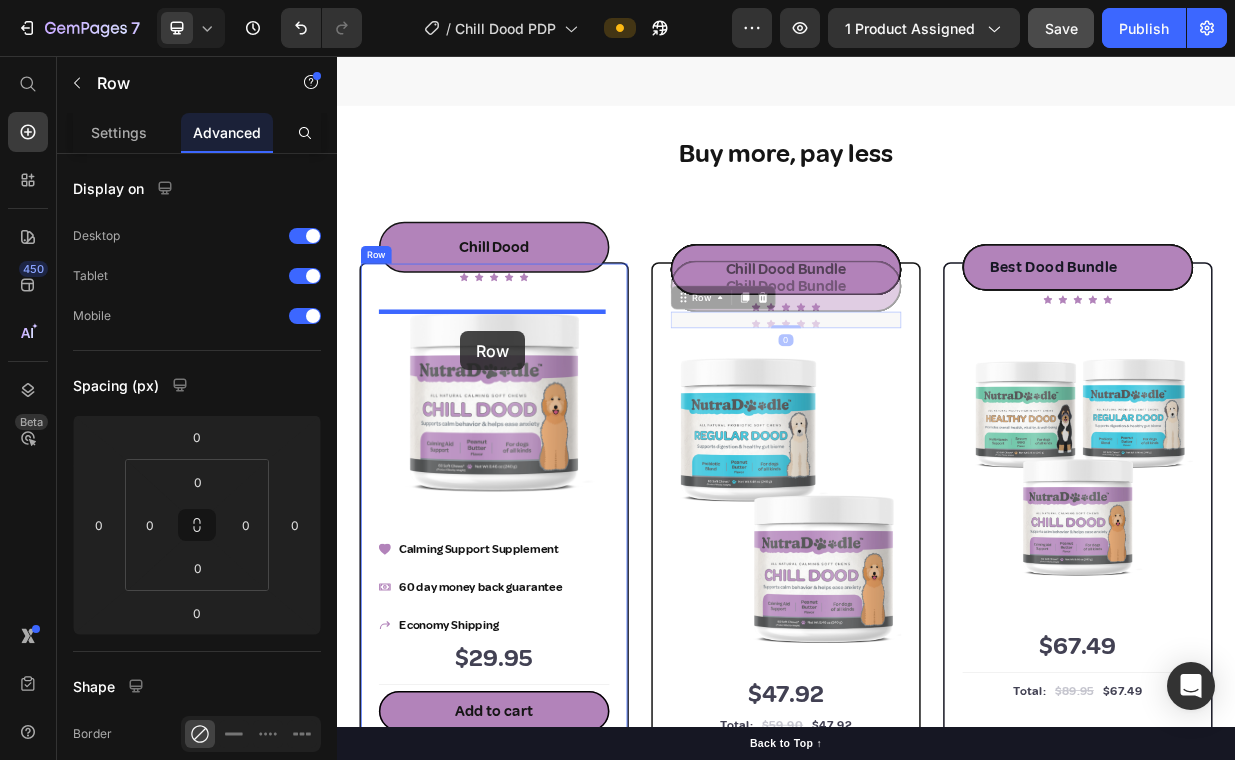drag, startPoint x: 795, startPoint y: 422, endPoint x: 501, endPoint y: 424, distance: 294.0068 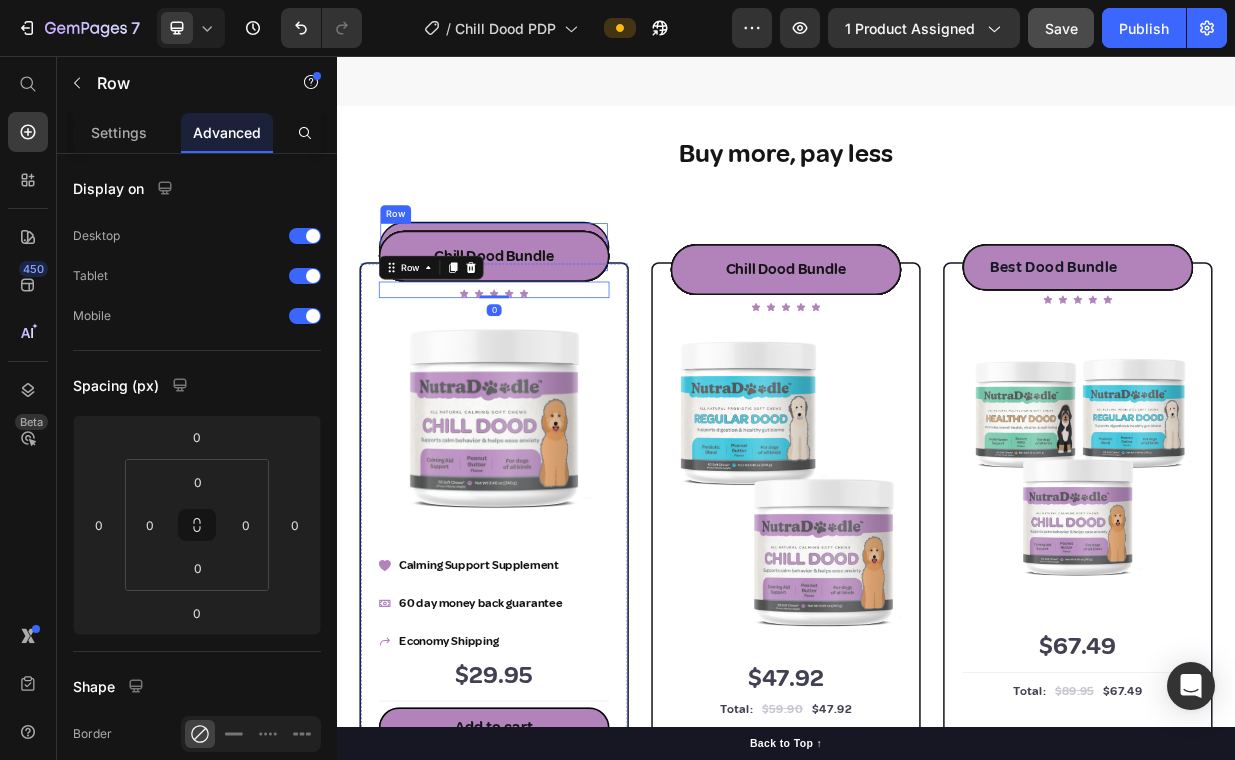 click on "Chill Dood  Text Block Row" at bounding box center (547, 311) 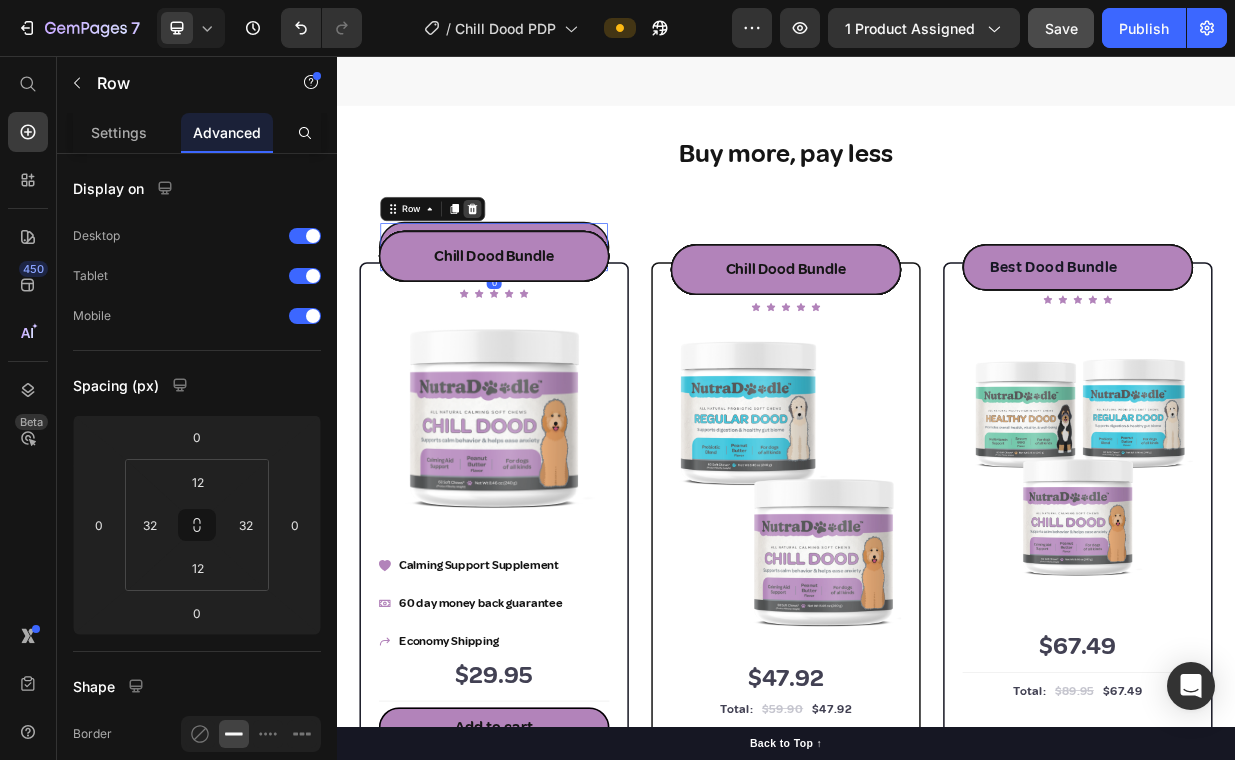 click 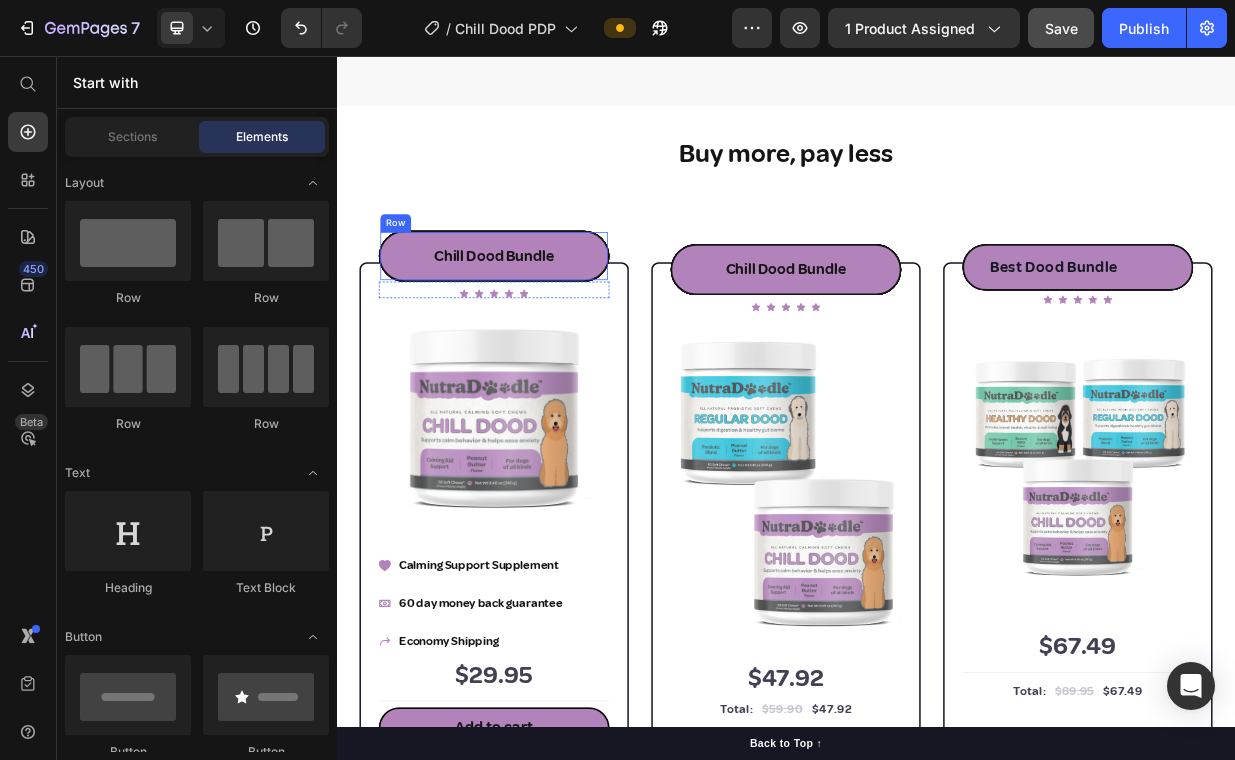 click on "Chill Dood Bundle Text Block Row" at bounding box center [547, 323] 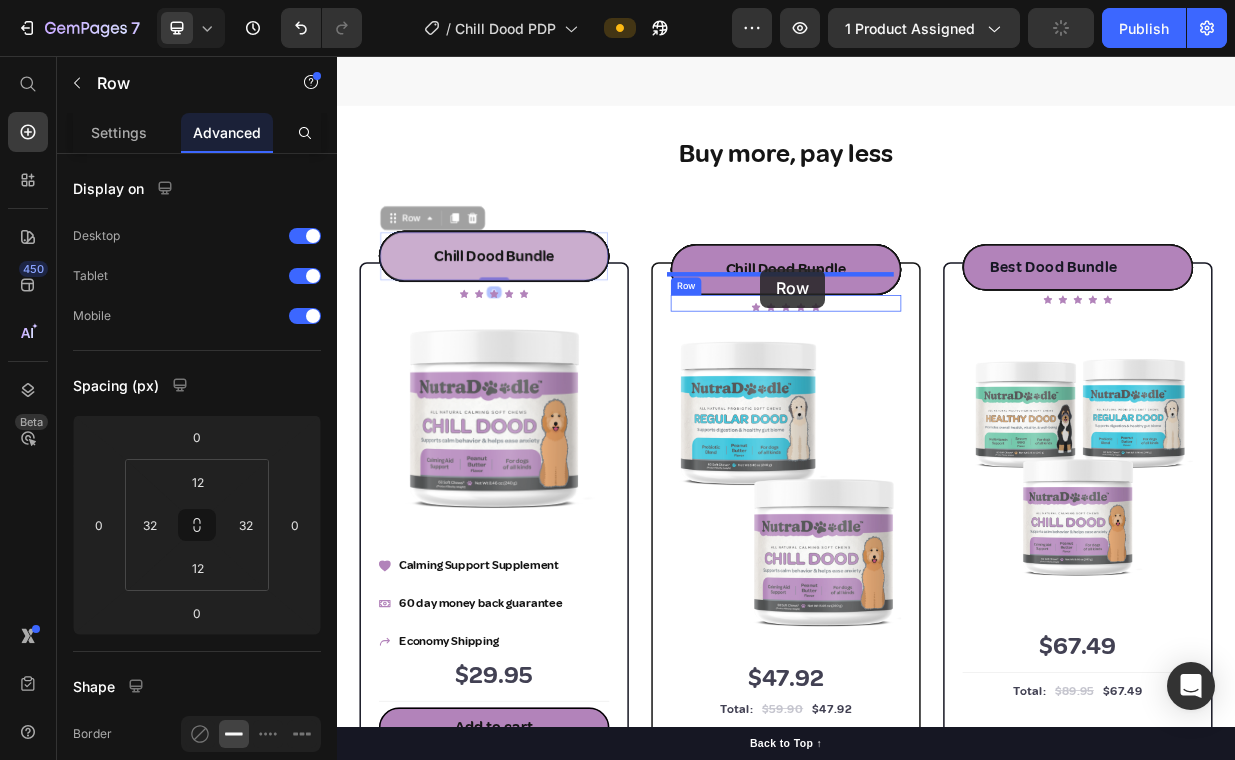 drag, startPoint x: 419, startPoint y: 317, endPoint x: 902, endPoint y: 340, distance: 483.5473 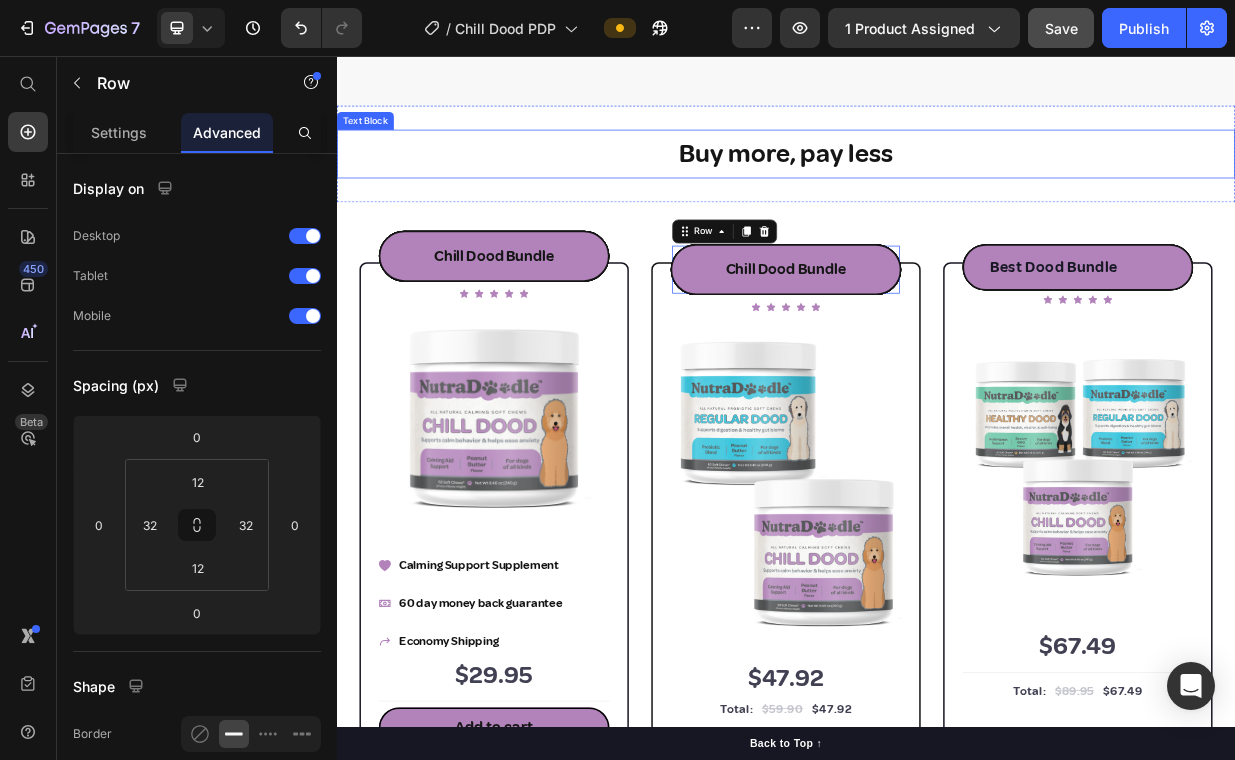 click on "Buy more, pay less" at bounding box center [937, 186] 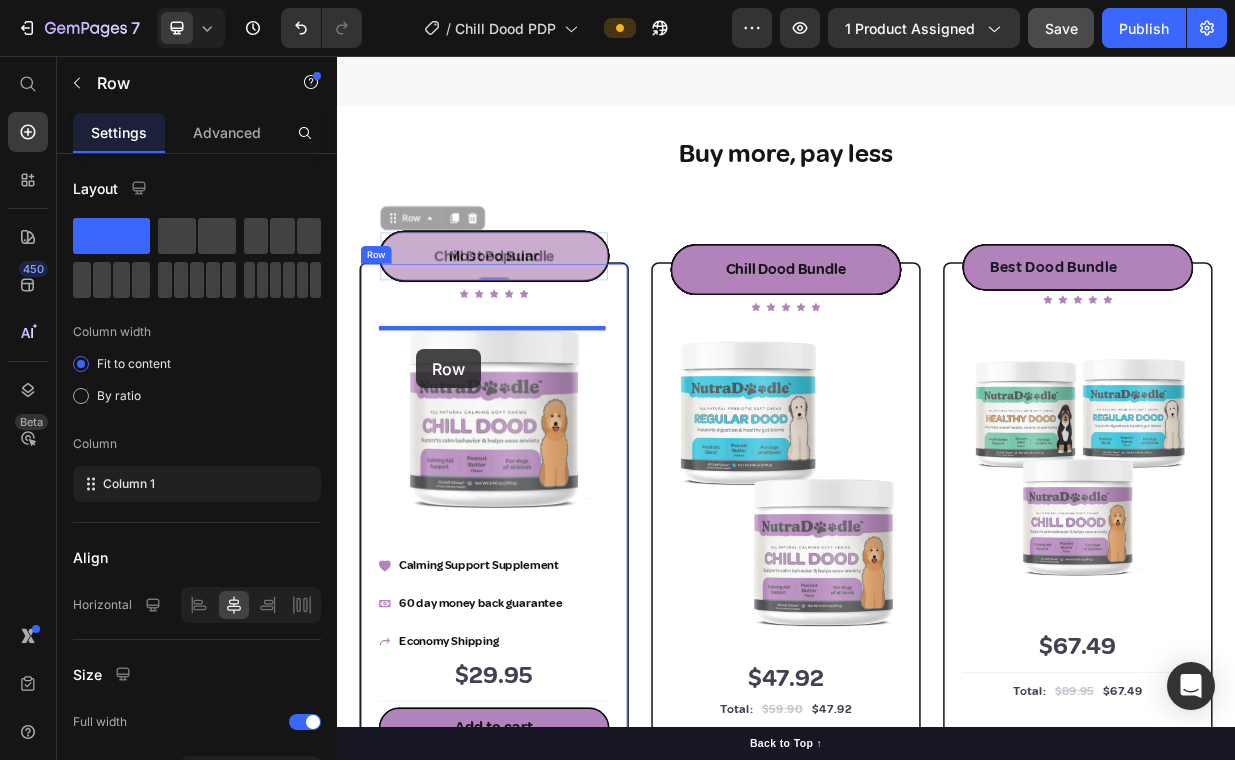 drag, startPoint x: 409, startPoint y: 314, endPoint x: 442, endPoint y: 448, distance: 138.00362 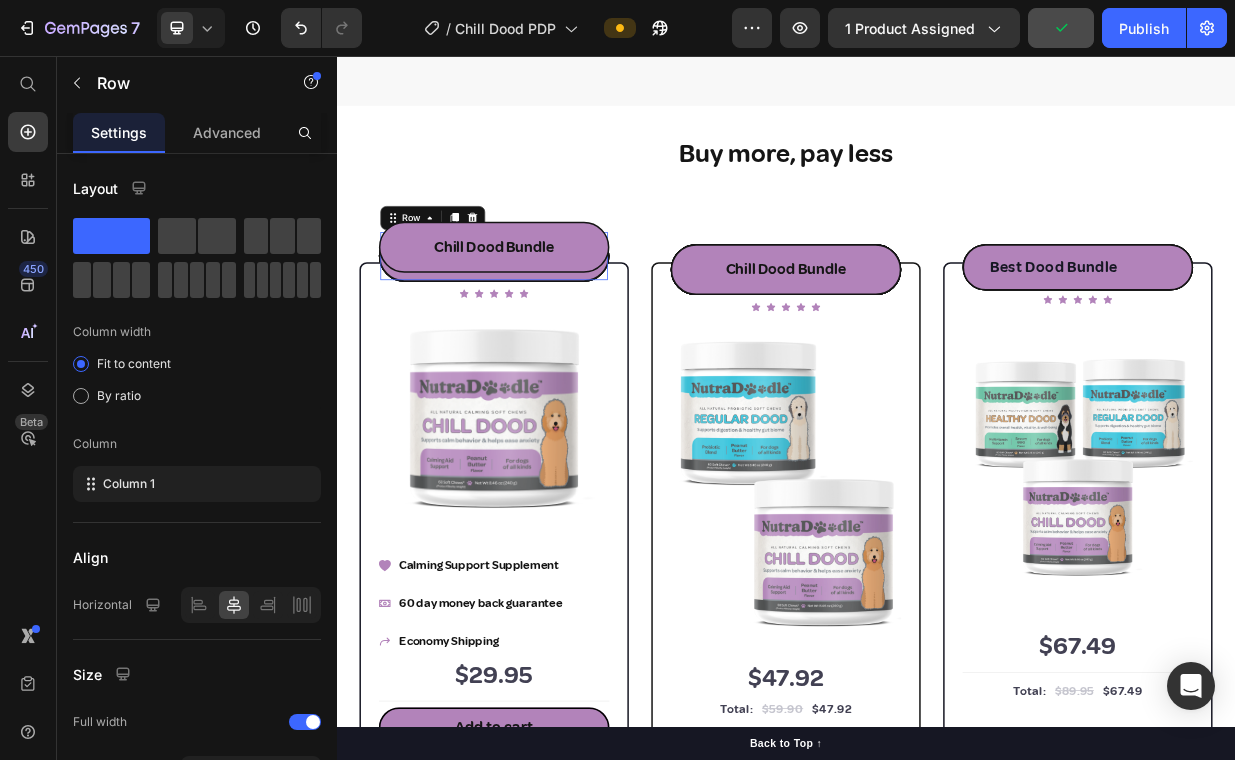 click on "Most Popular Text Block Row   0" at bounding box center (547, 323) 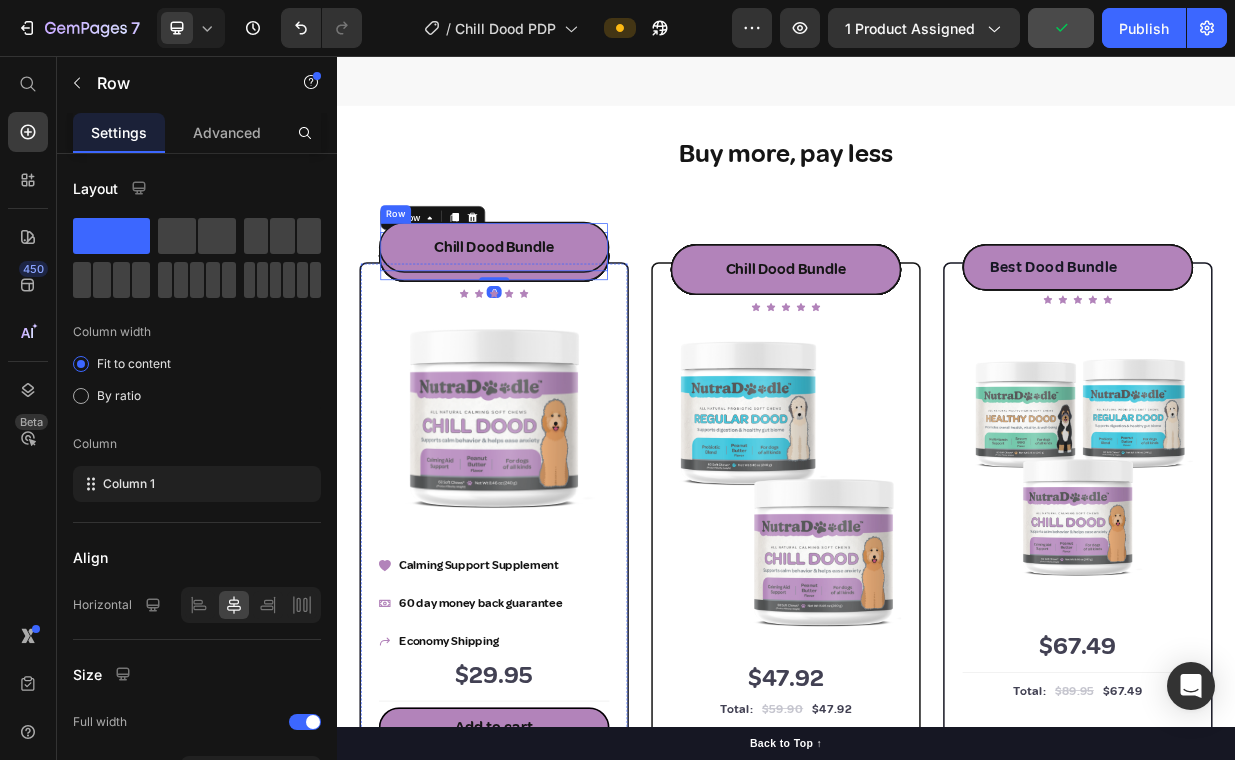 click on "Chill Dood Bundle Text Block Row" at bounding box center (547, 311) 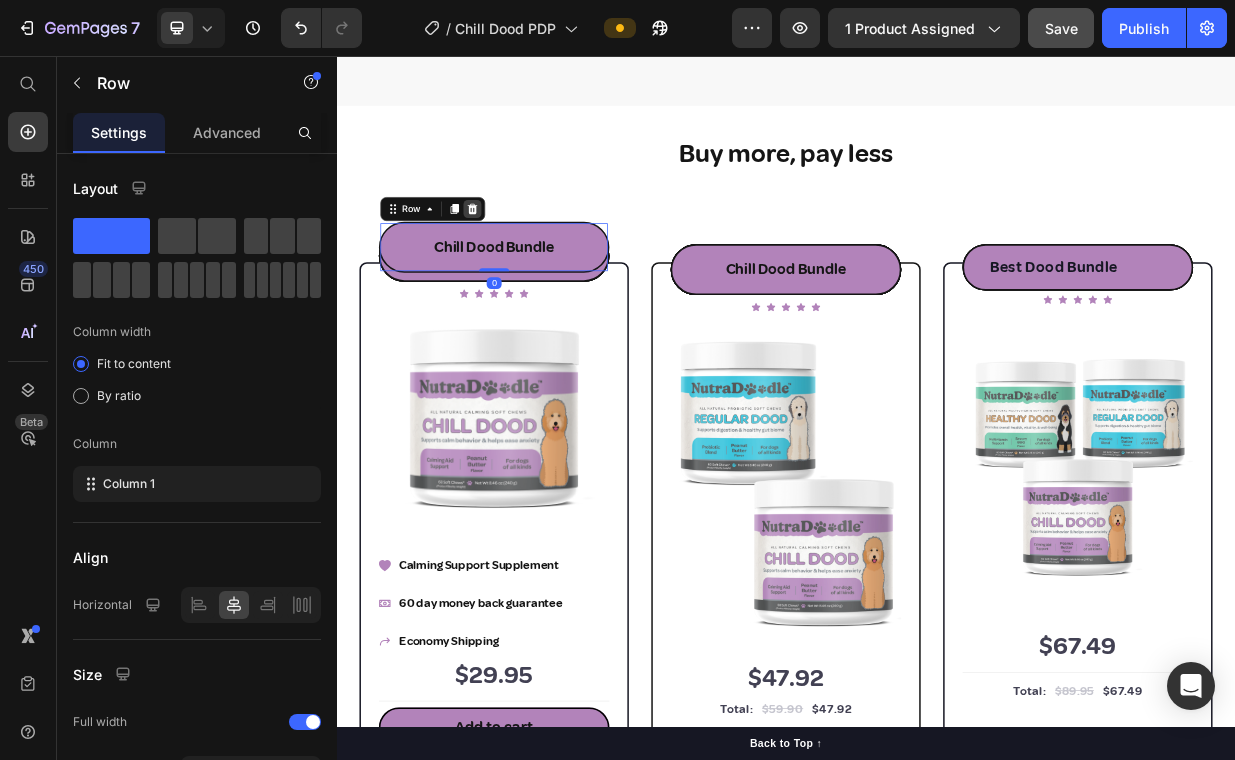 click 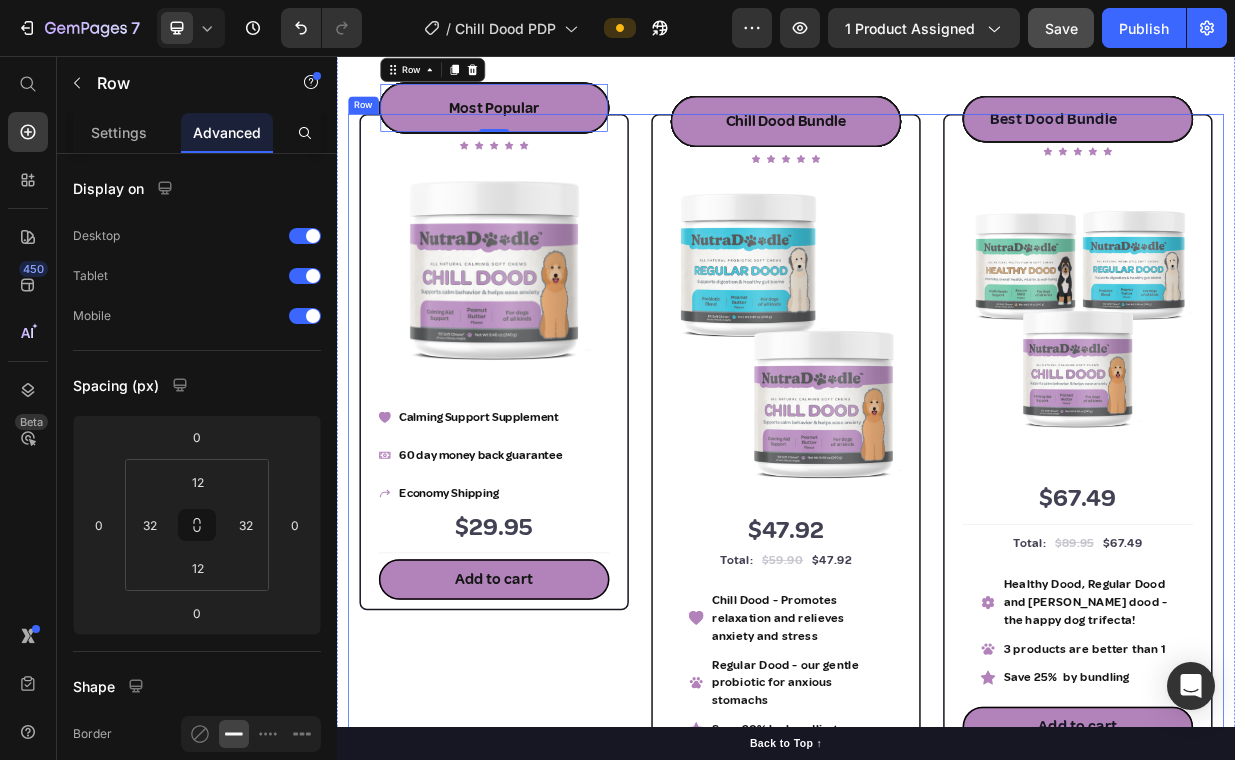 scroll, scrollTop: 3162, scrollLeft: 0, axis: vertical 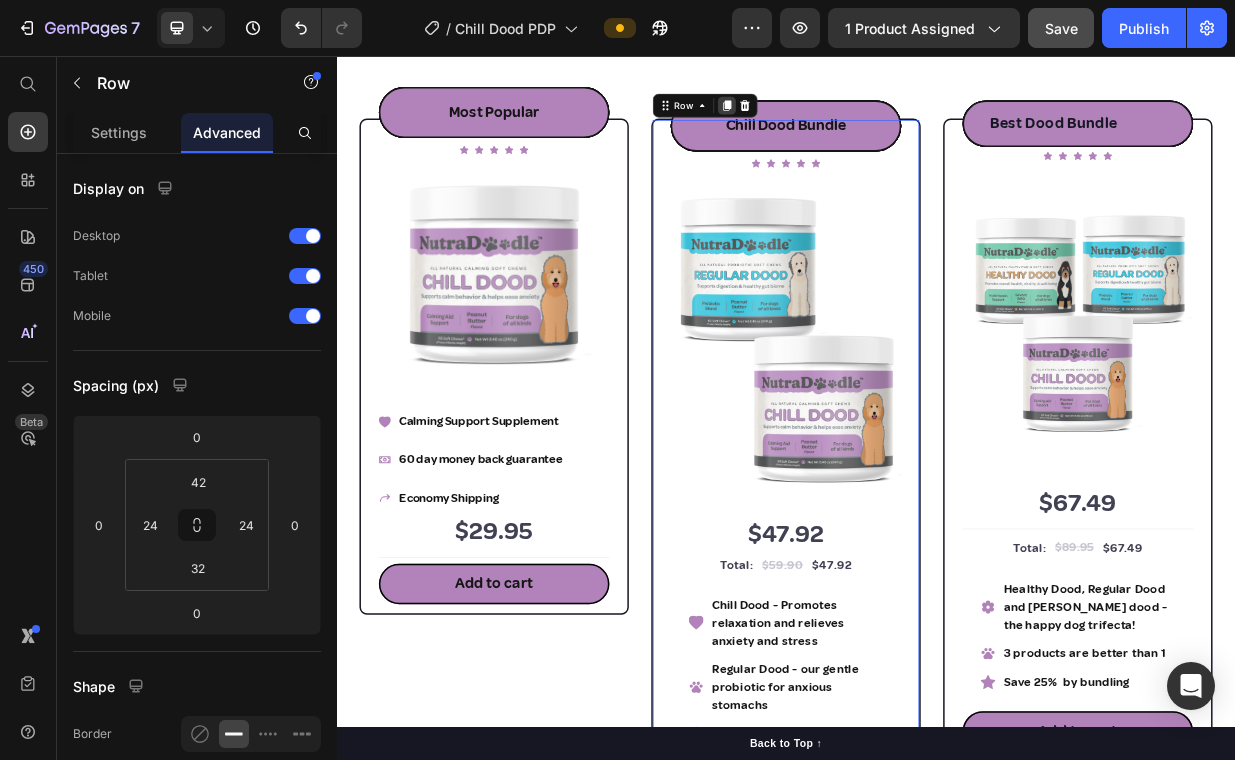 click 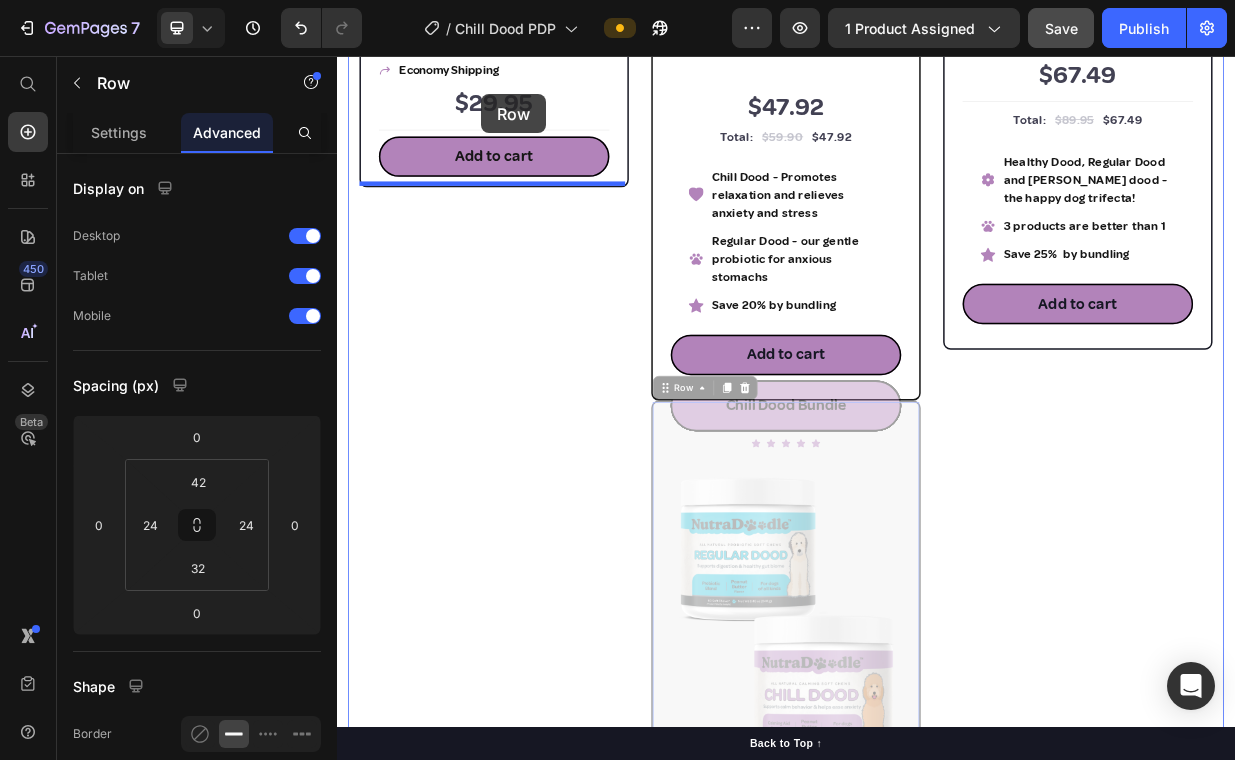 scroll, scrollTop: 3764, scrollLeft: 0, axis: vertical 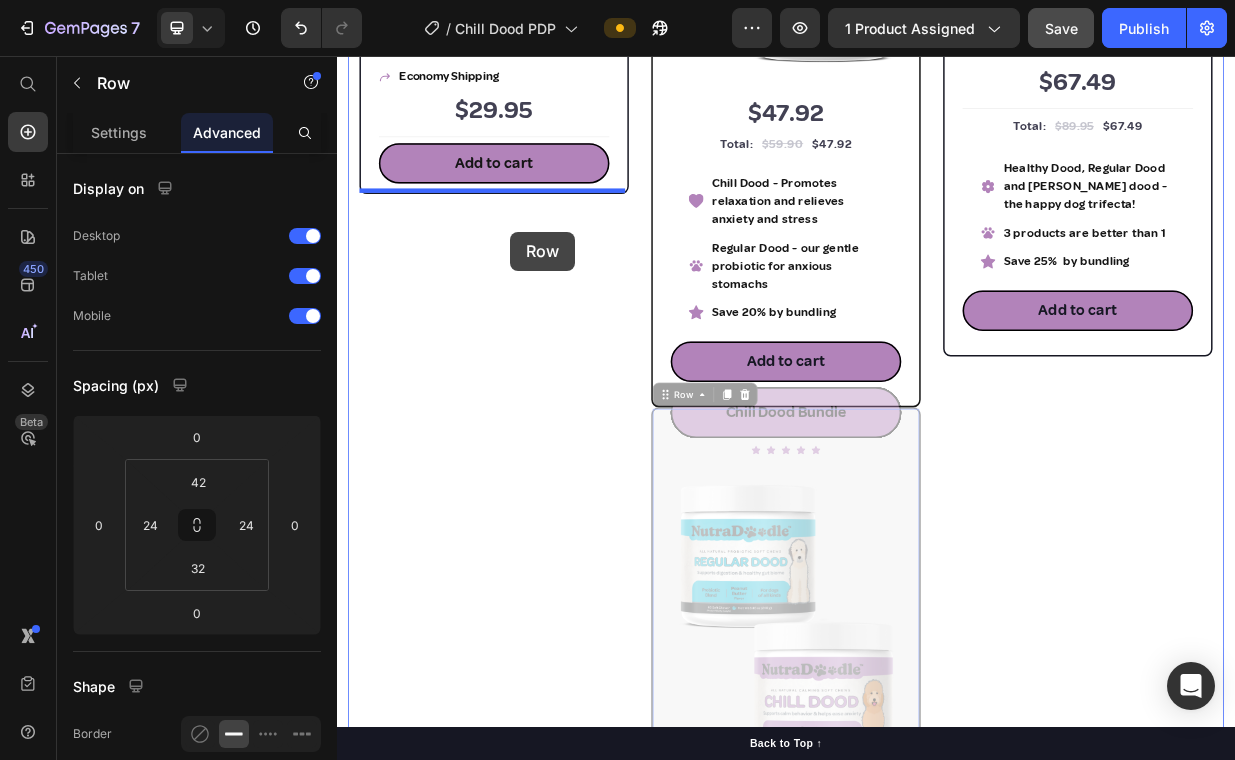 drag, startPoint x: 775, startPoint y: 113, endPoint x: 568, endPoint y: 290, distance: 272.35638 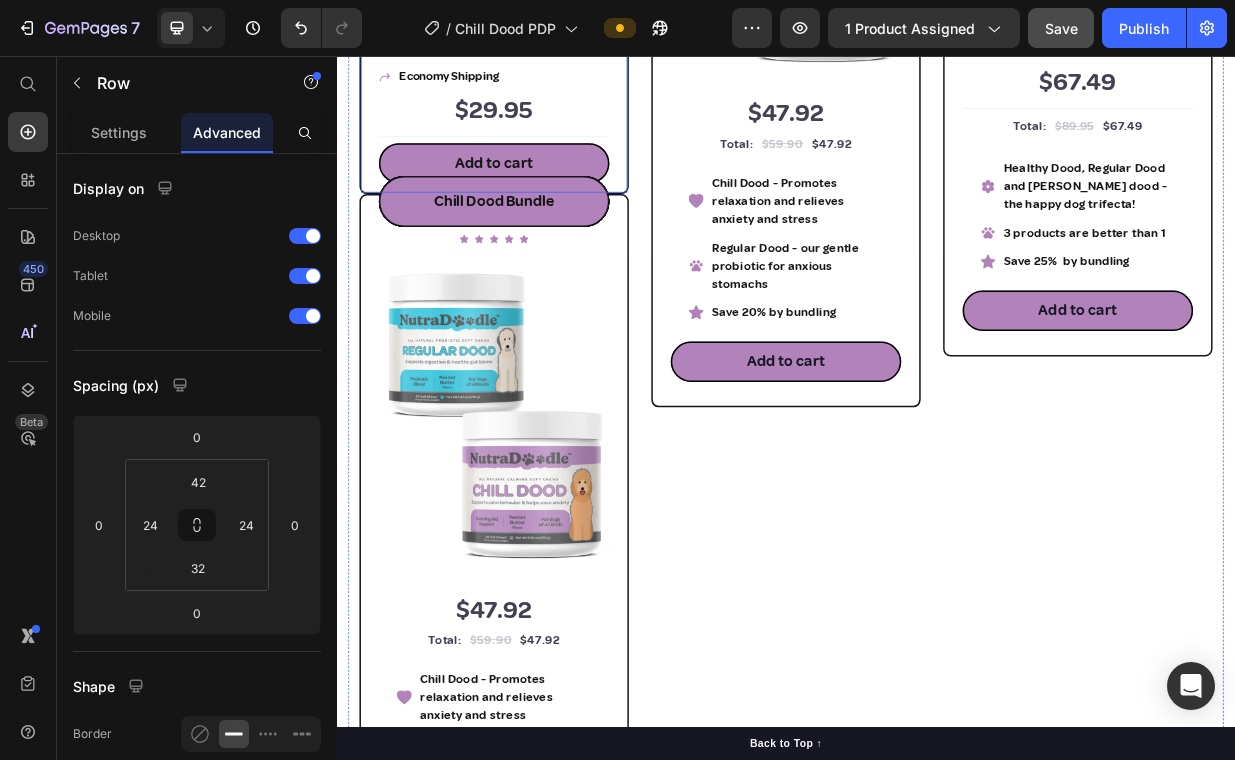 click on "Icon Icon Icon Icon Icon Icon List Hoz Most Popular Text Block Row Most Popular Text Block Row Most Popular Text Block Row Most Popular Text Block Row Most Popular Text Block Row Most Popular Text Block Row Icon Icon Icon Icon Icon Icon List Hoz Row Image Calming Support Supplement
60 day money back guarantee
Economy Shipping Item List Icon Intro Text block Icon Row $29.95 Price                Title Line Add to cart Product Cart Button Product Row" at bounding box center (547, -92) 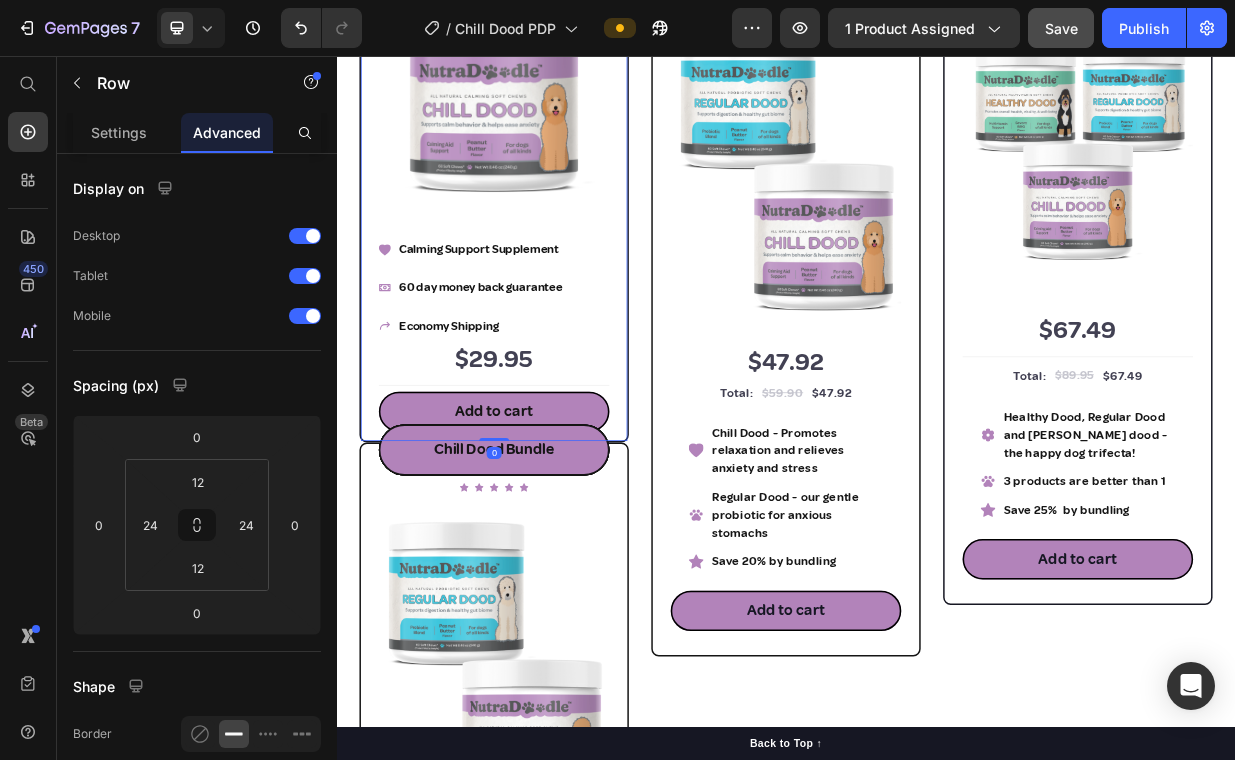 scroll, scrollTop: 3396, scrollLeft: 0, axis: vertical 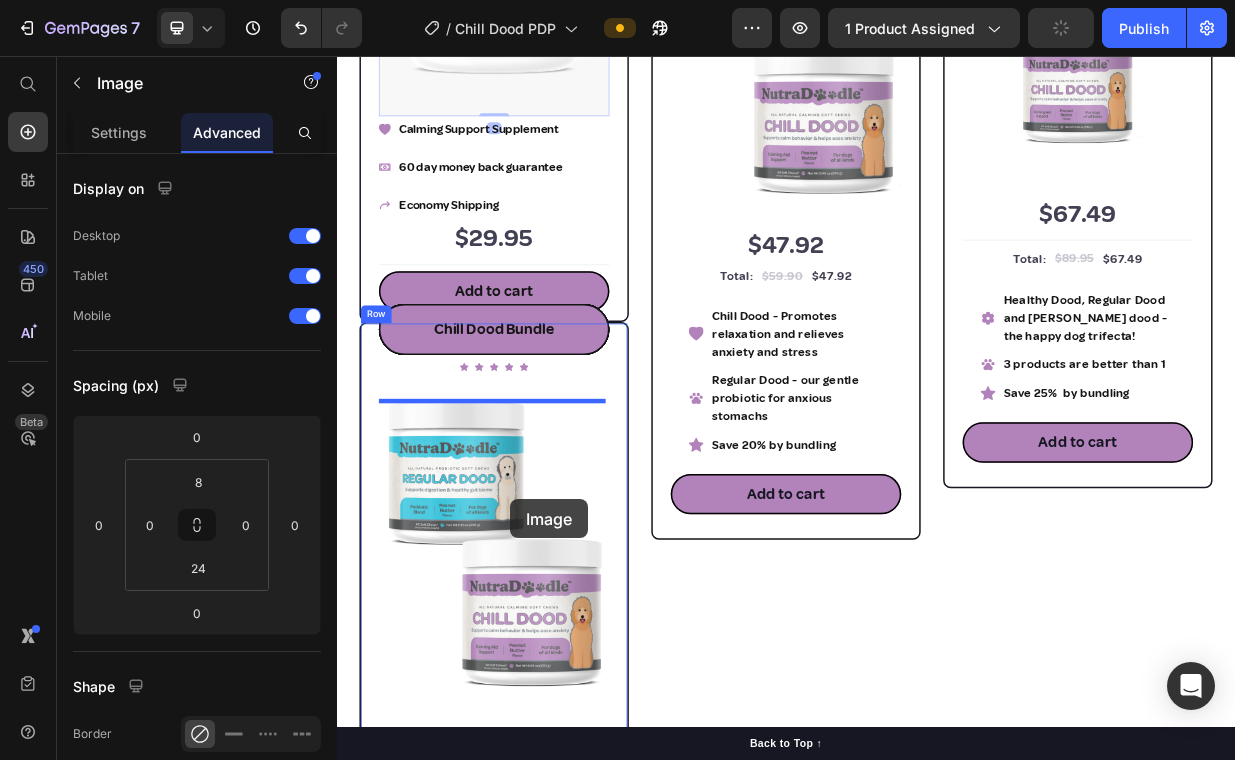 drag, startPoint x: 566, startPoint y: 213, endPoint x: 568, endPoint y: 648, distance: 435.0046 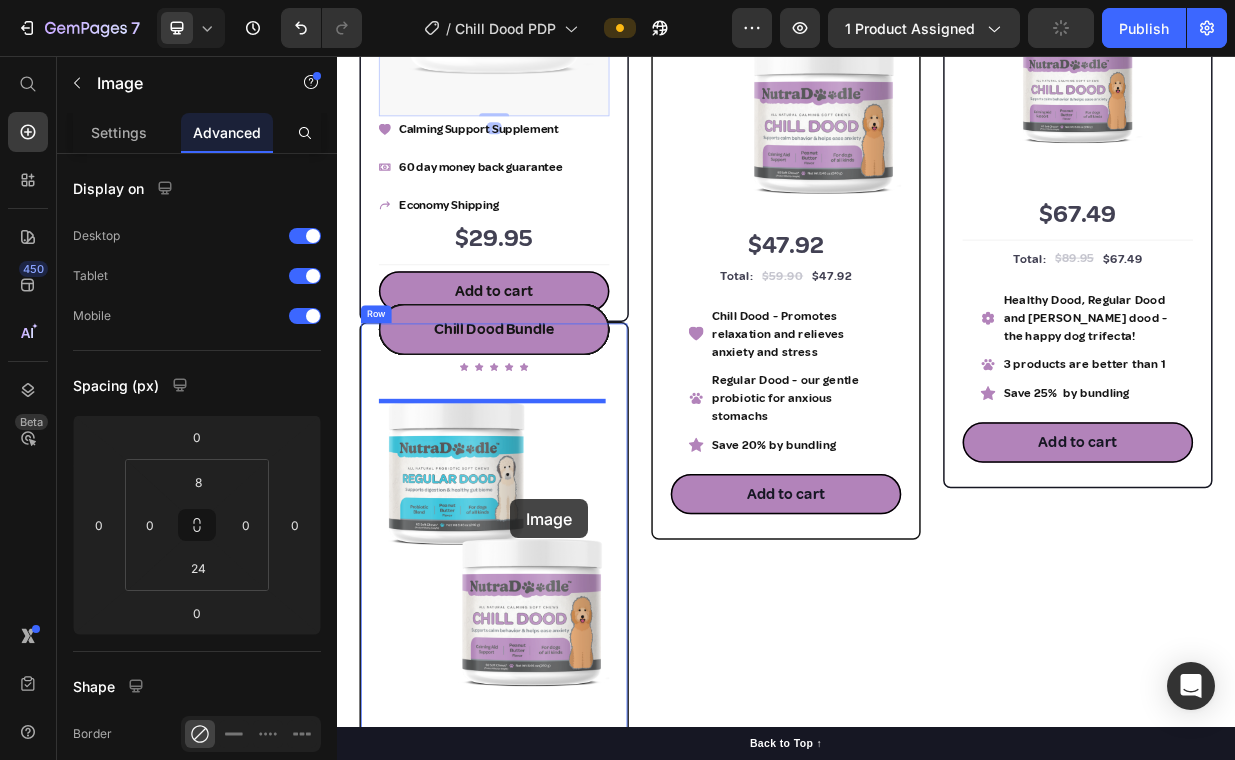 scroll, scrollTop: 3213, scrollLeft: 0, axis: vertical 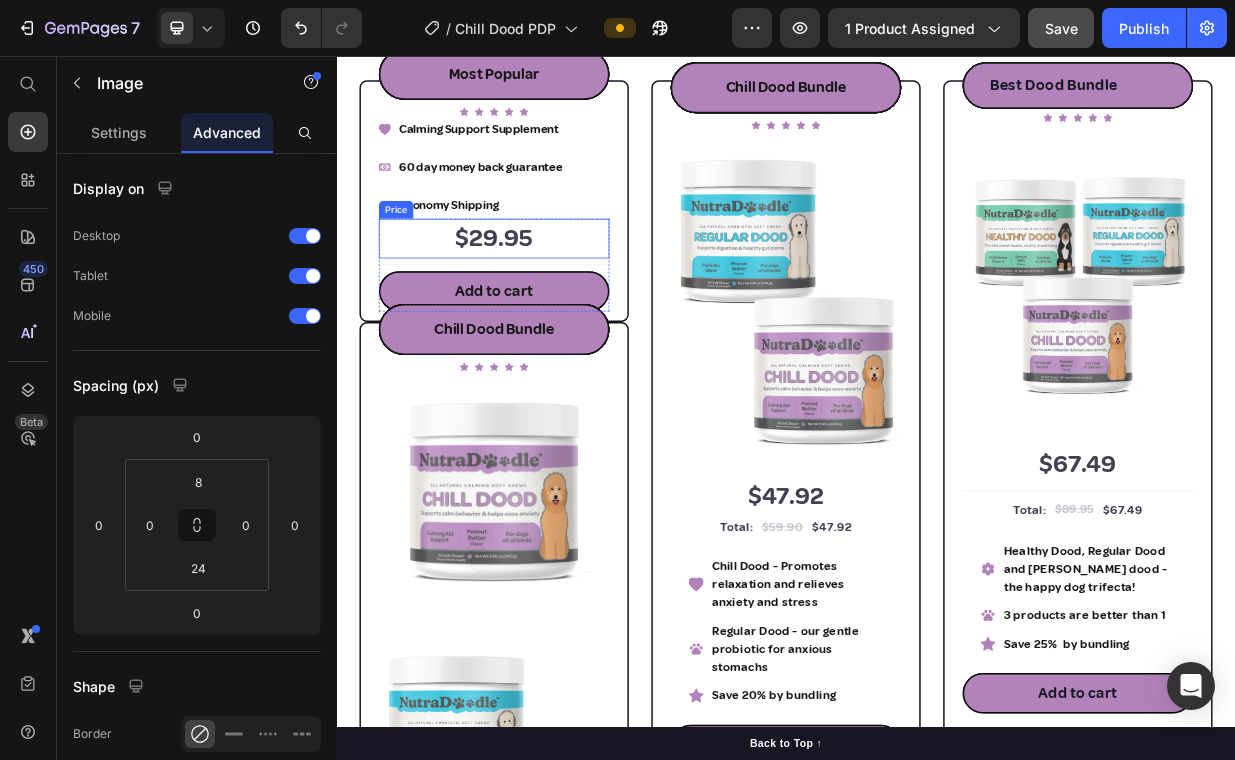click on "$29.95" at bounding box center [547, 300] 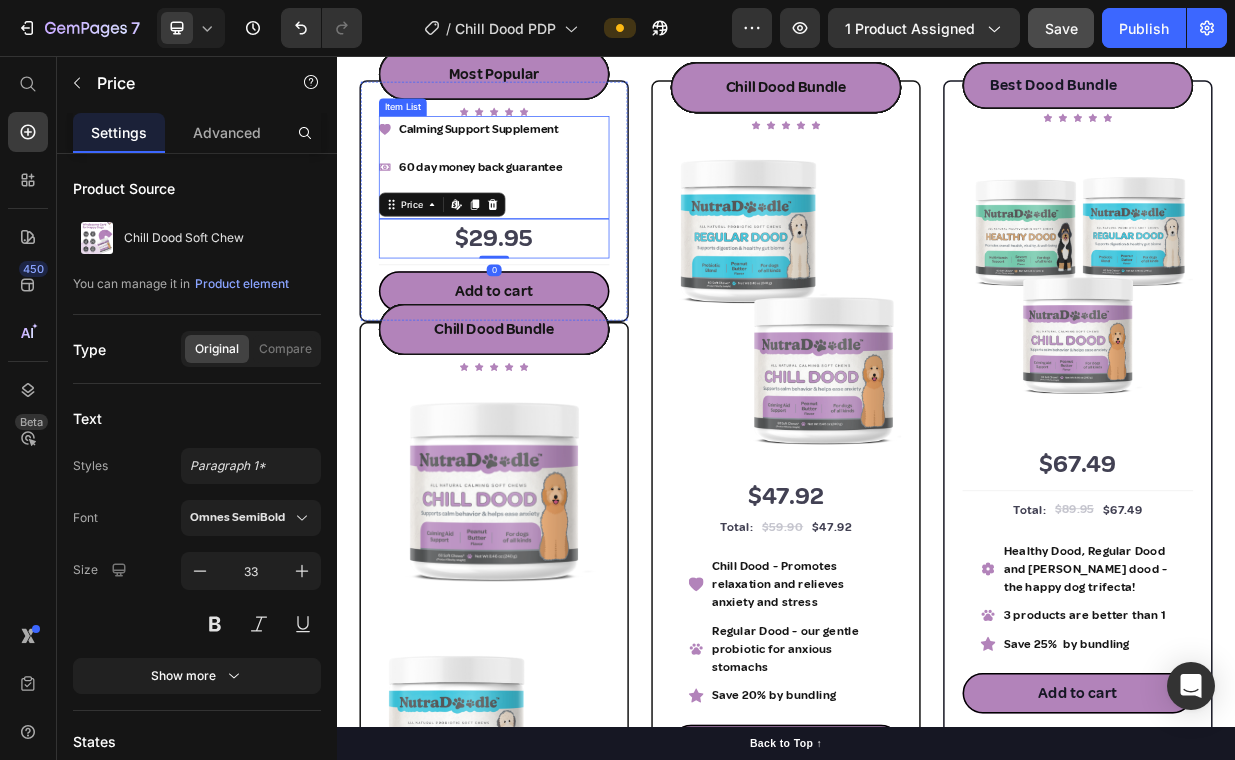 click on "Calming Support Supplement
60 day money back guarantee
Economy Shipping" at bounding box center [517, 204] 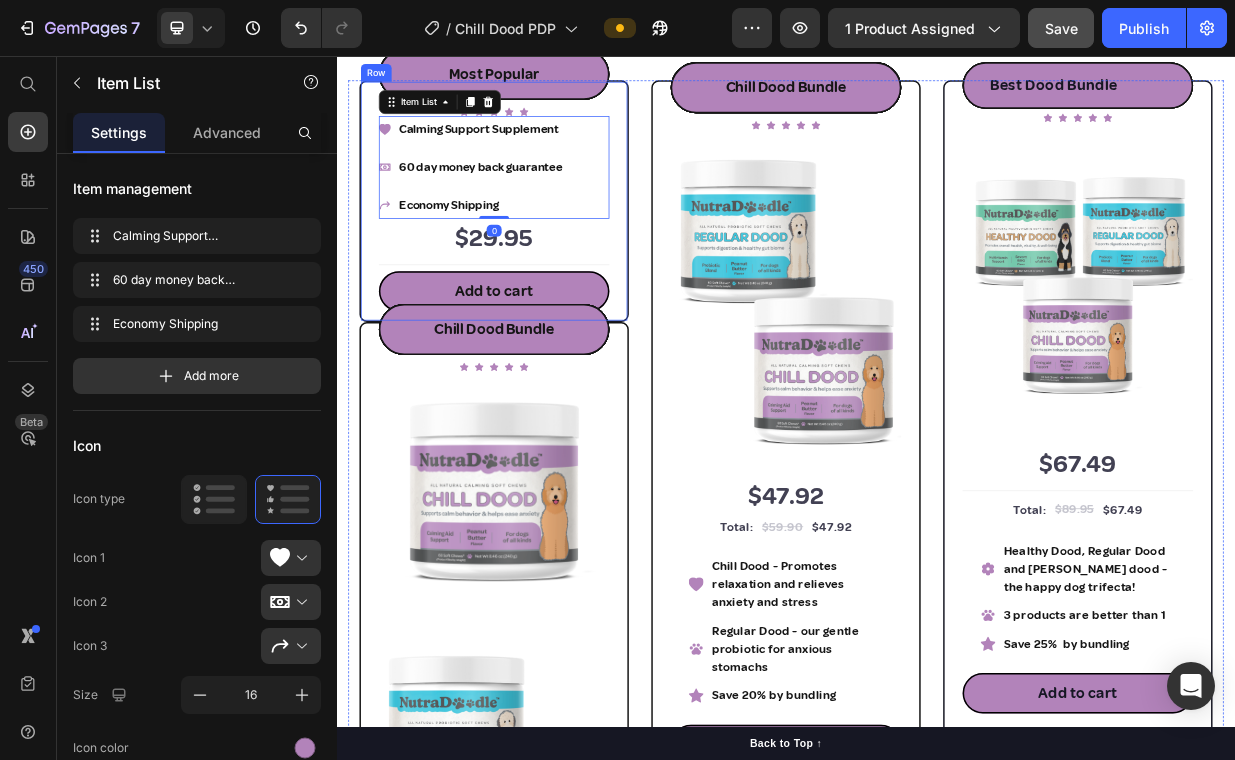 click on "Icon Icon Icon Icon Icon Icon List Hoz Most Popular Text Block Row Most Popular Text Block Row Most Popular Text Block Row Most Popular Text Block Row Most Popular Text Block Row Most Popular Text Block Row Icon Icon Icon Icon Icon Icon List Hoz Row Calming Support Supplement
60 day money back guarantee
Economy Shipping Item List   0 Icon Intro Text block Icon Row $29.95 Price                Title Line Add to cart Product Cart Button Product Row" at bounding box center [547, 249] 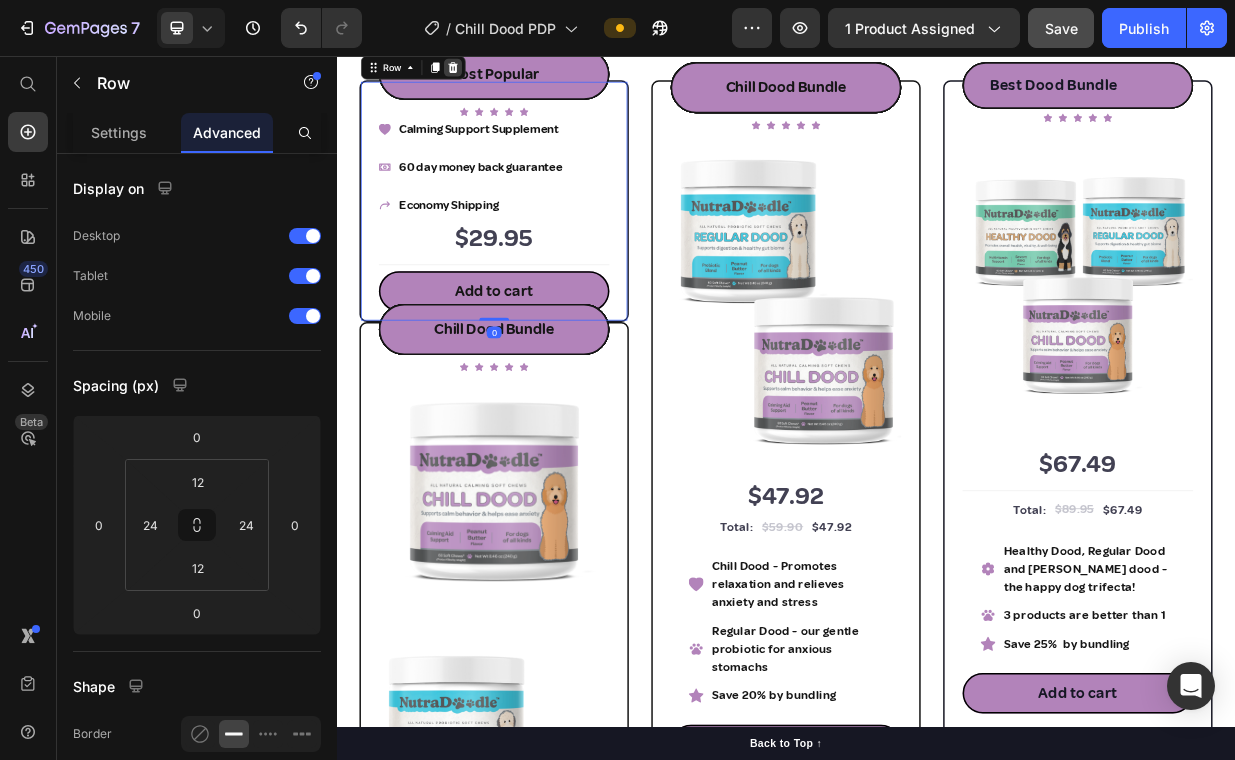 click 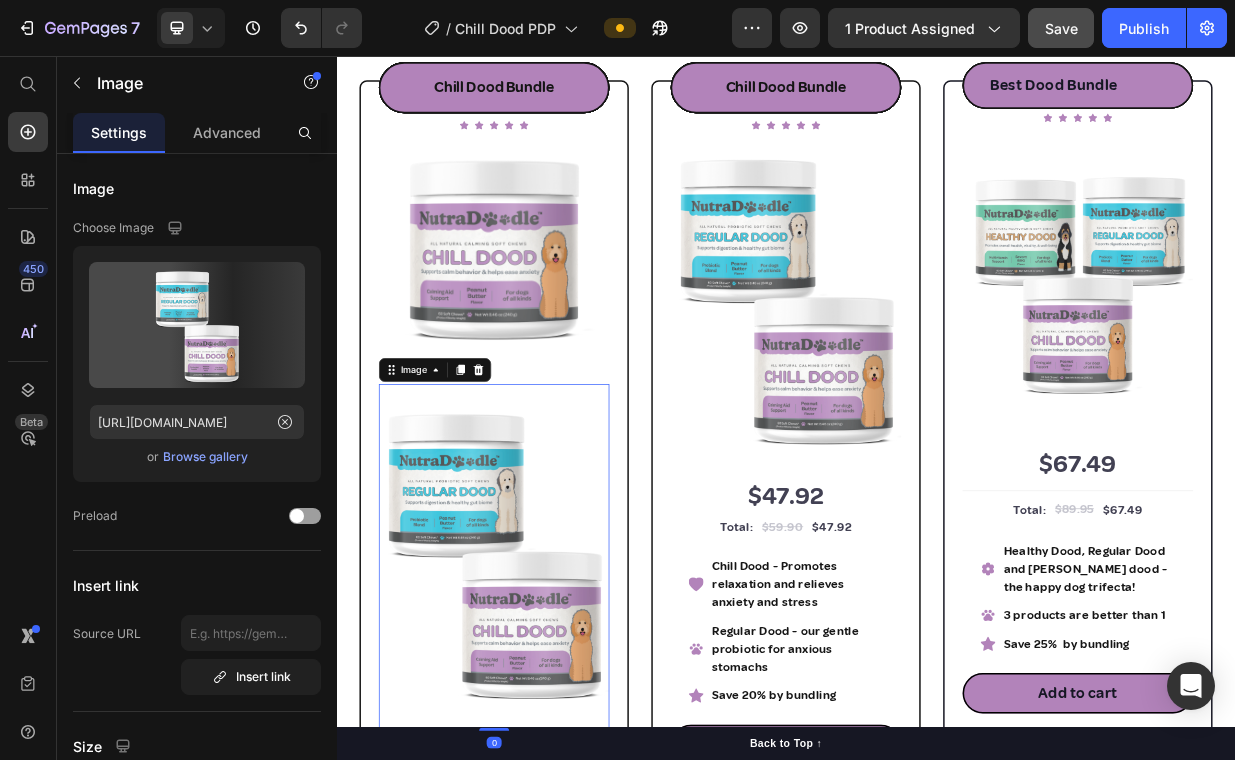 click at bounding box center [547, 725] 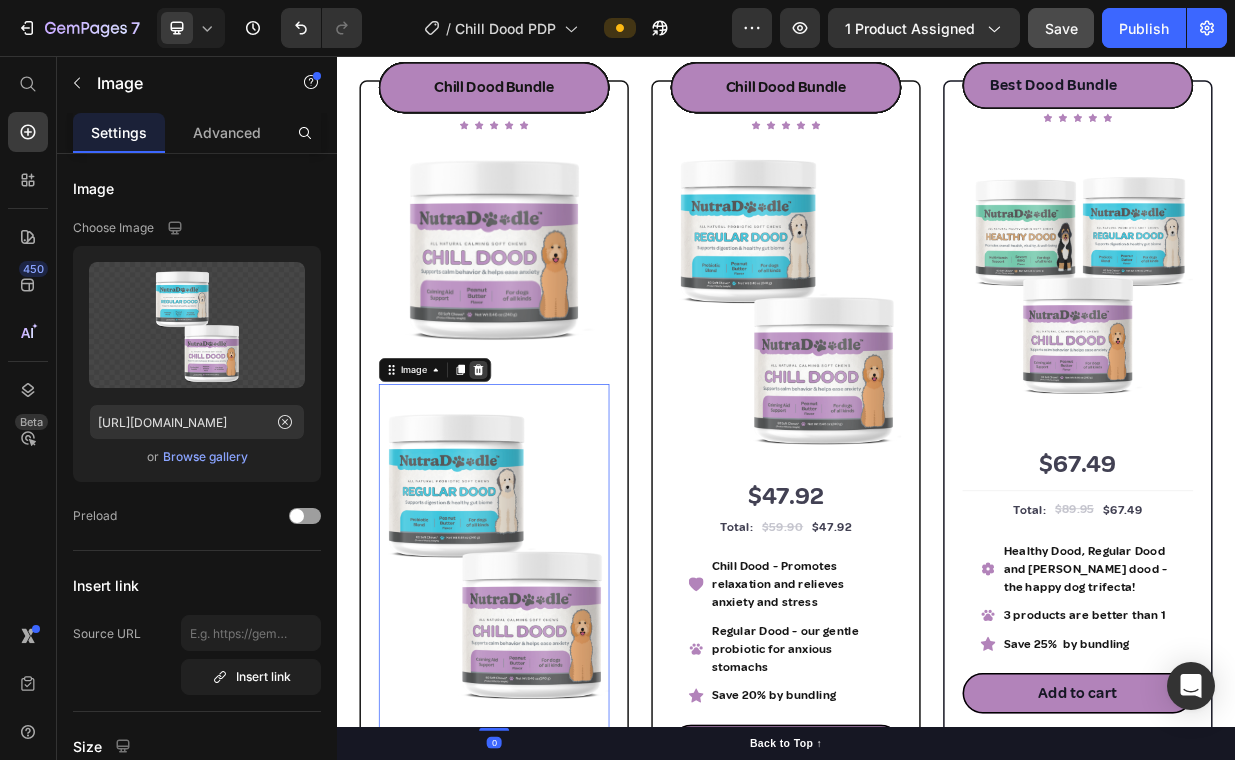click at bounding box center [526, 475] 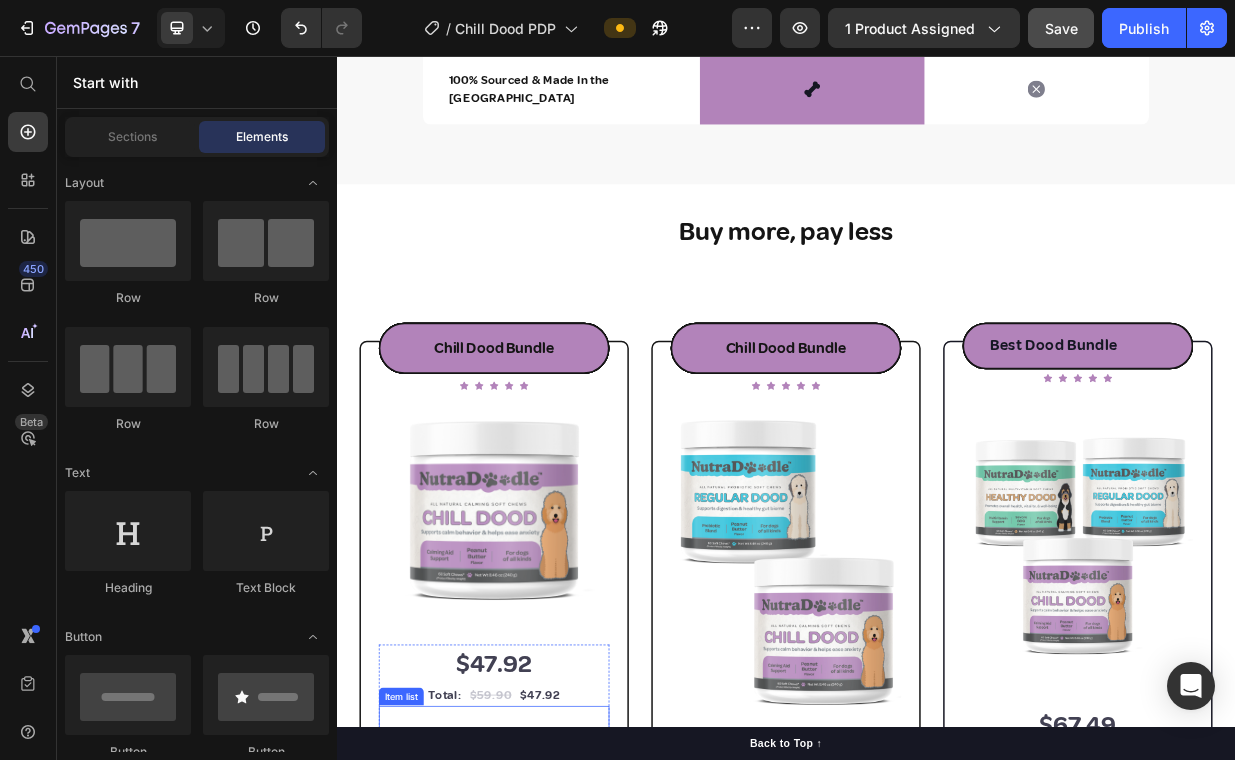 scroll, scrollTop: 2855, scrollLeft: 0, axis: vertical 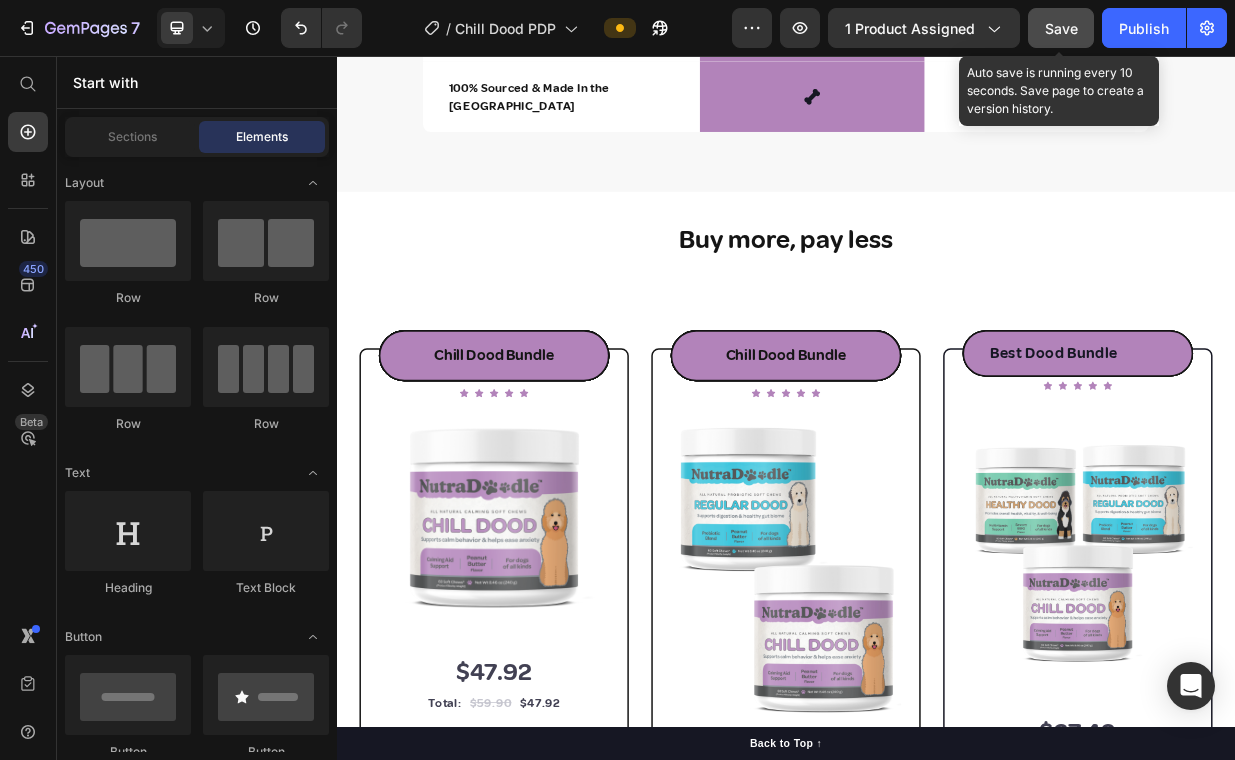 click on "Save" 